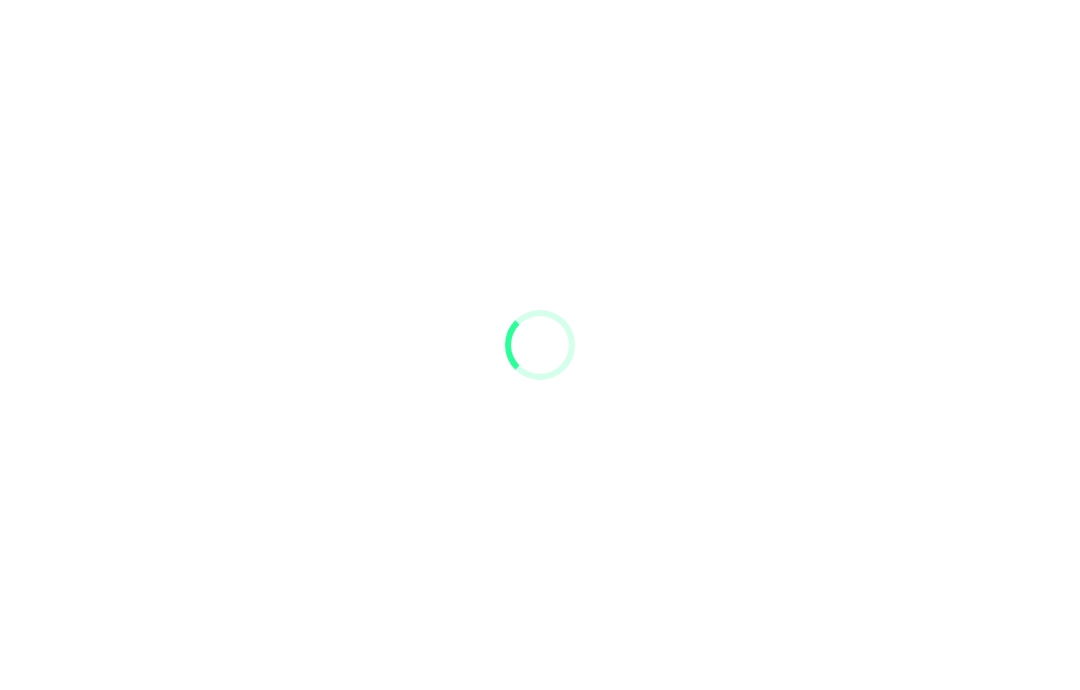 scroll, scrollTop: 0, scrollLeft: 0, axis: both 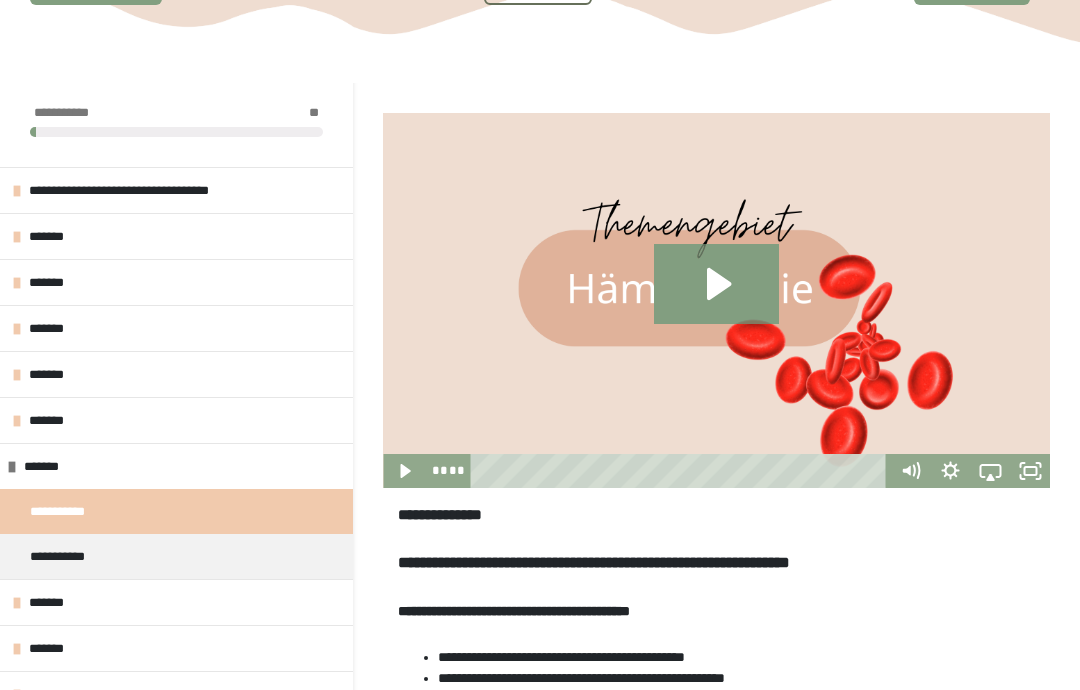 click 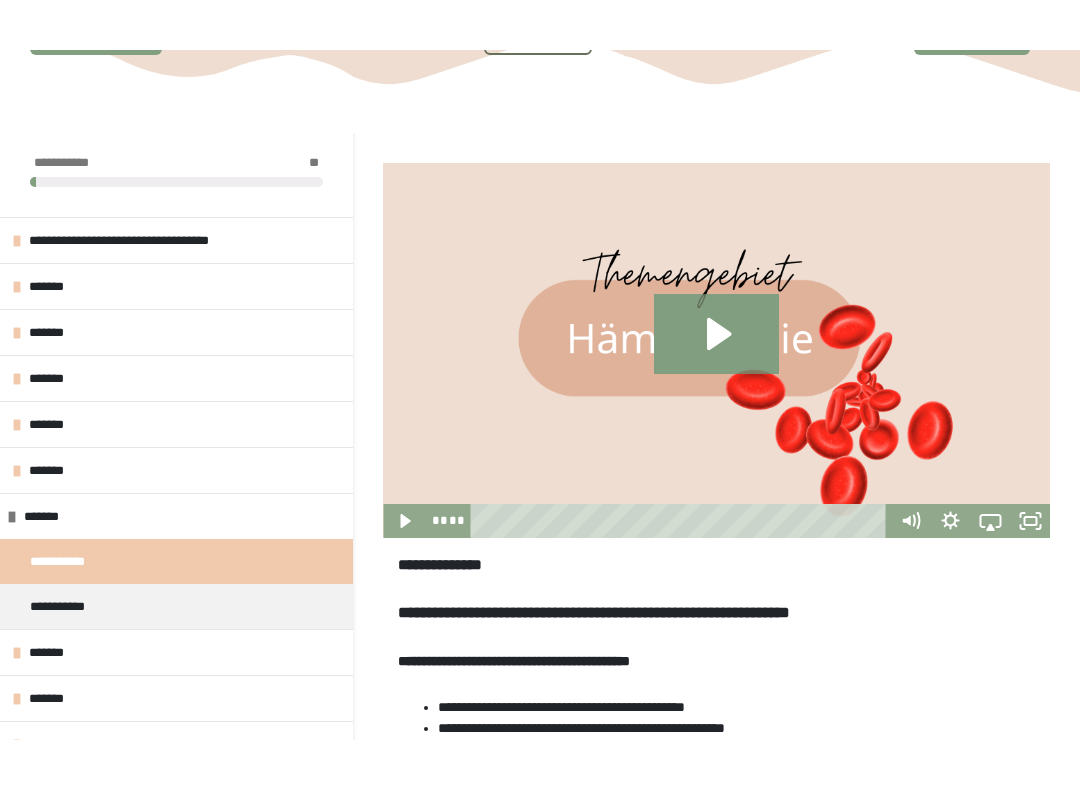 scroll, scrollTop: 20, scrollLeft: 0, axis: vertical 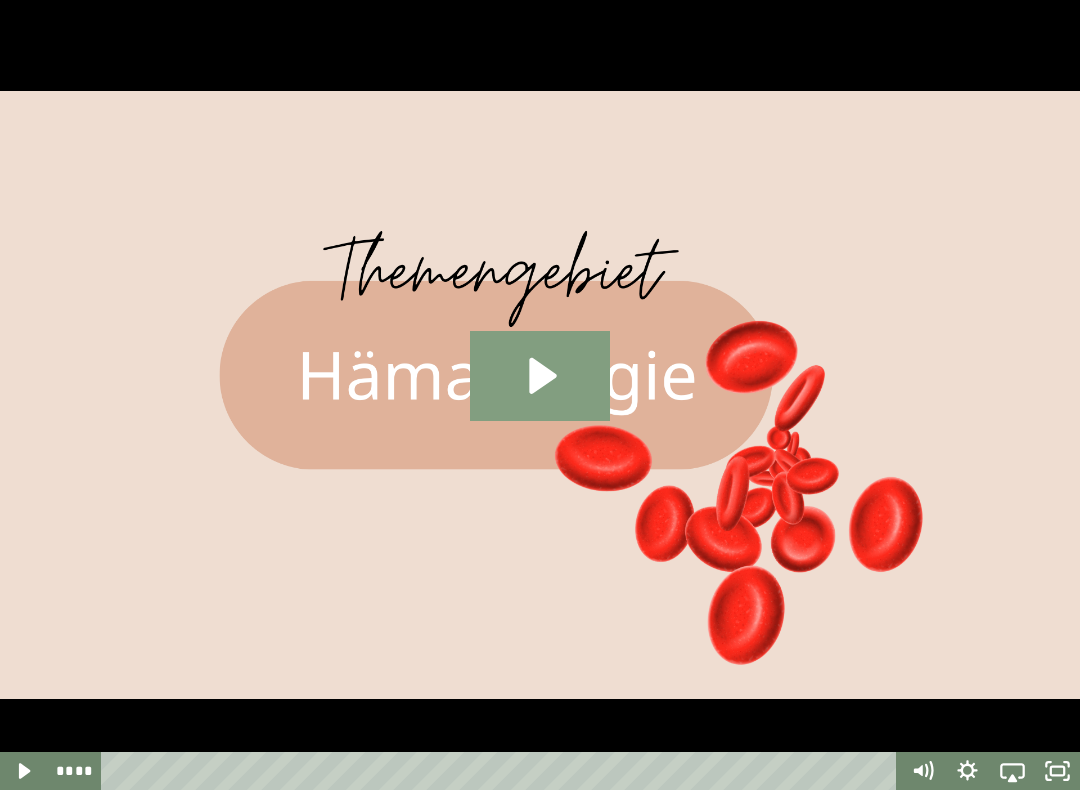 click 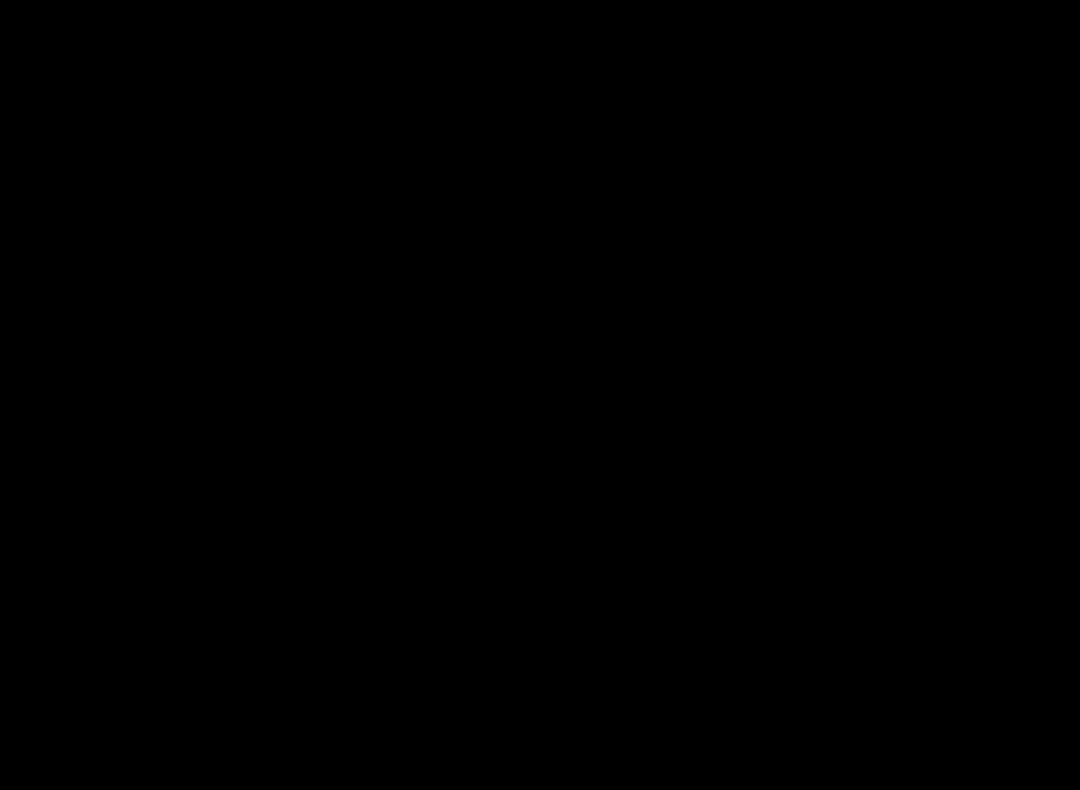 click at bounding box center [540, 395] 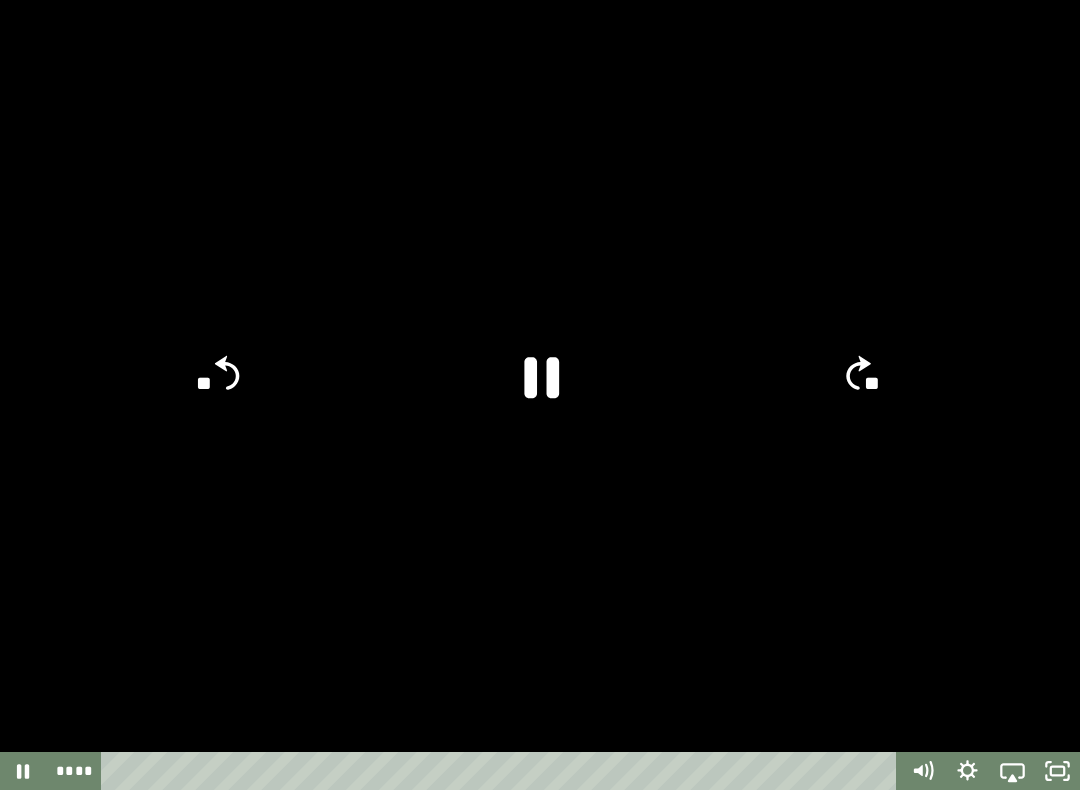 click on "**" 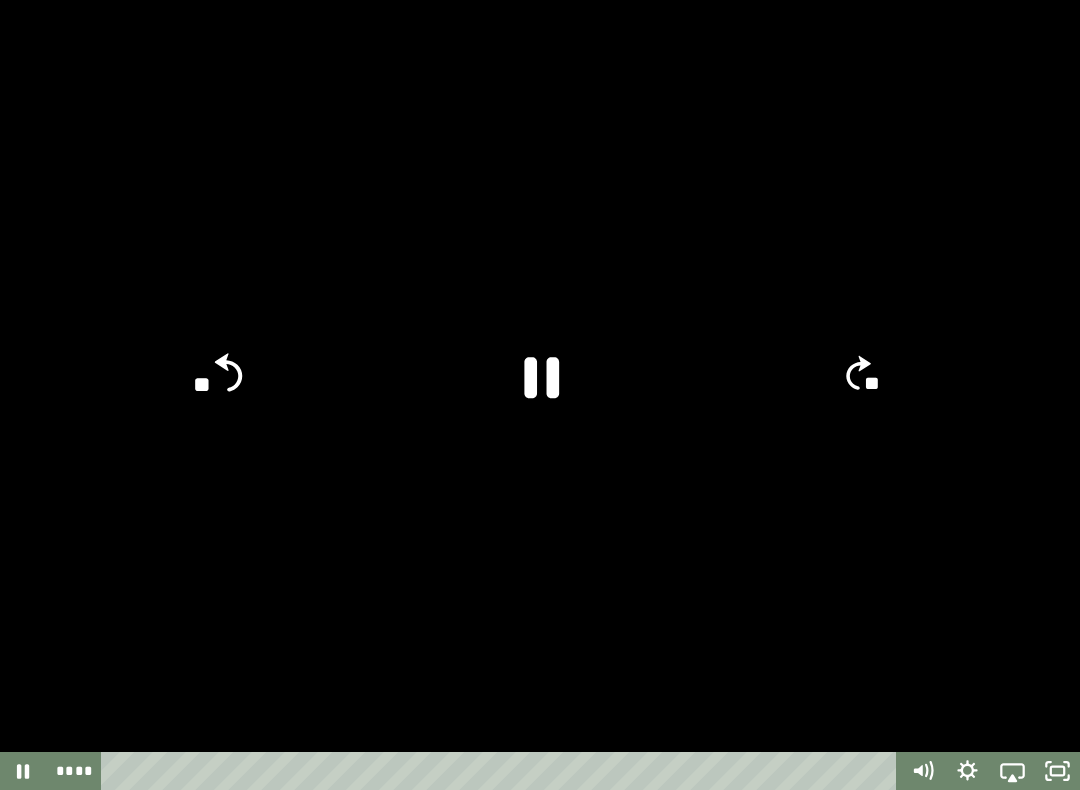 click on "**" 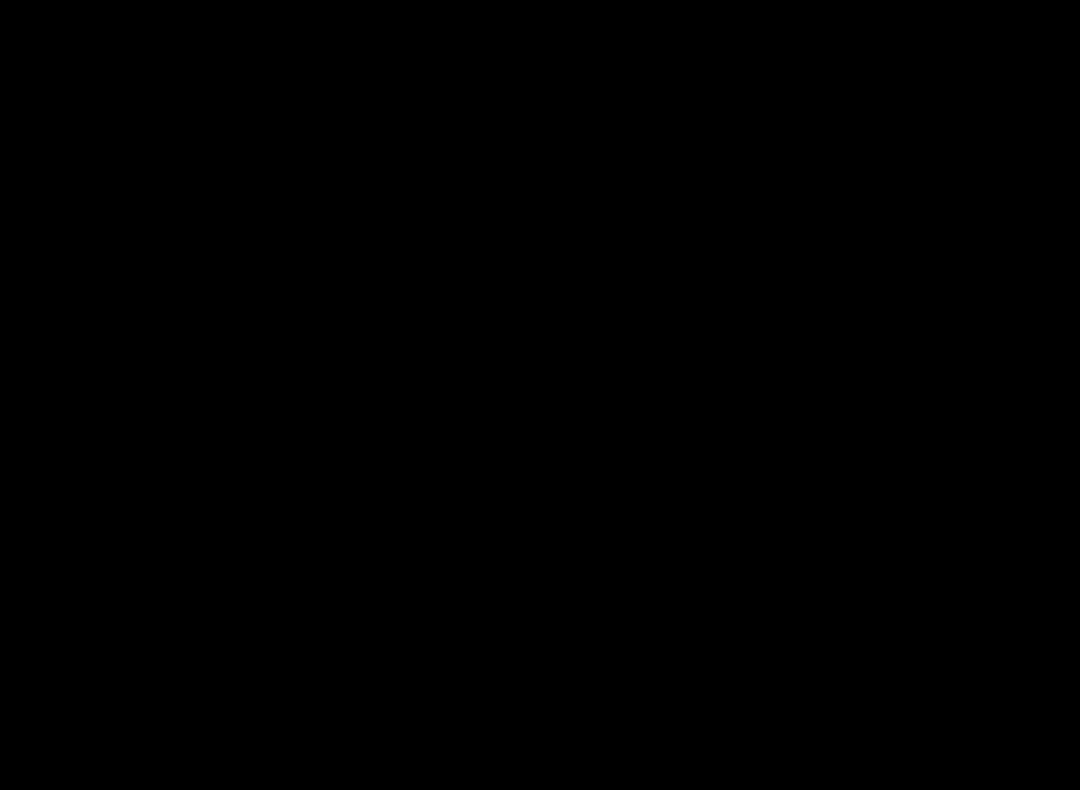 click at bounding box center [540, 395] 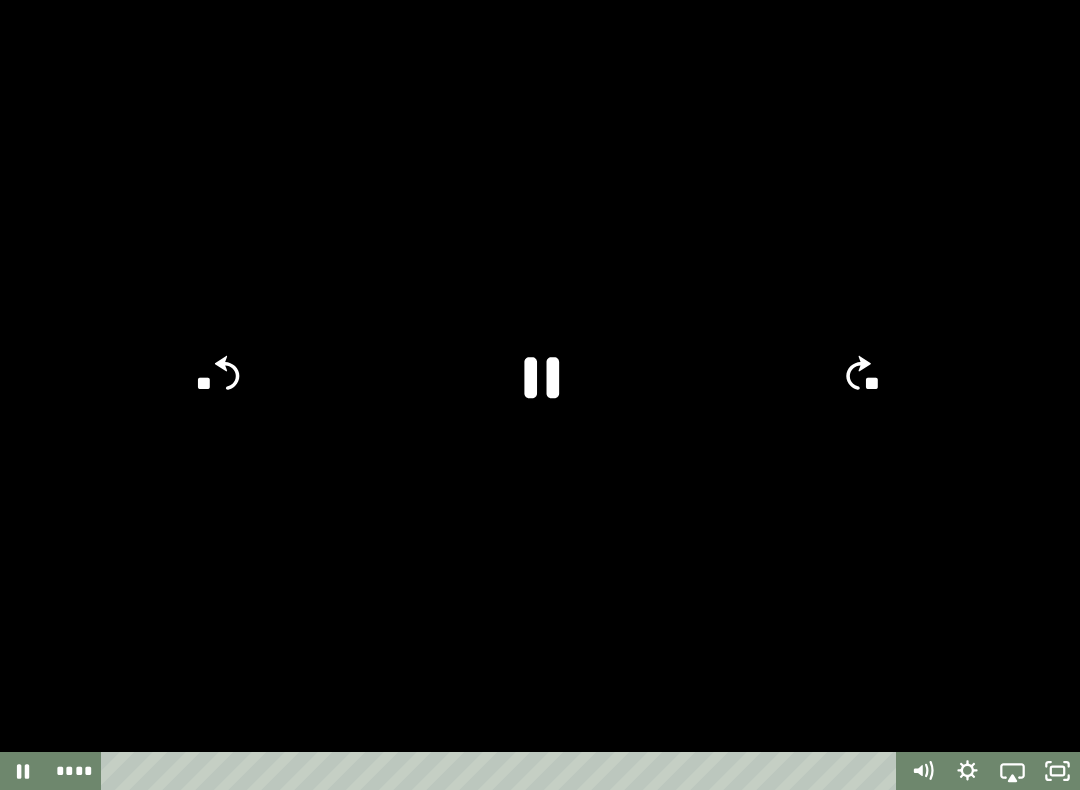 click 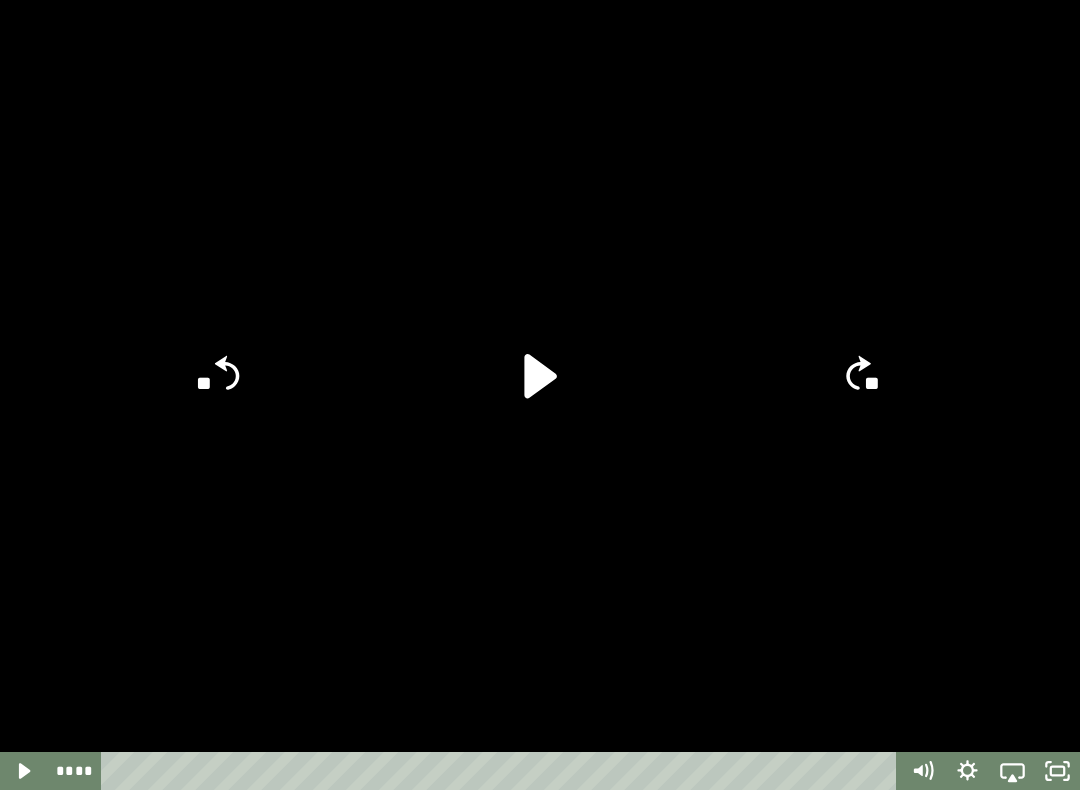 click 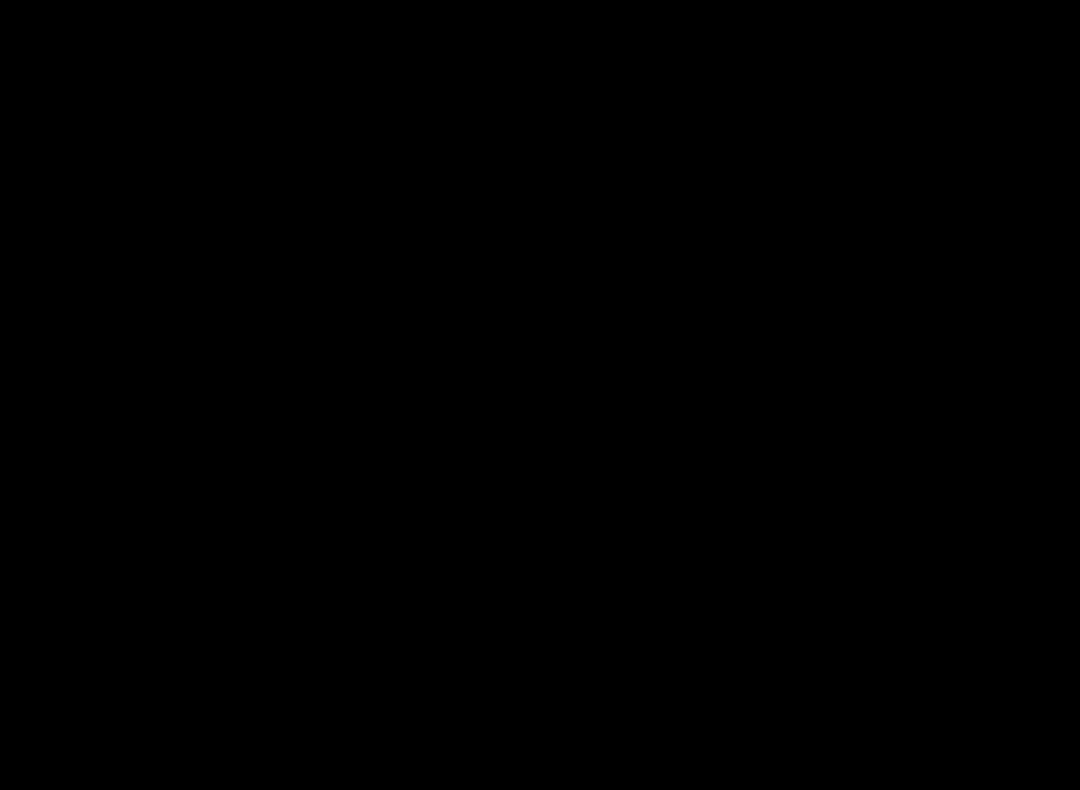 click at bounding box center (540, 395) 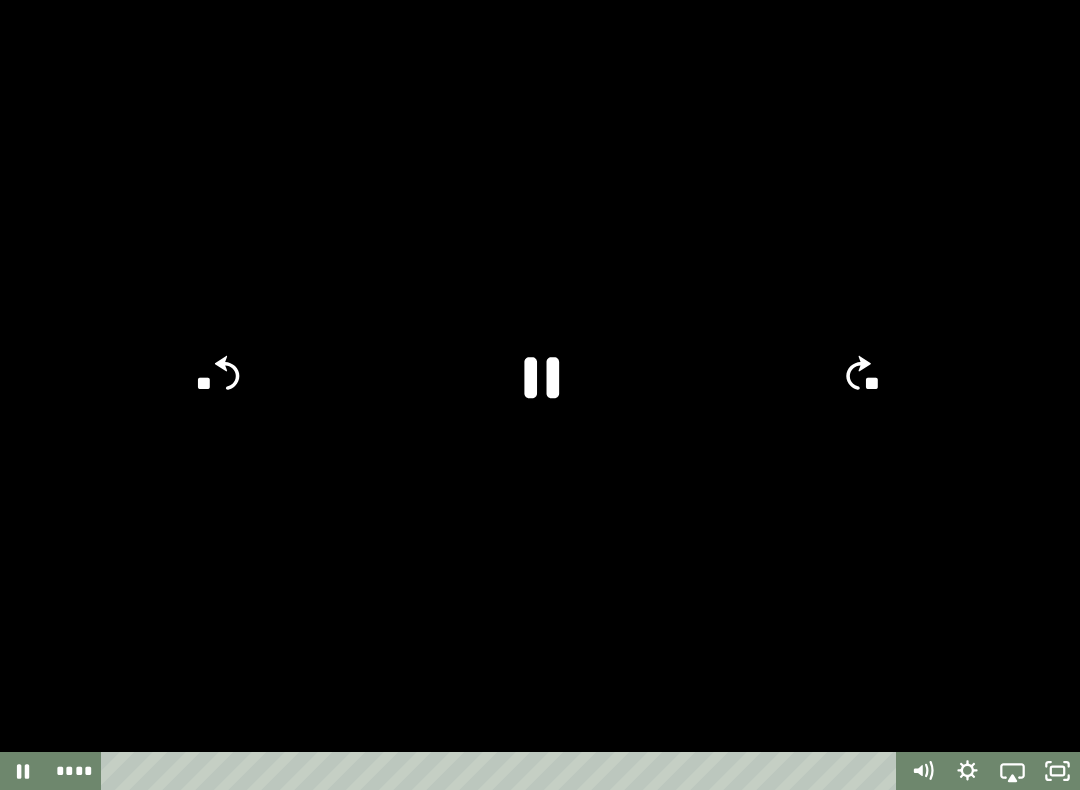 click 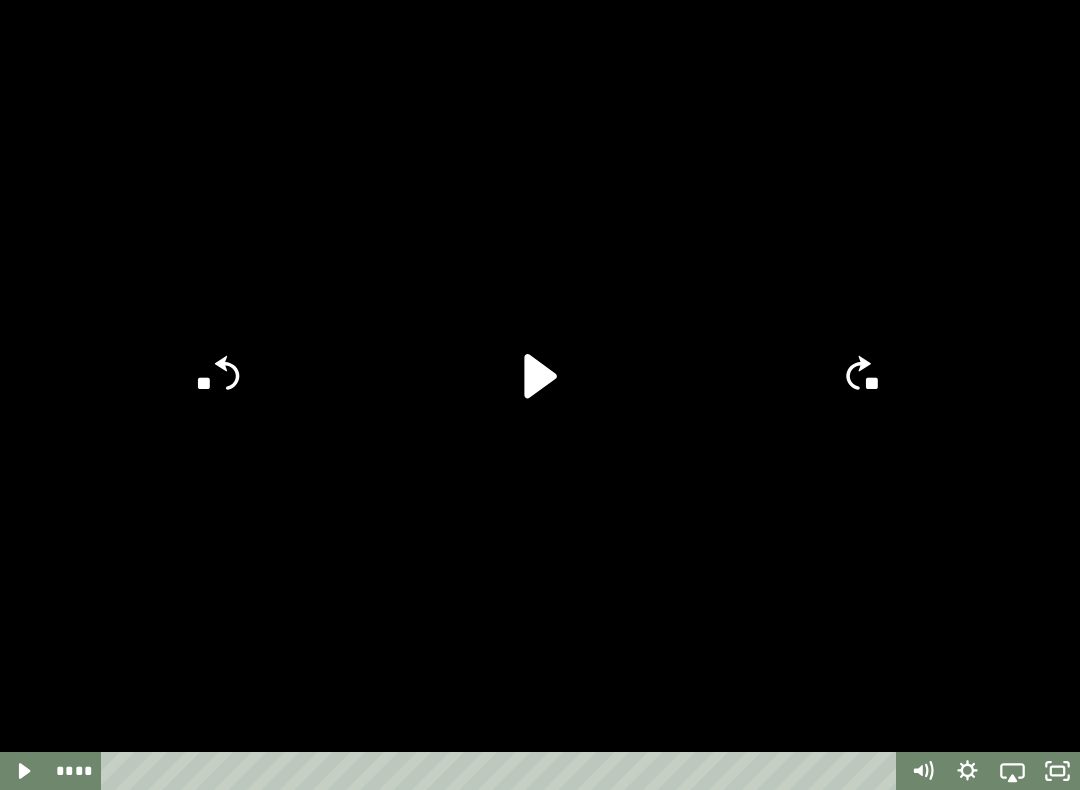 click 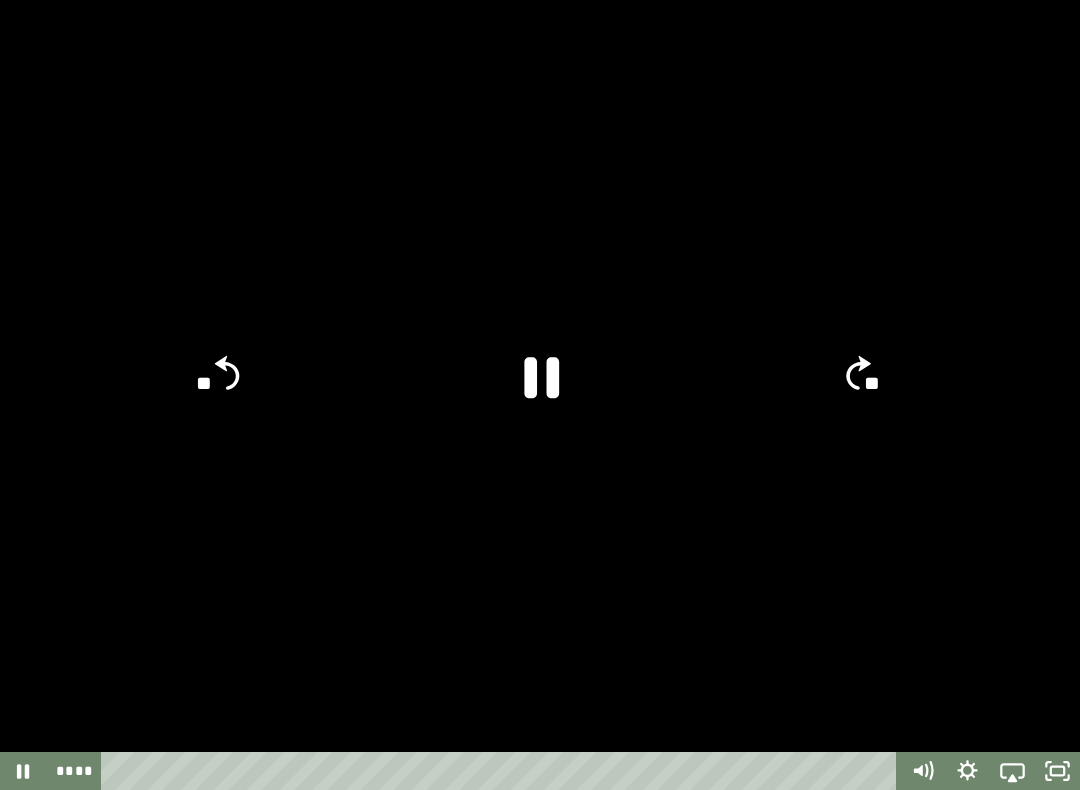 click on "**" 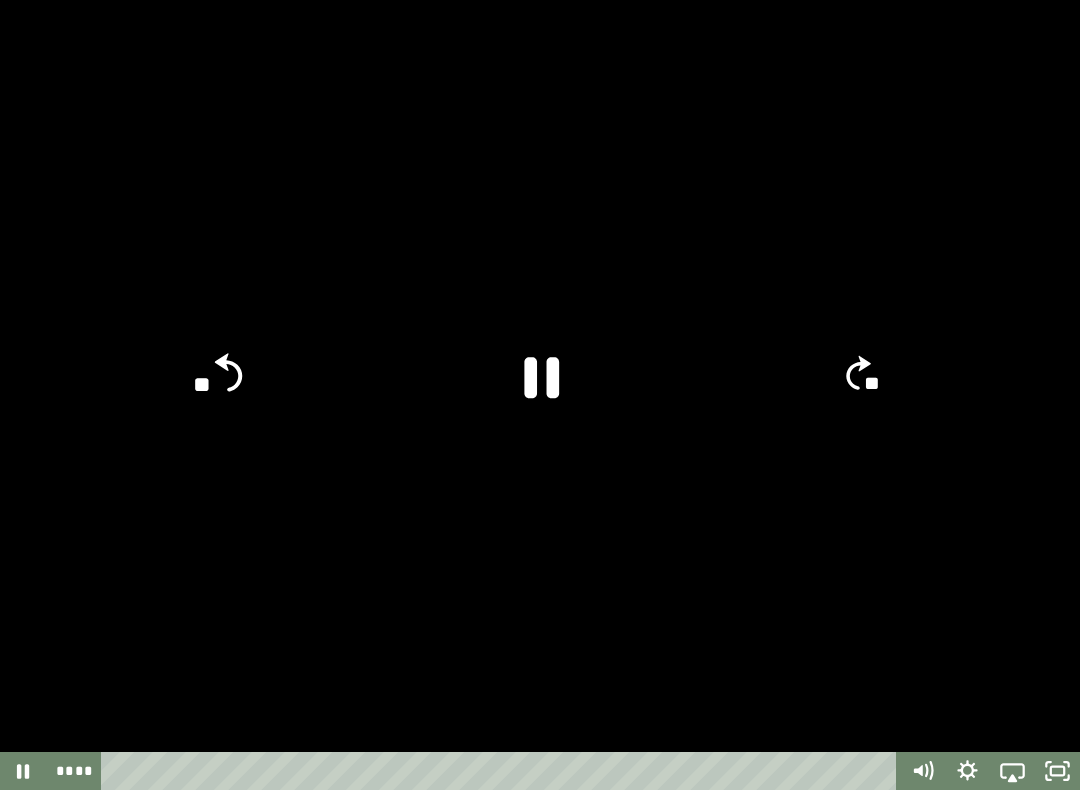 click on "**" 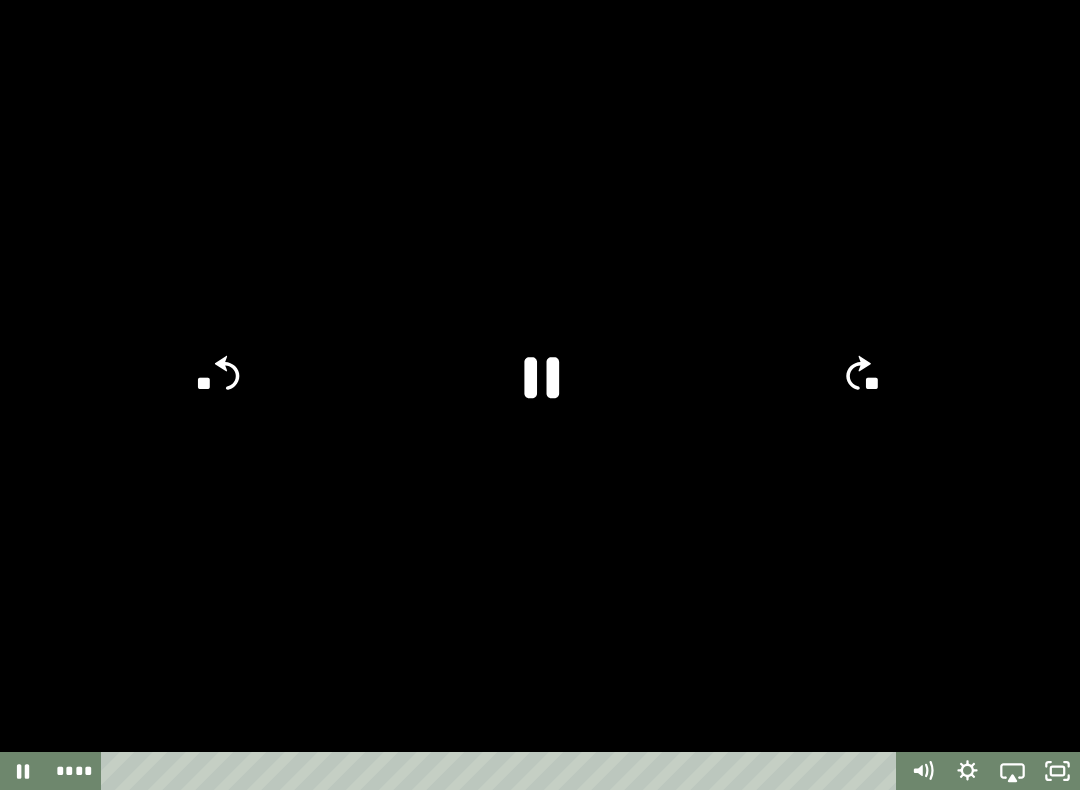click on "**" 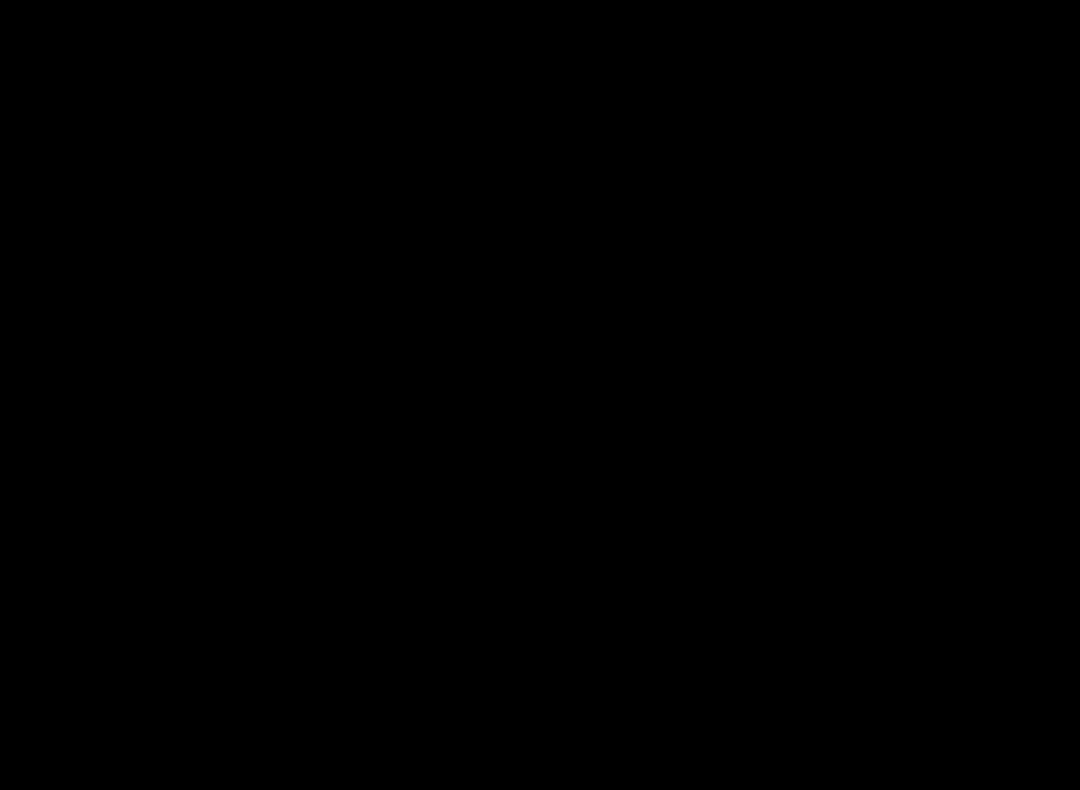 click at bounding box center [540, 395] 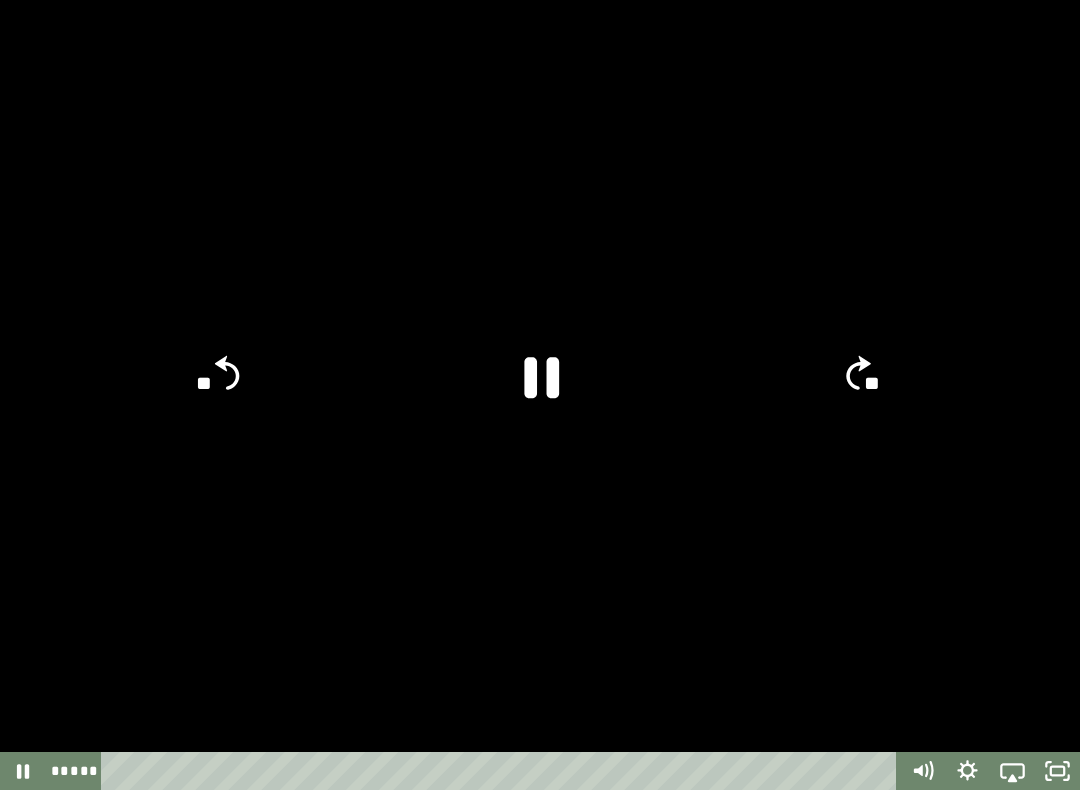 click on "**" 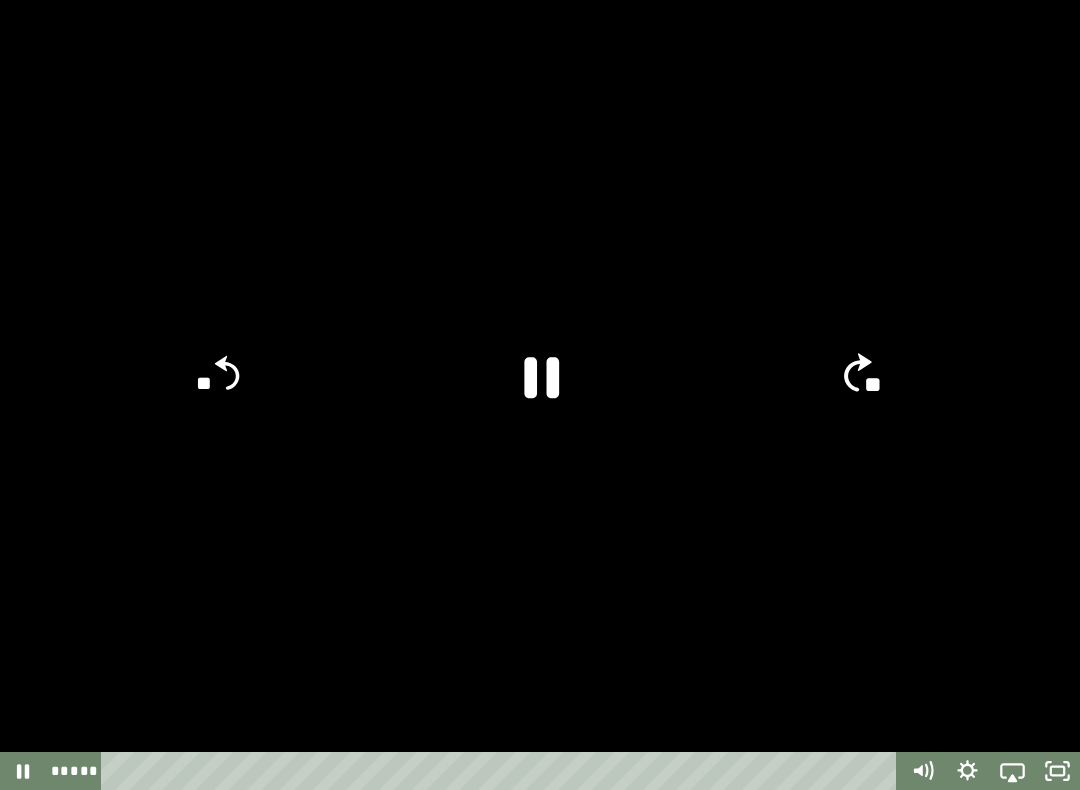 click on "**" 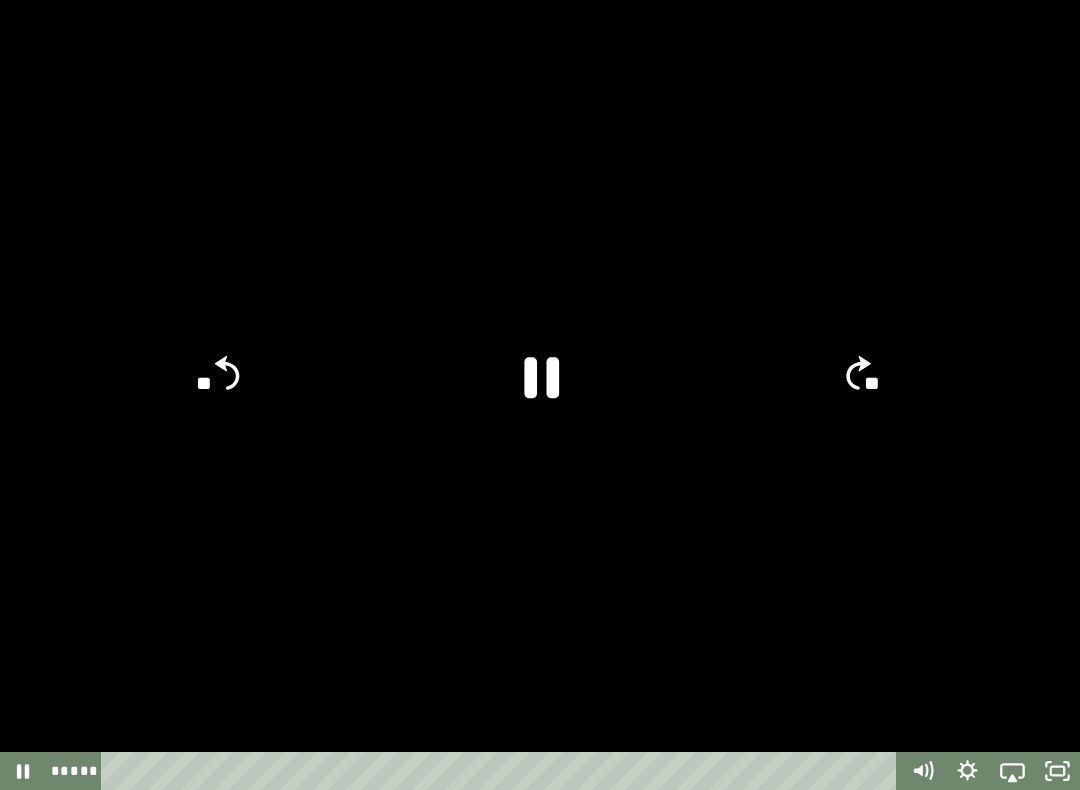 click on "**" 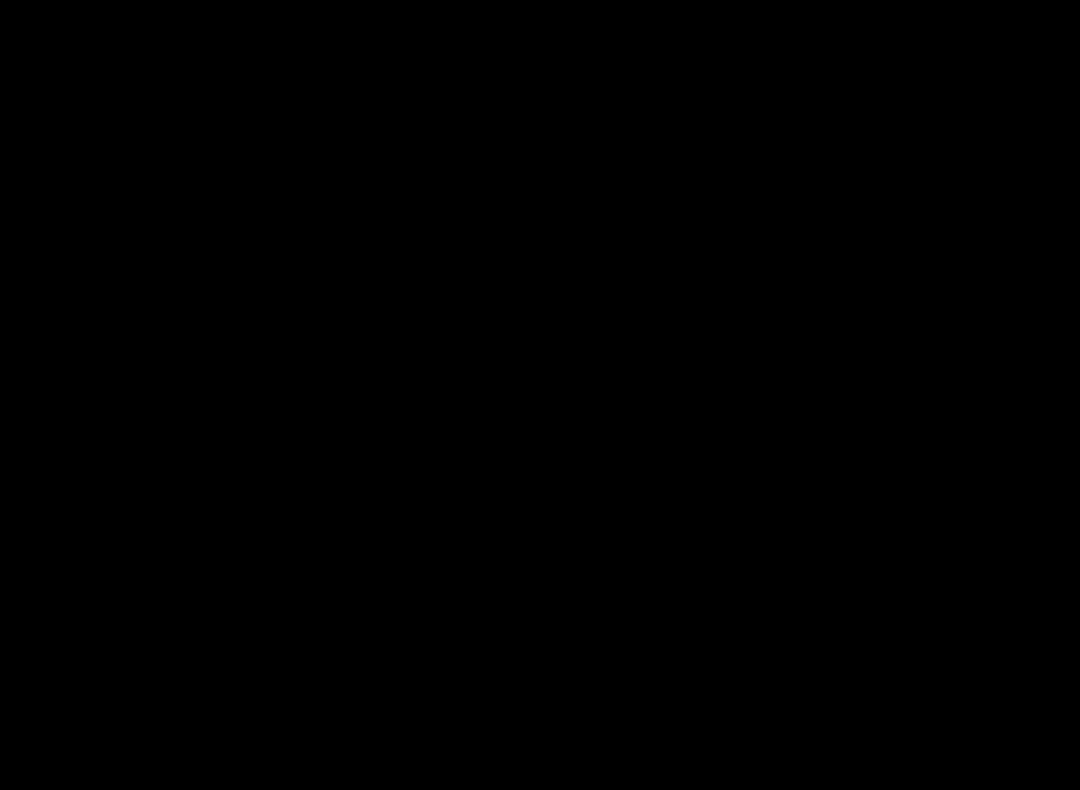 click at bounding box center (540, 395) 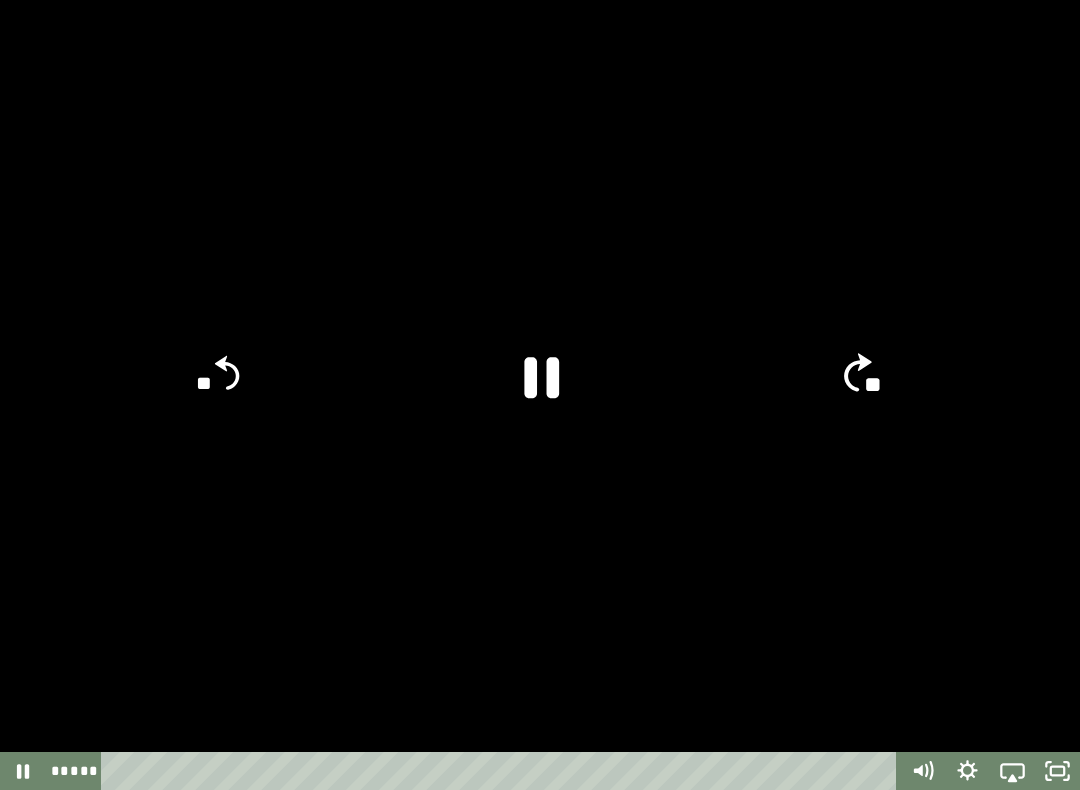 click on "**" 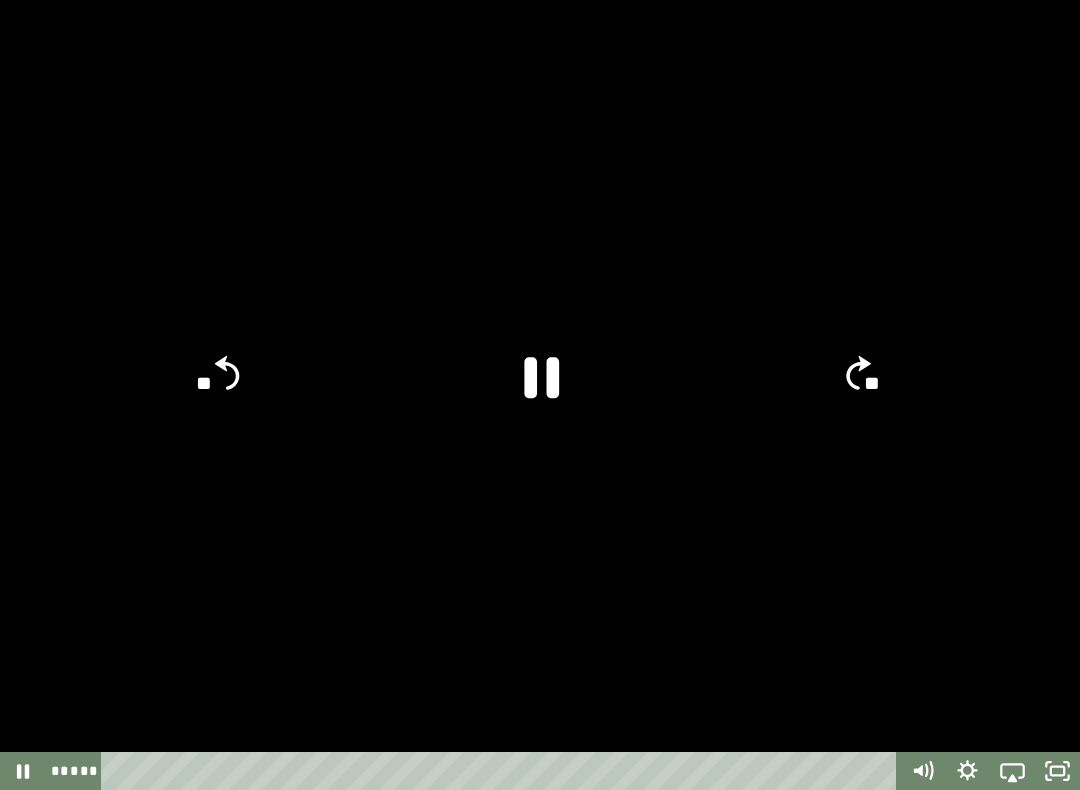 click at bounding box center (540, 395) 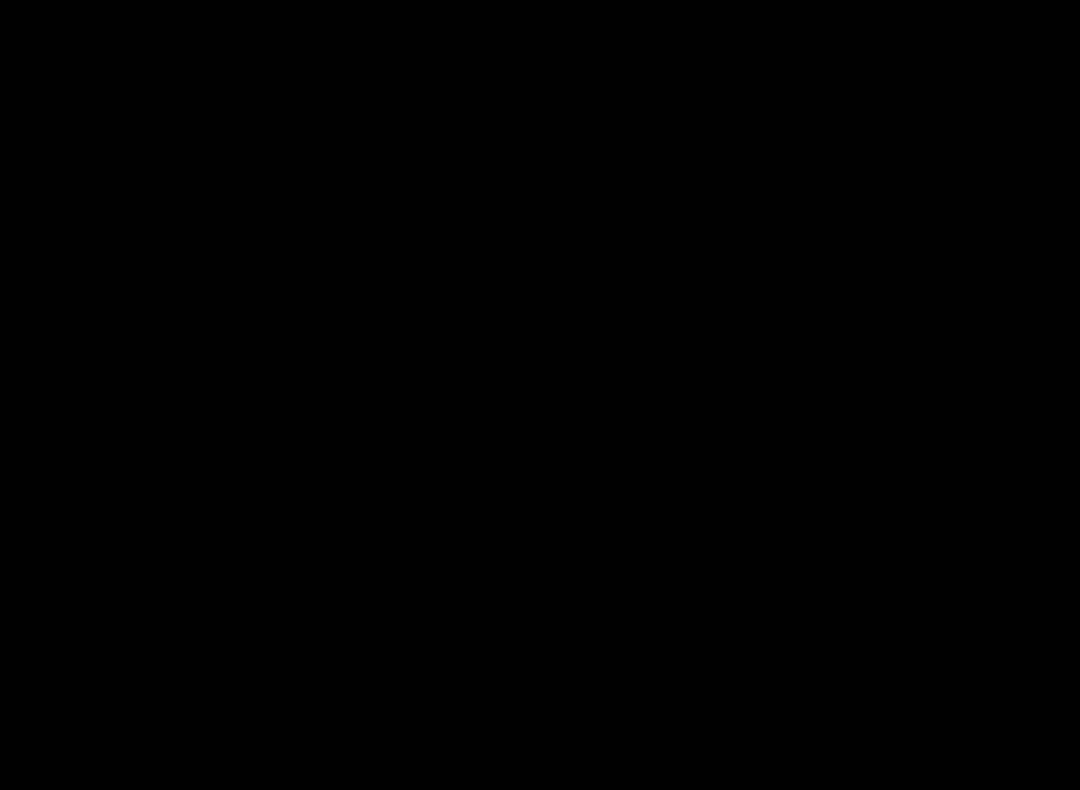 click at bounding box center [540, 395] 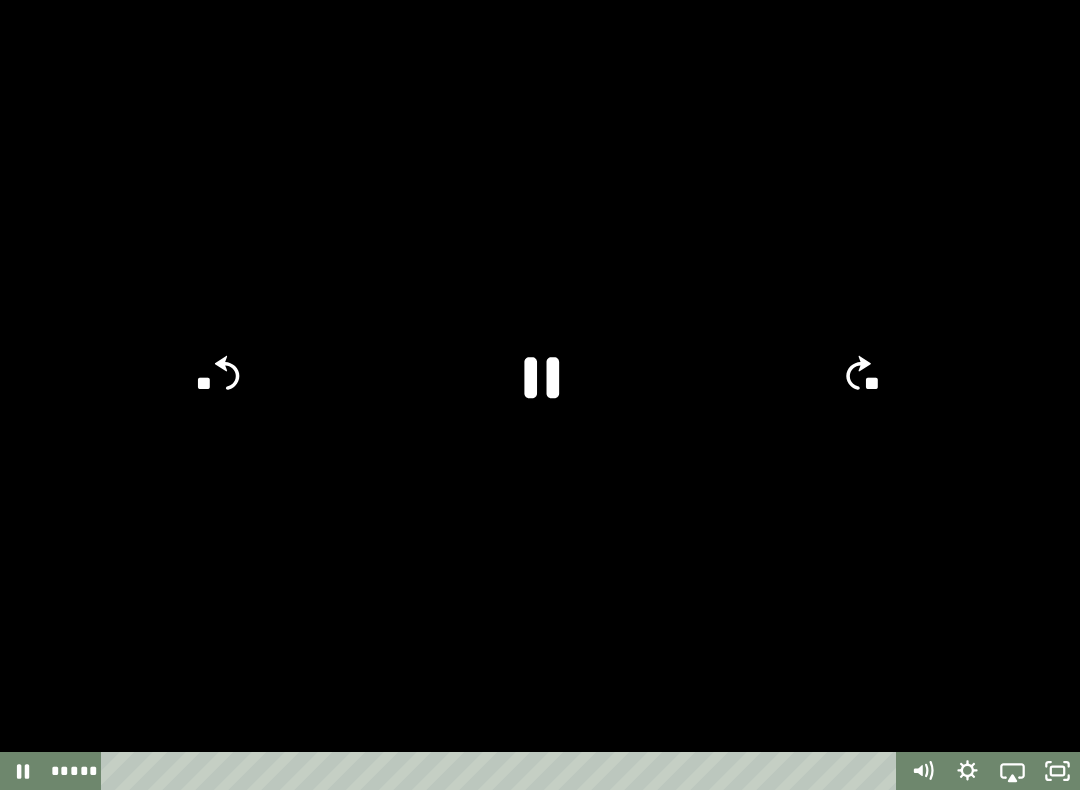 click on "**" 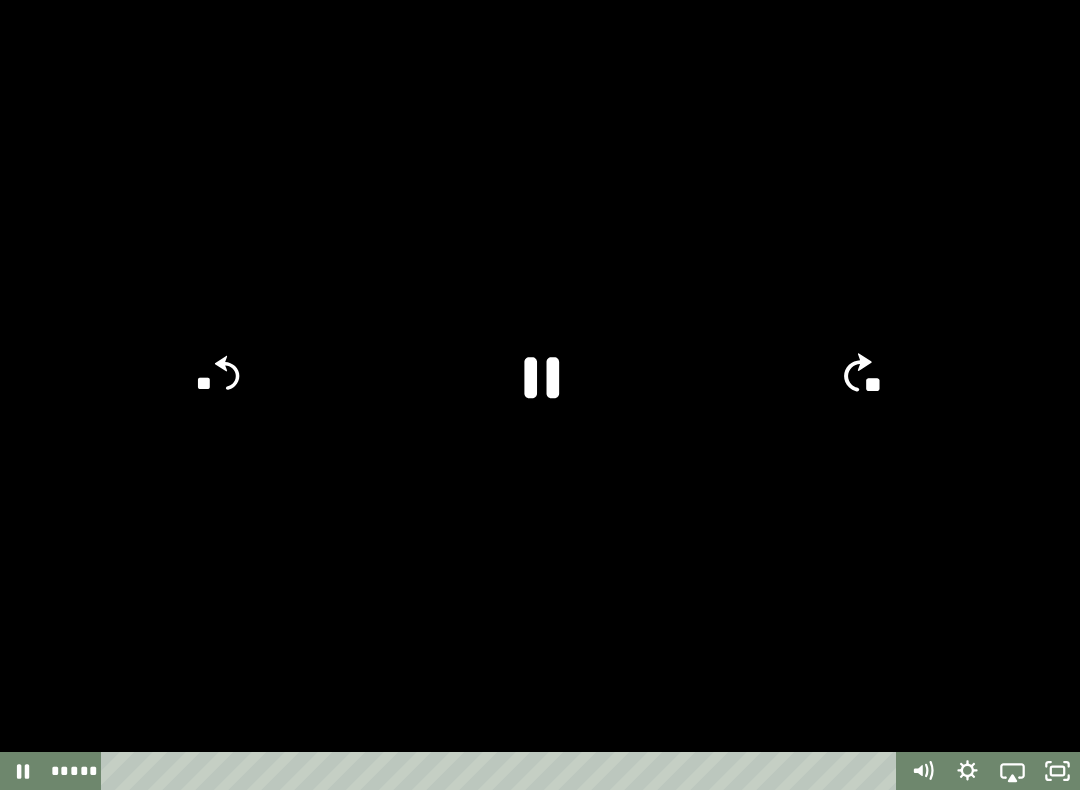 click on "**" 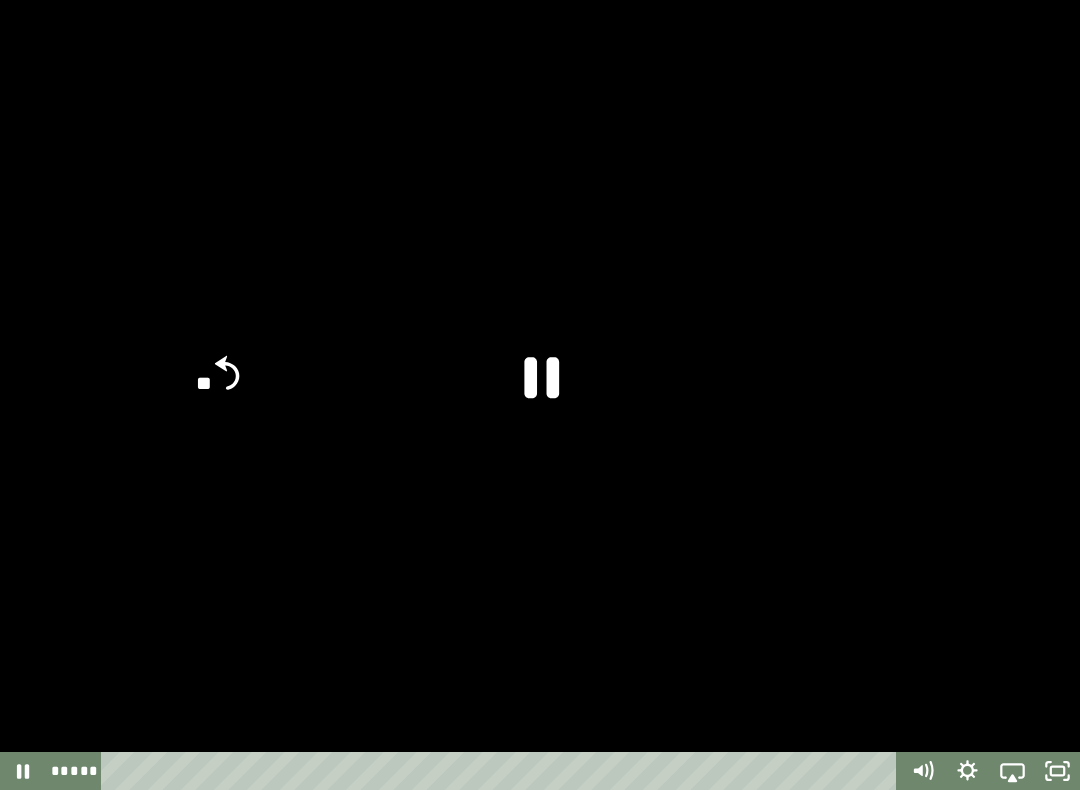 click on "**" 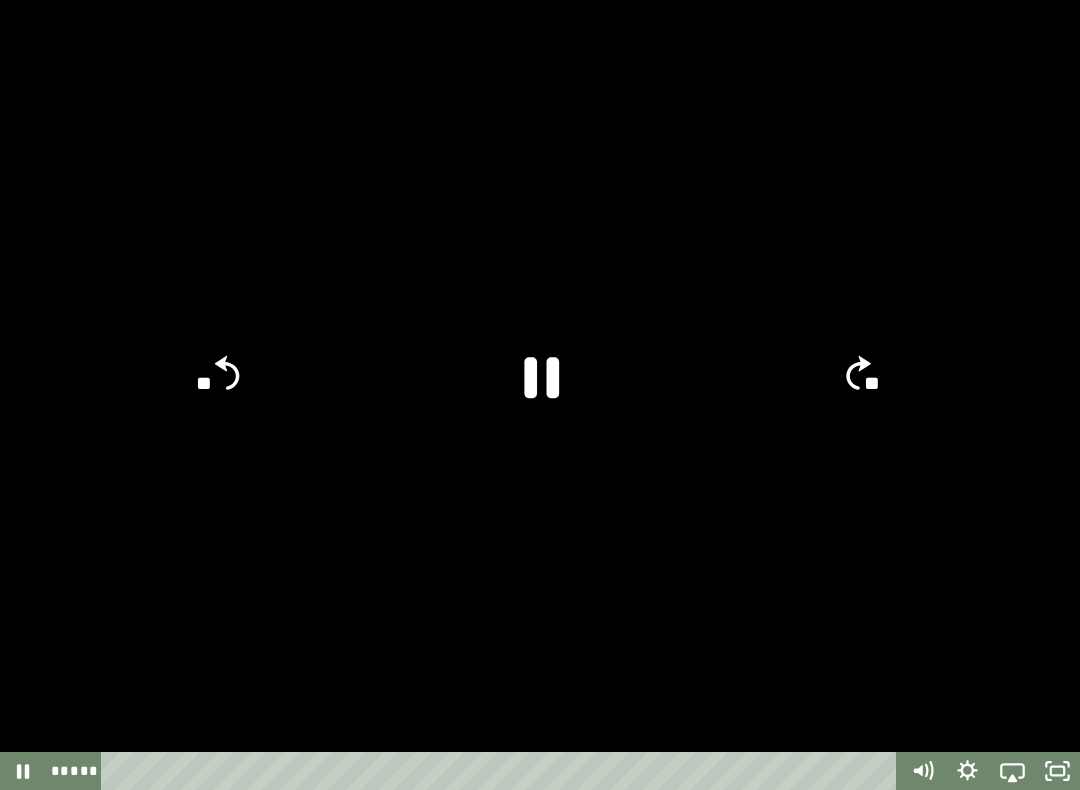 click on "**" 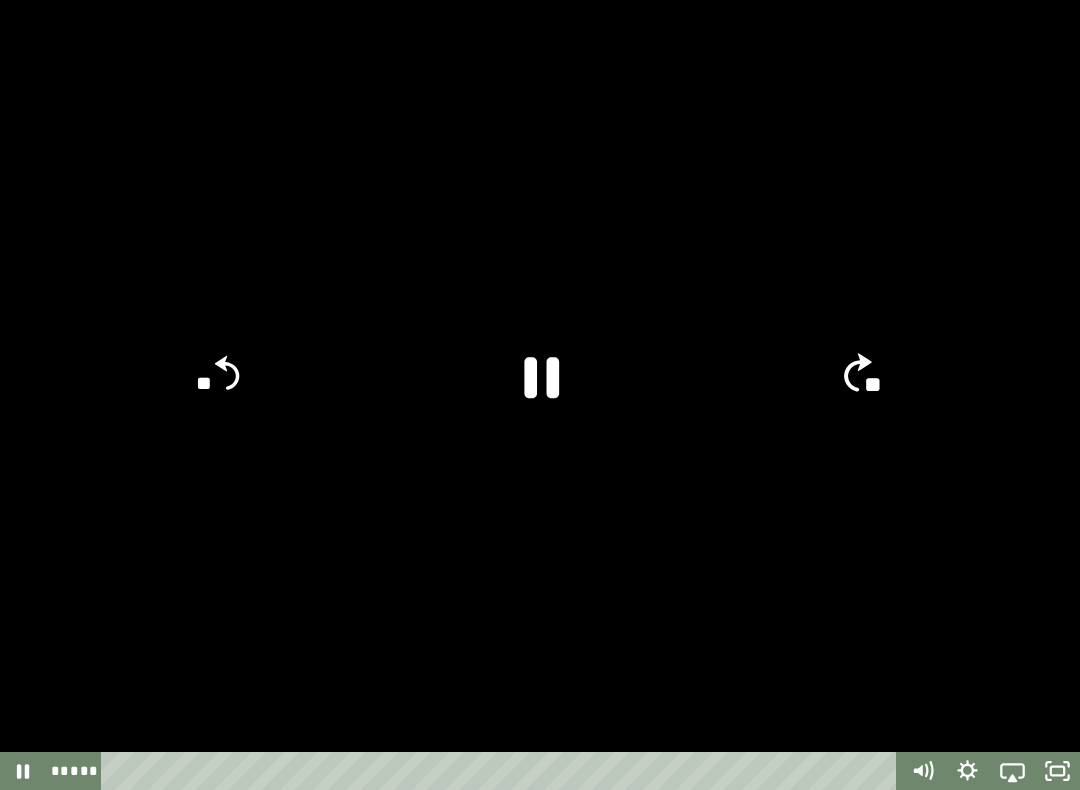 click on "**" 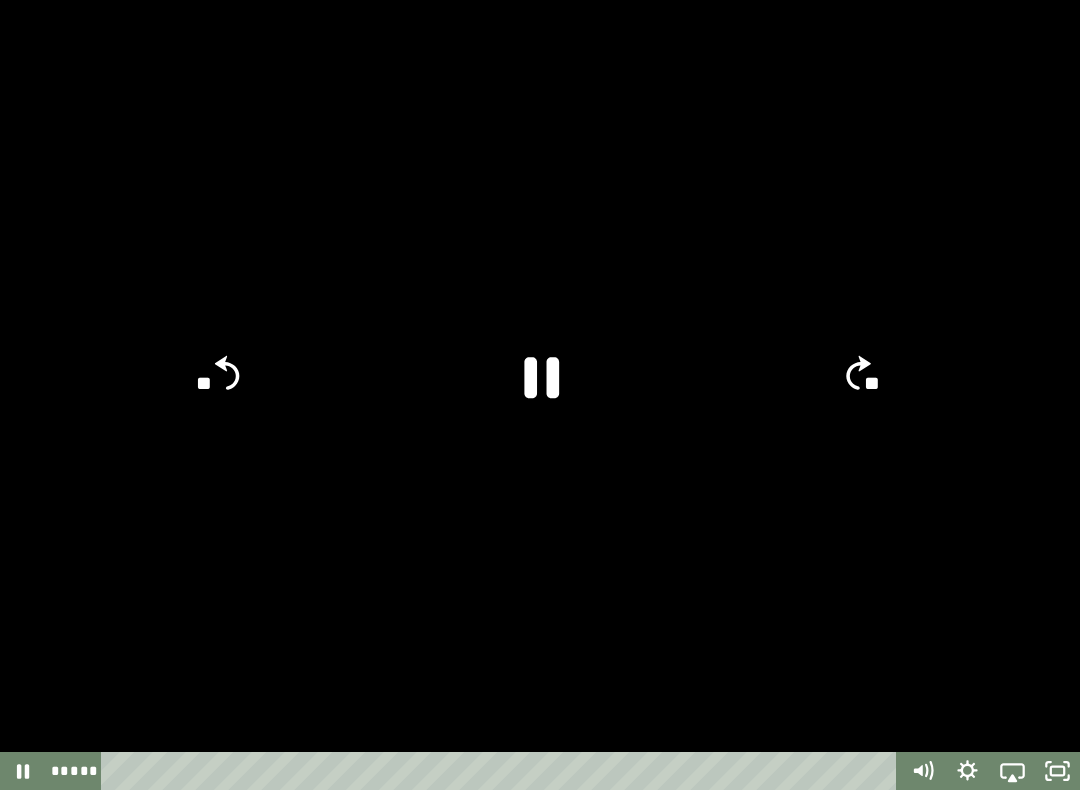 click on "**" 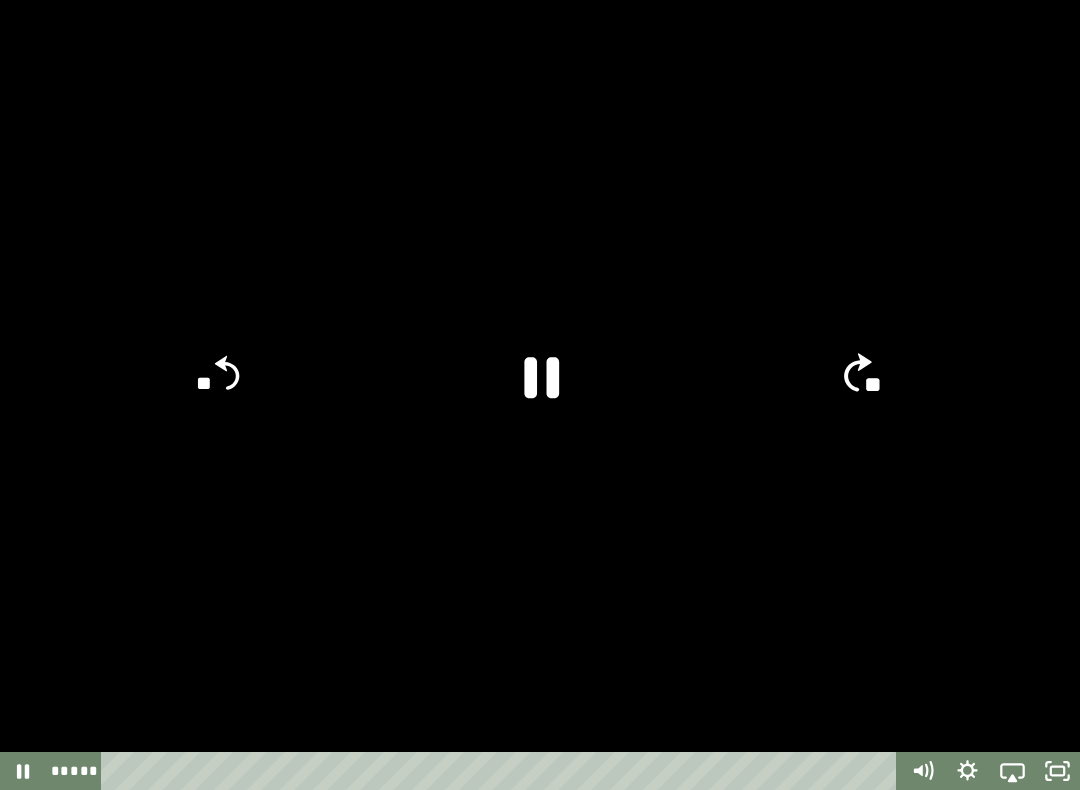 click on "**" 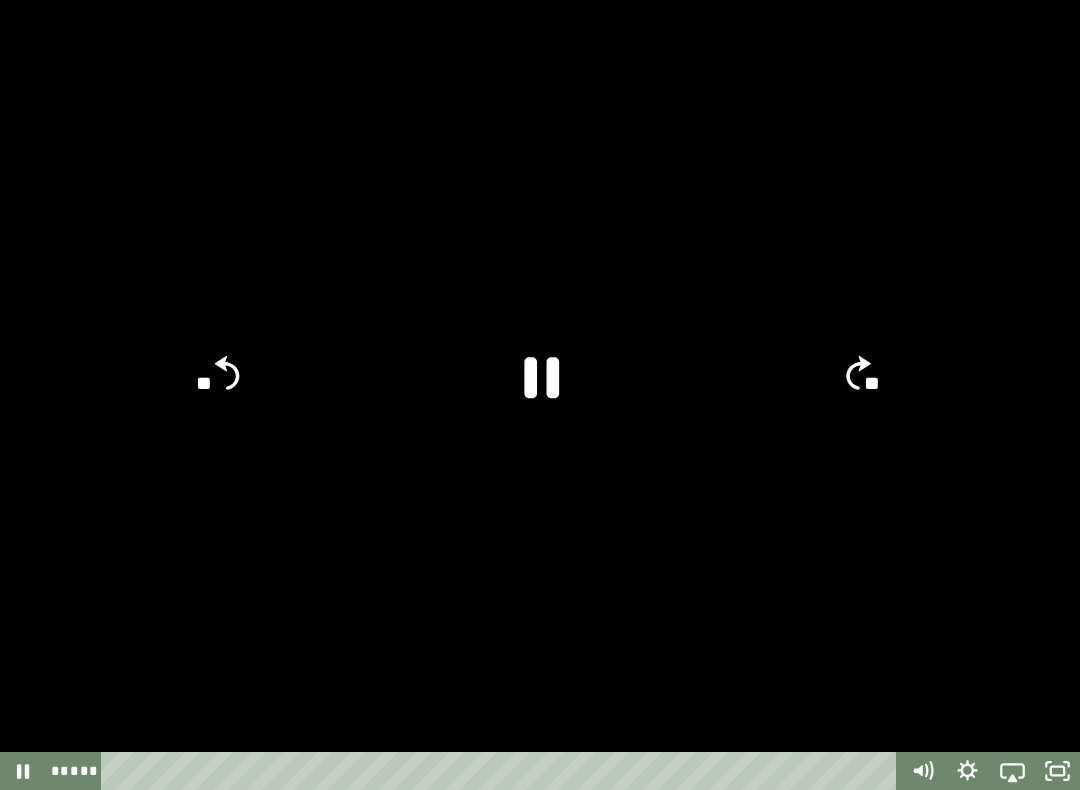 click on "**" 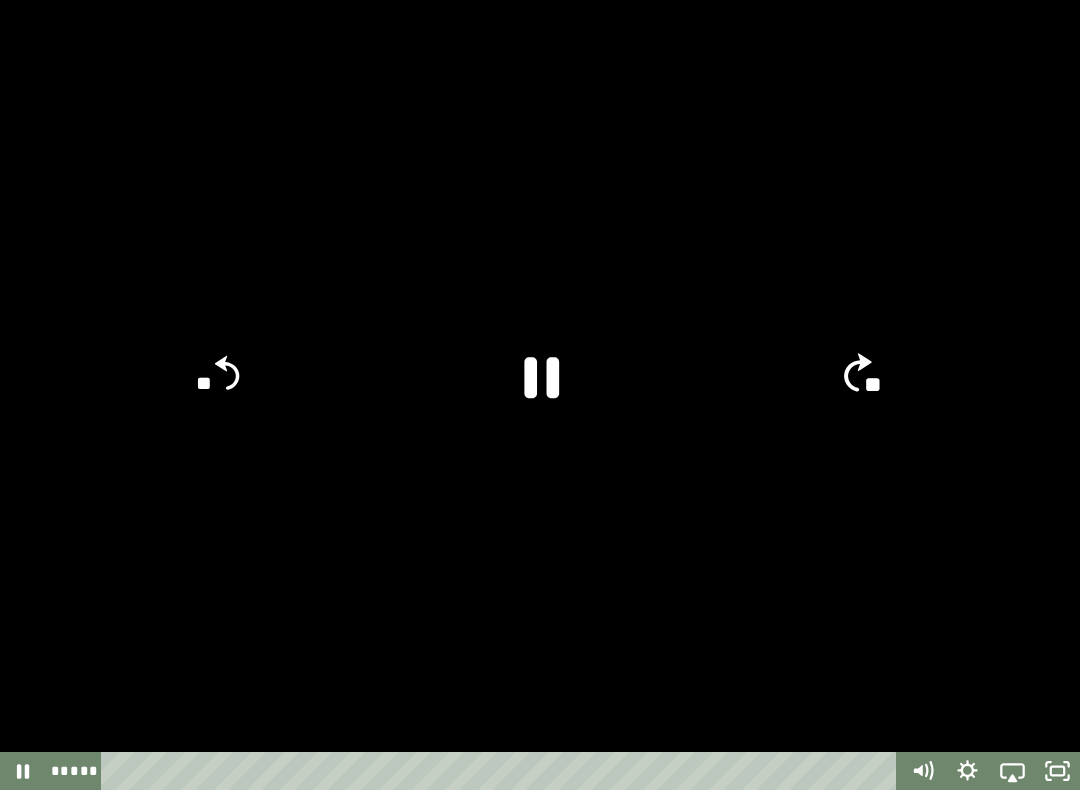 click on "**" 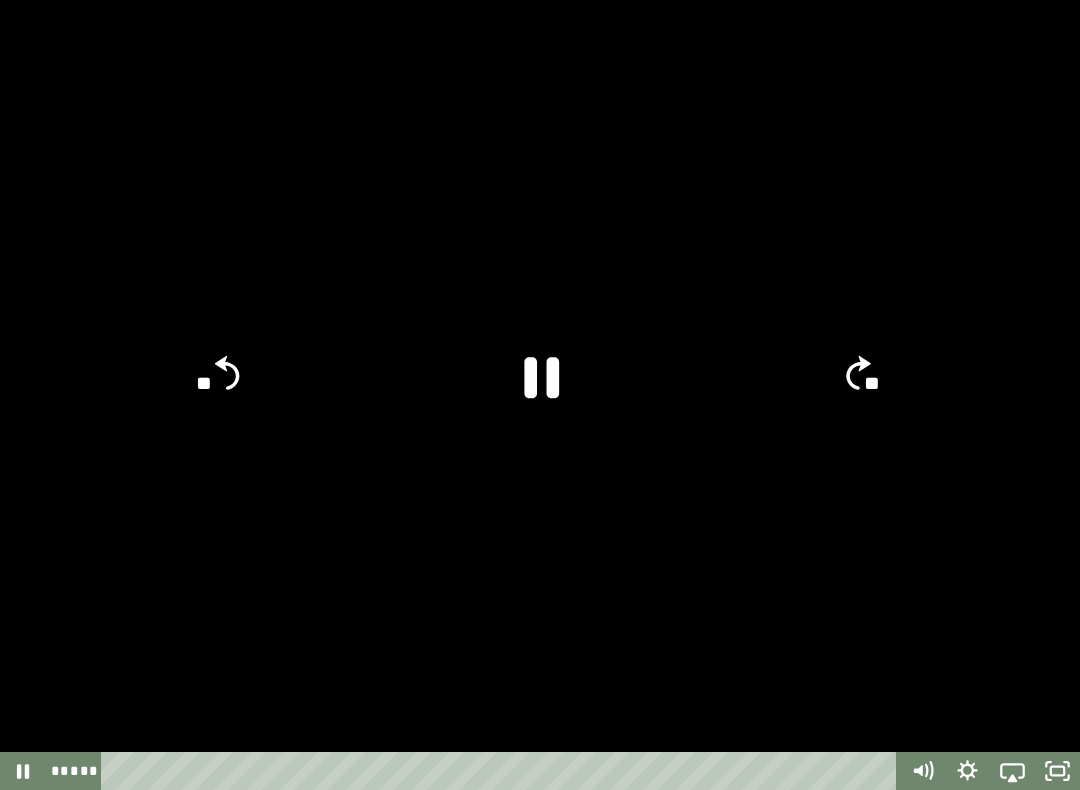 click on "**" 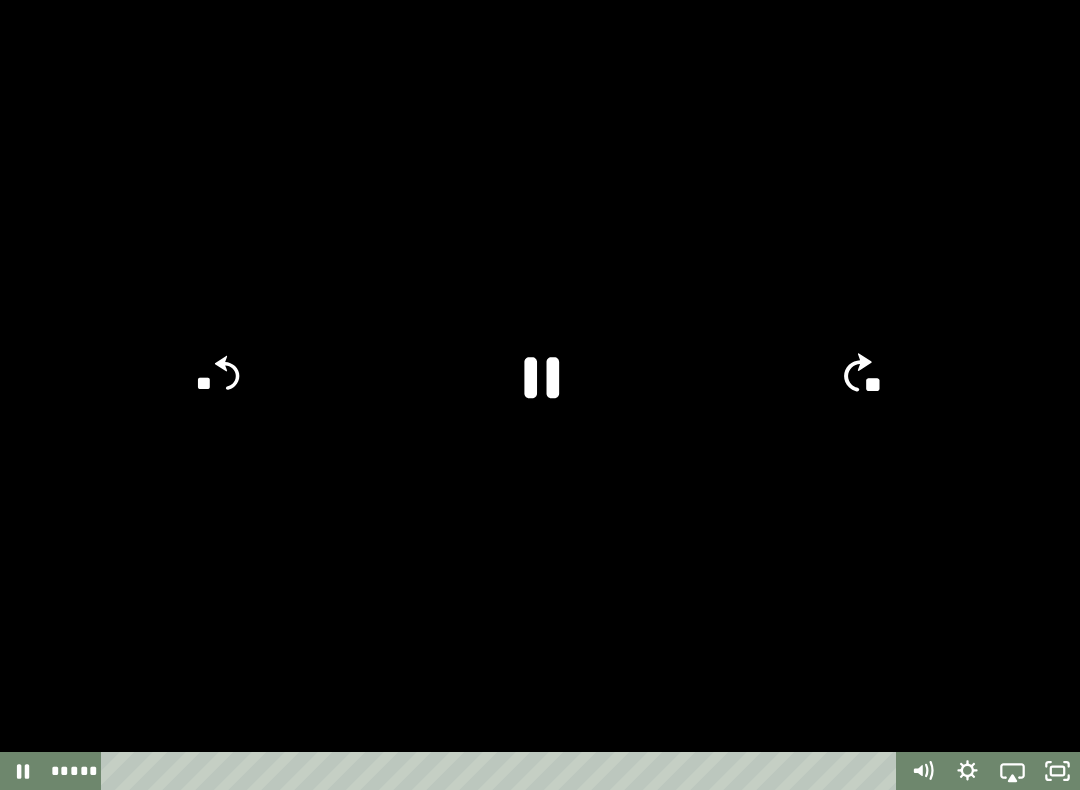 click on "**" 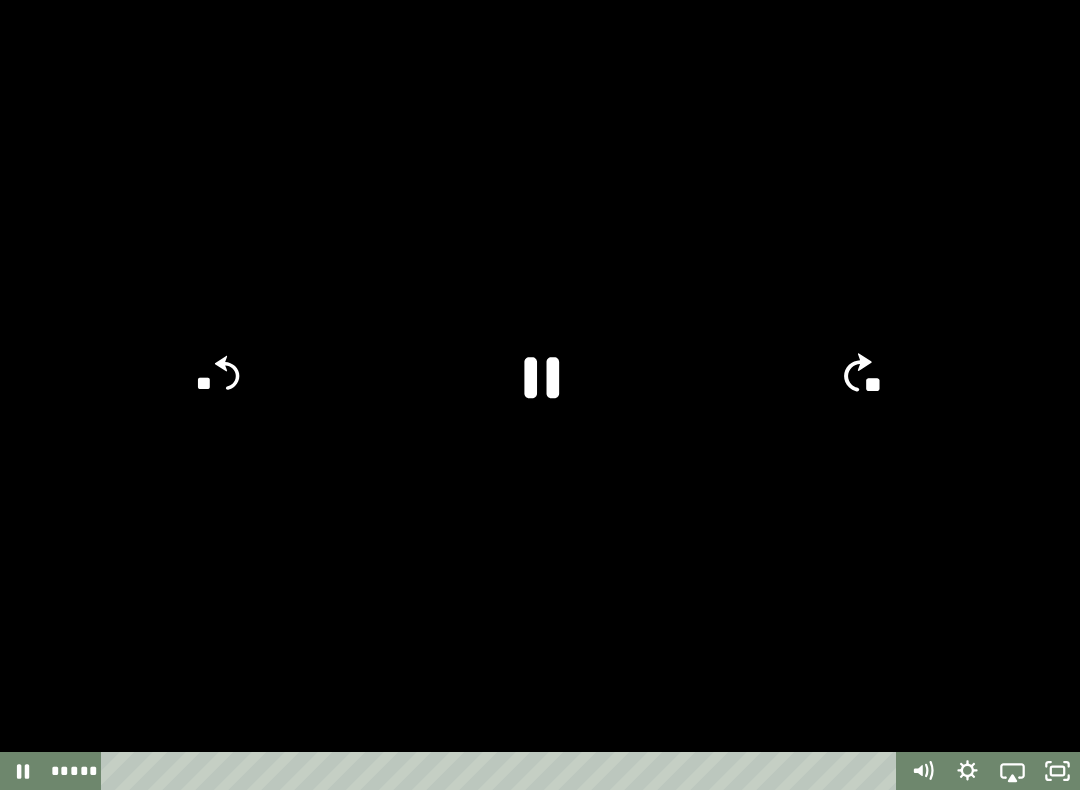 click on "**" 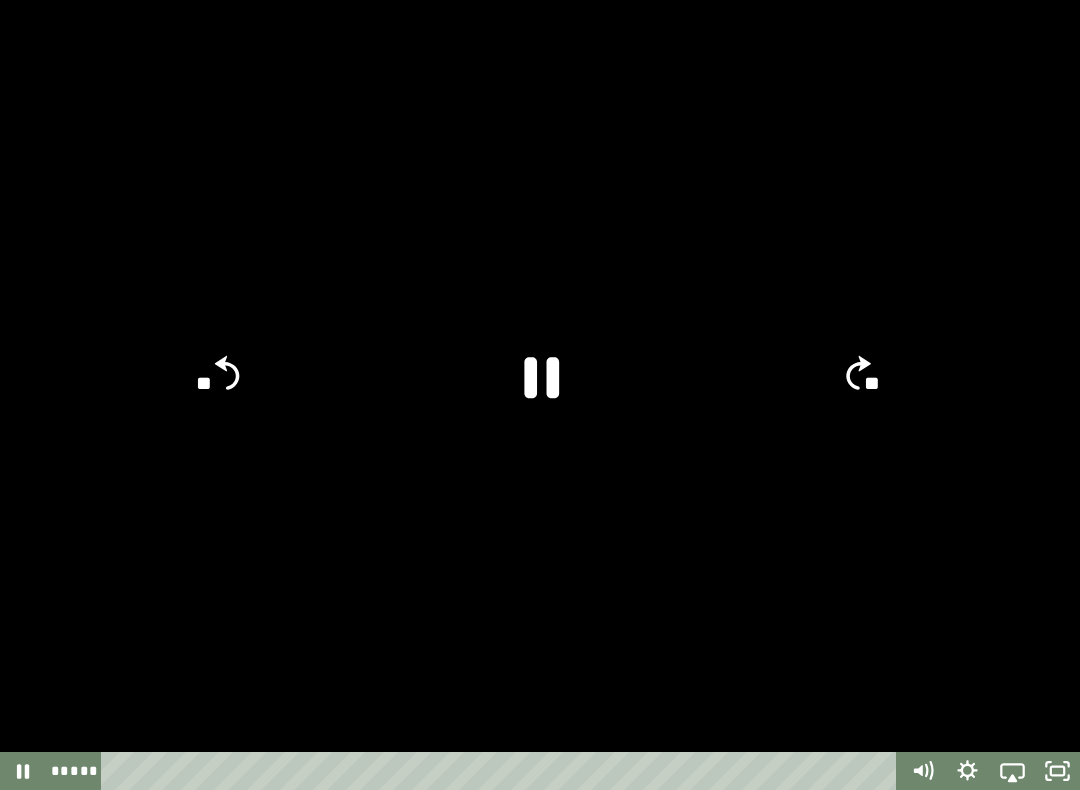 click on "**" 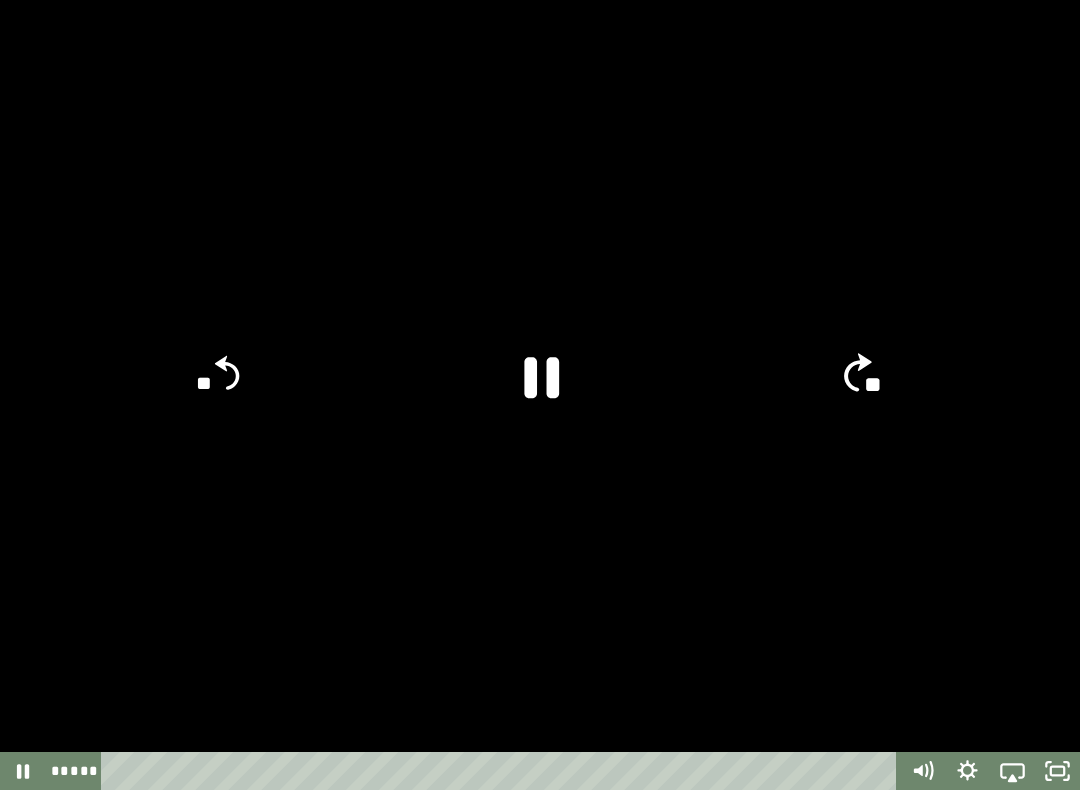 click on "**" 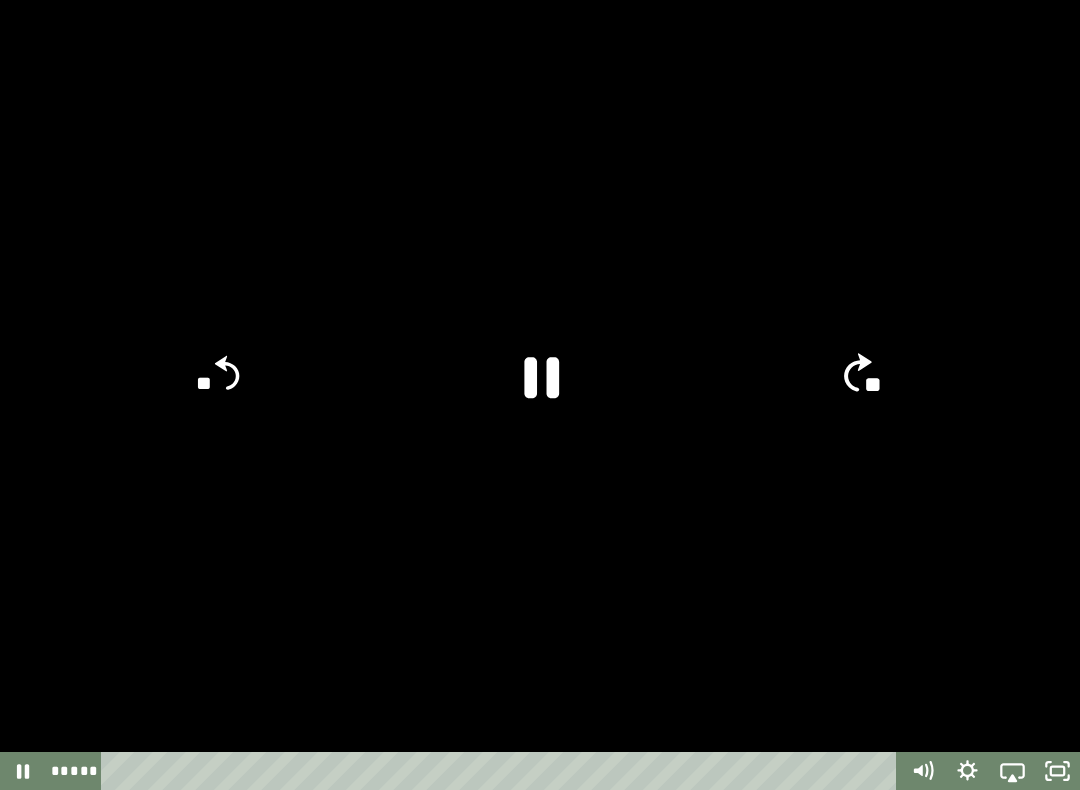click on "**" 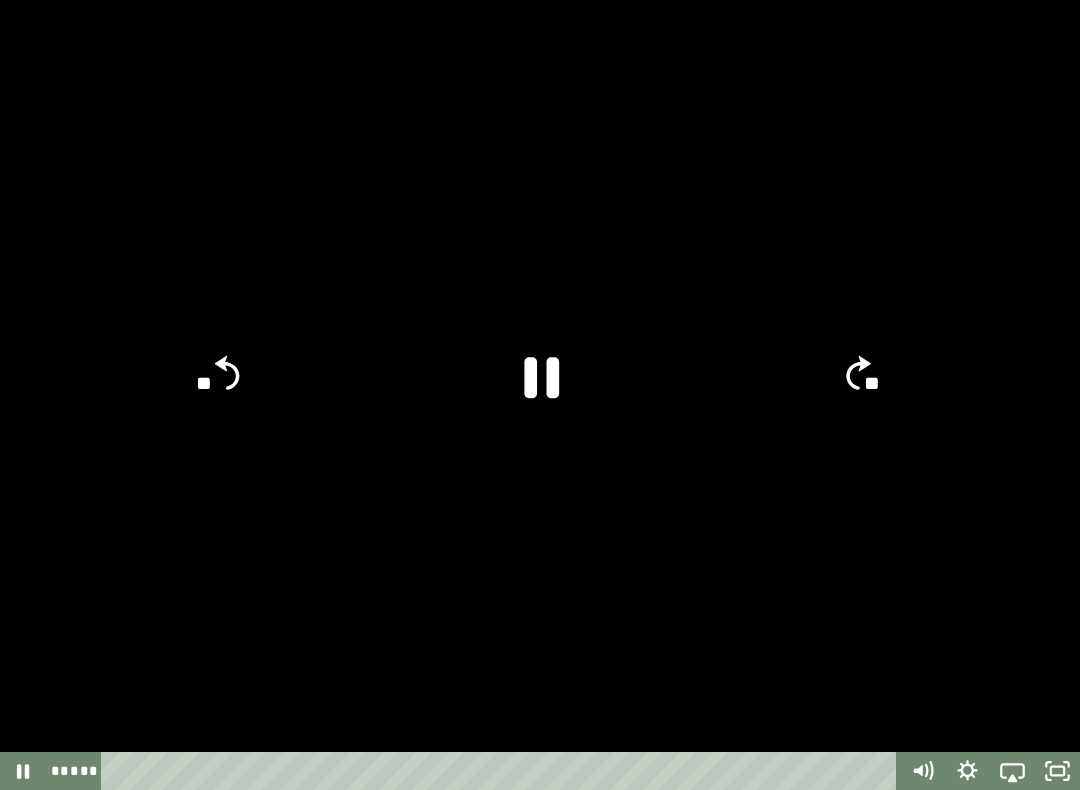 click on "**" 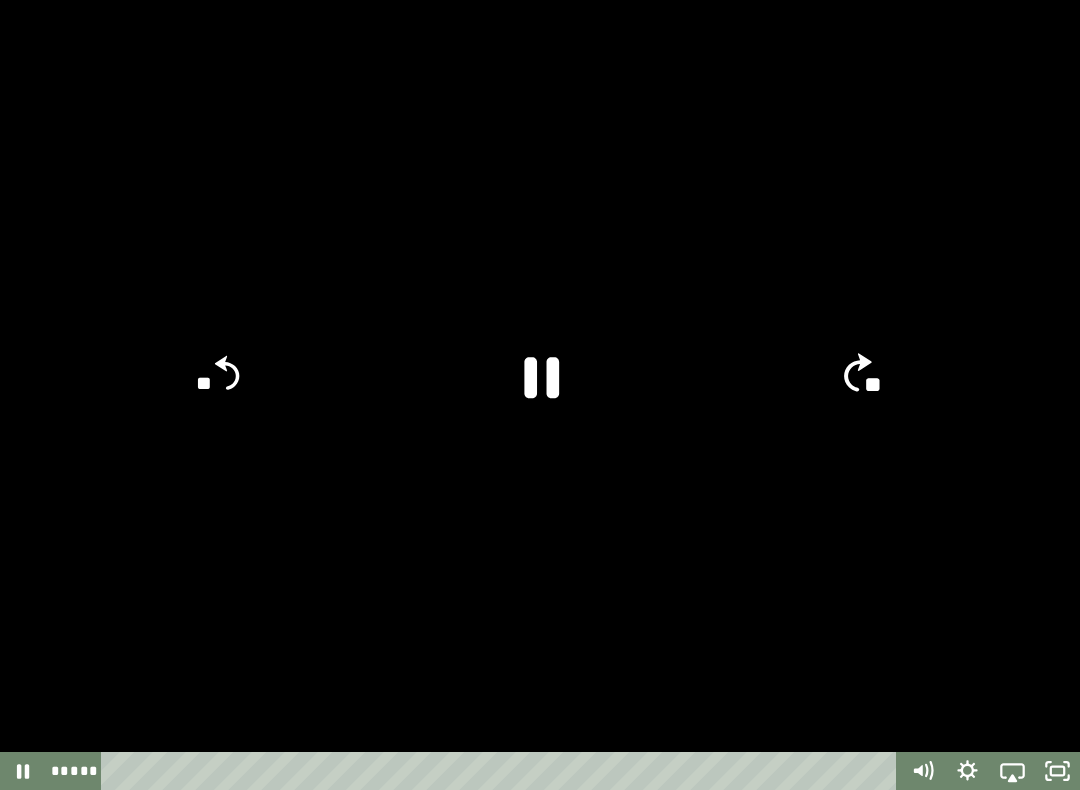 click on "**" 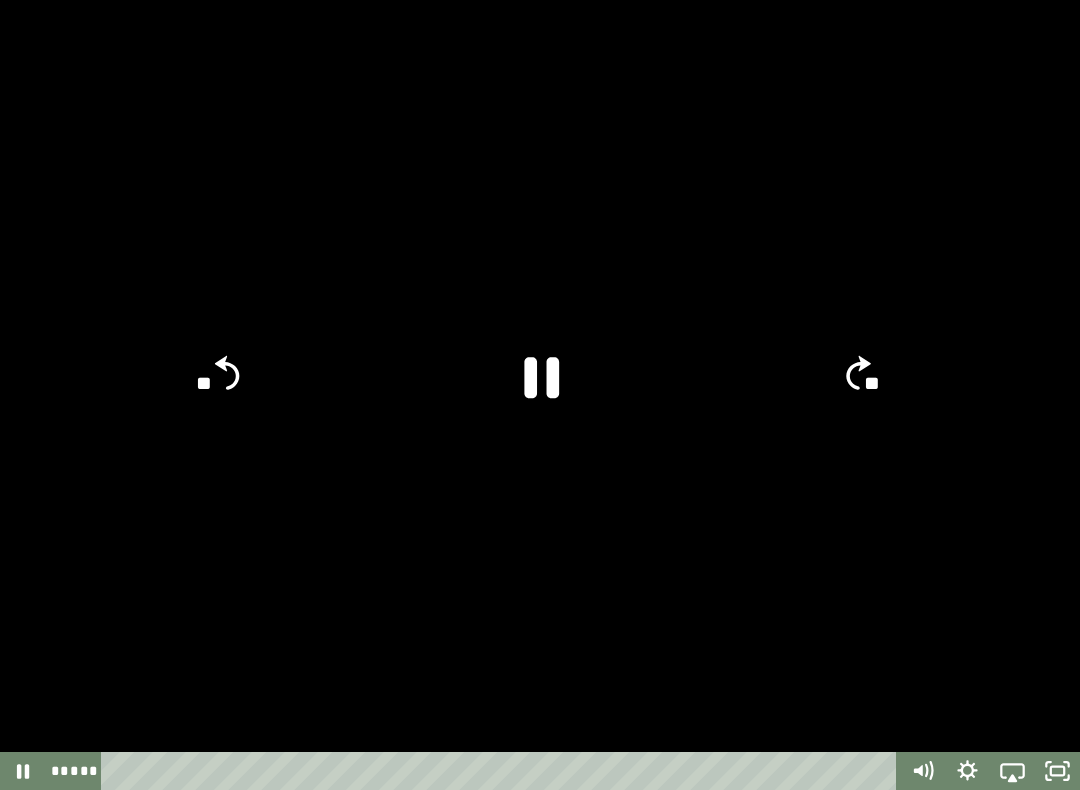 click on "**" 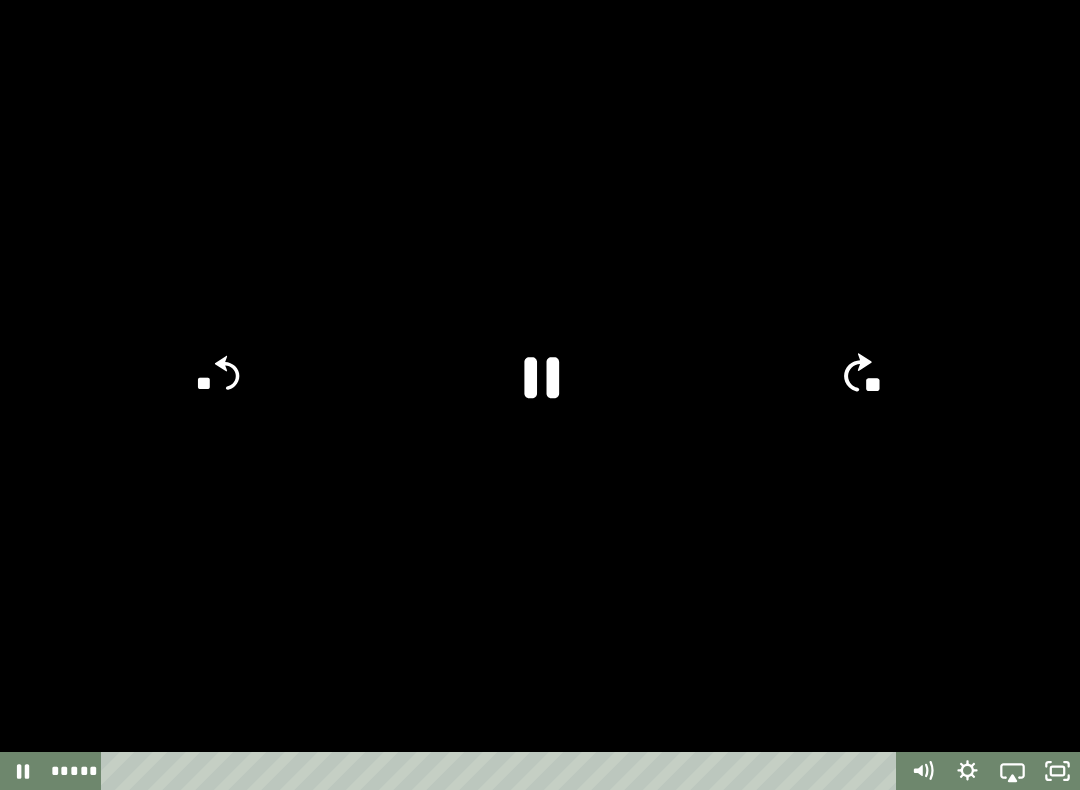 click on "**" 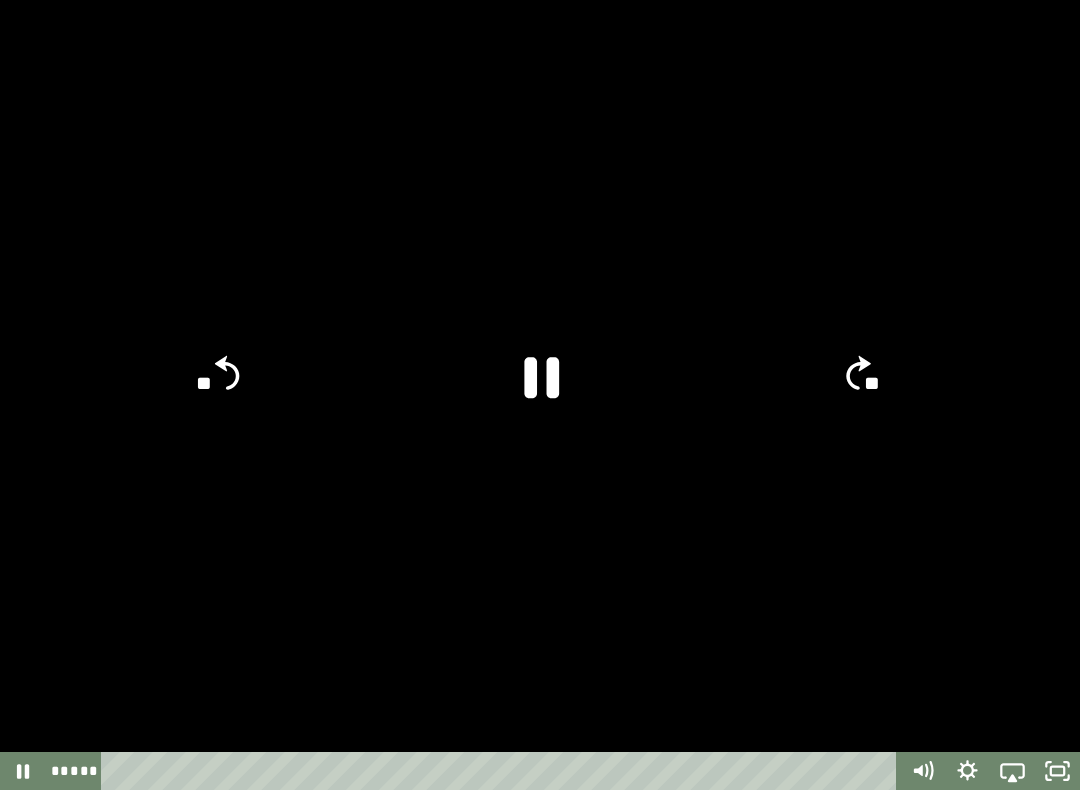 click on "**" 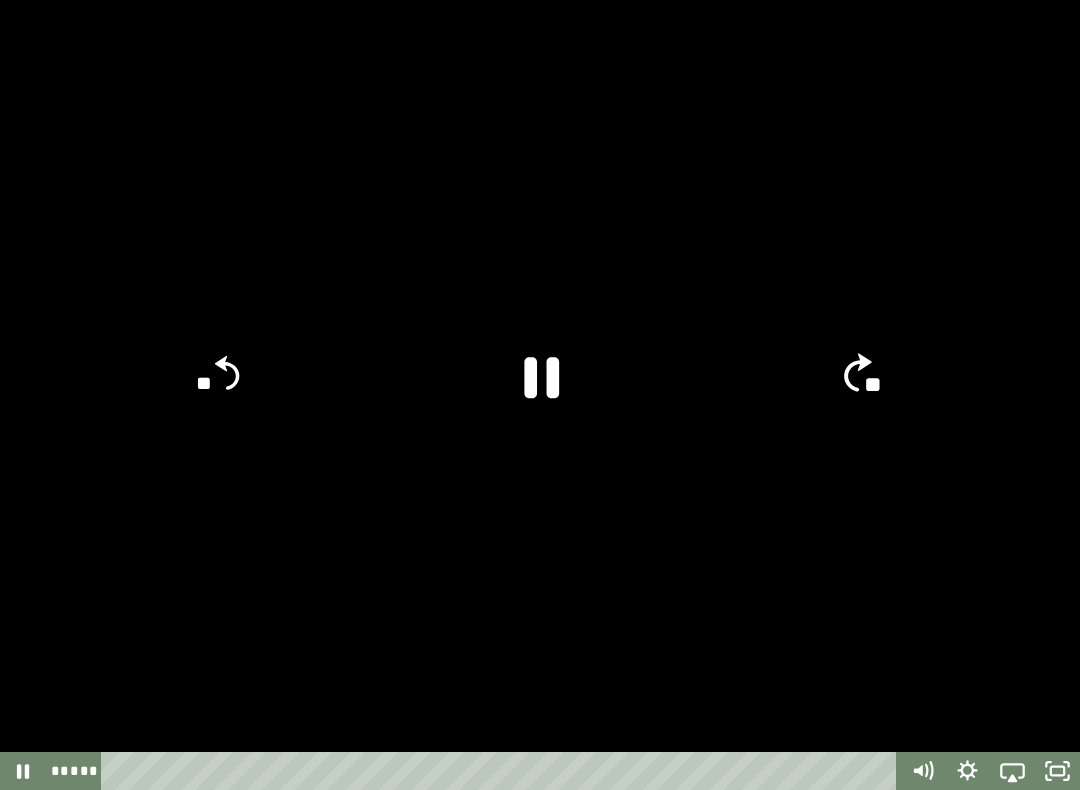 click on "**" 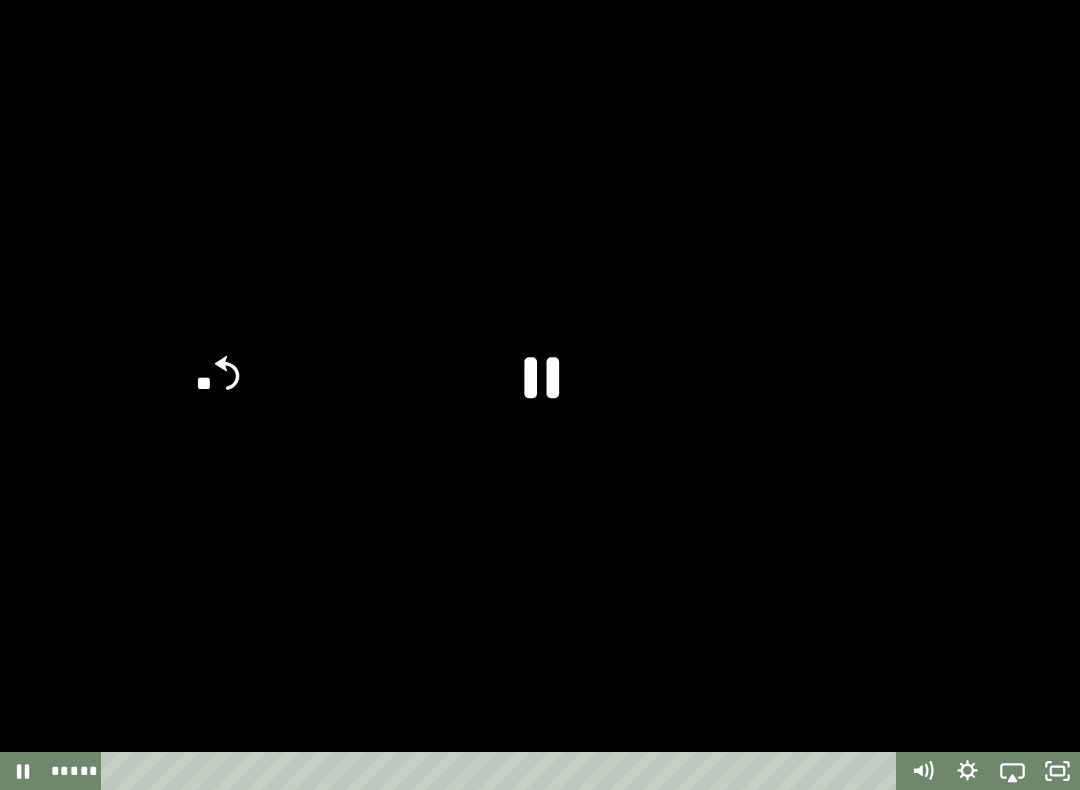 click on "**" 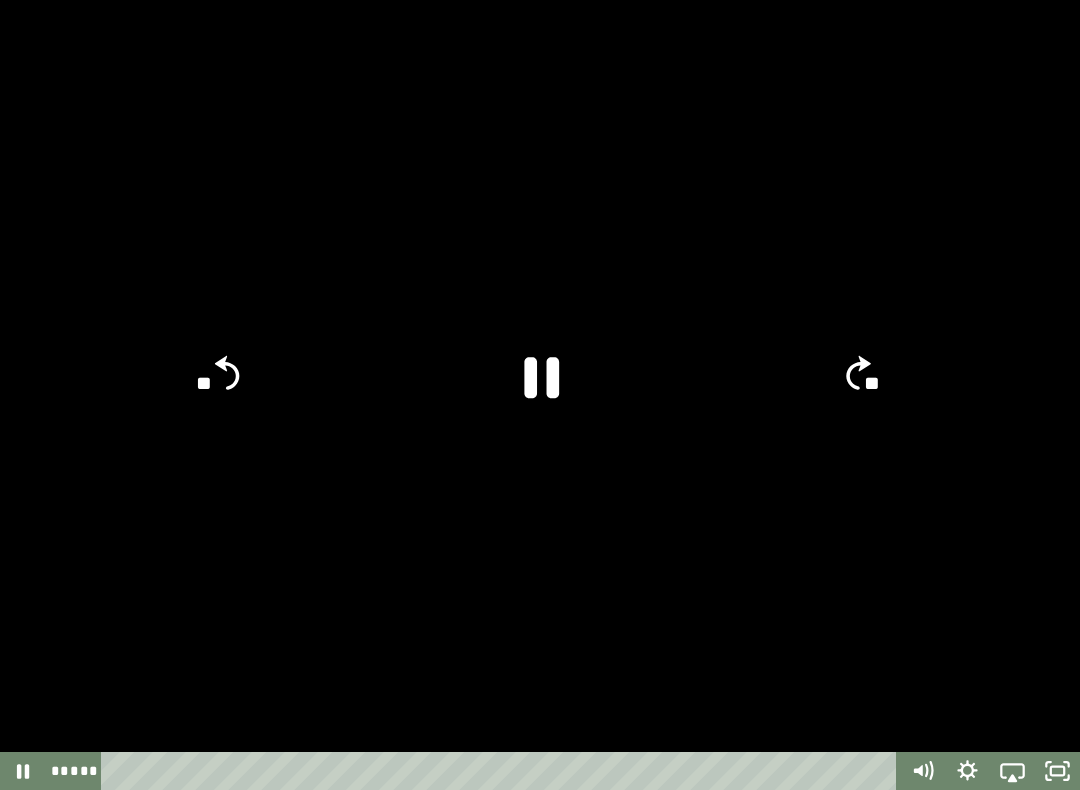 click on "**" 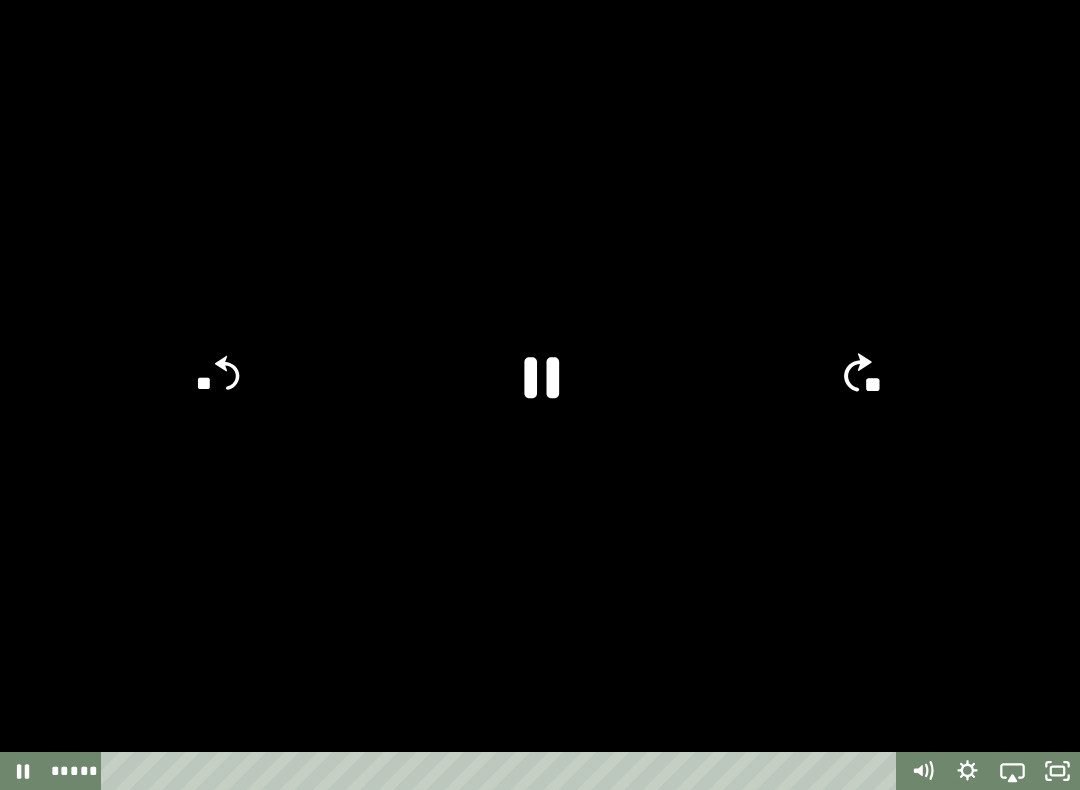 click on "**" 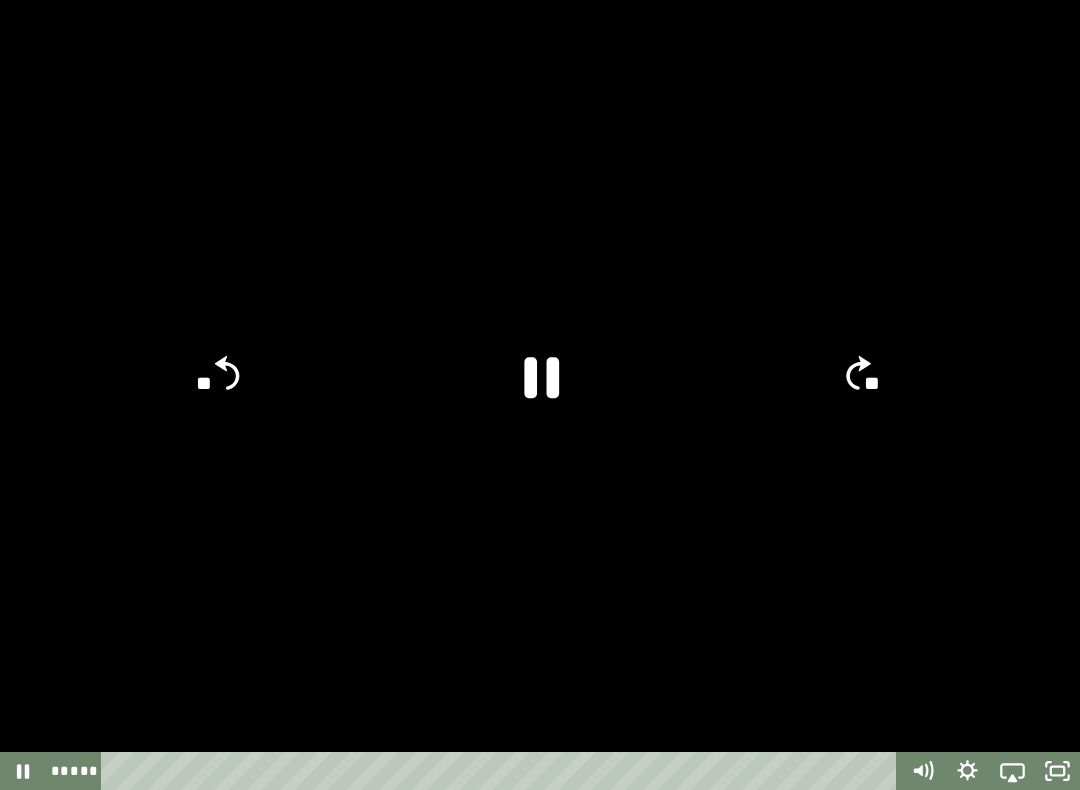click on "**" 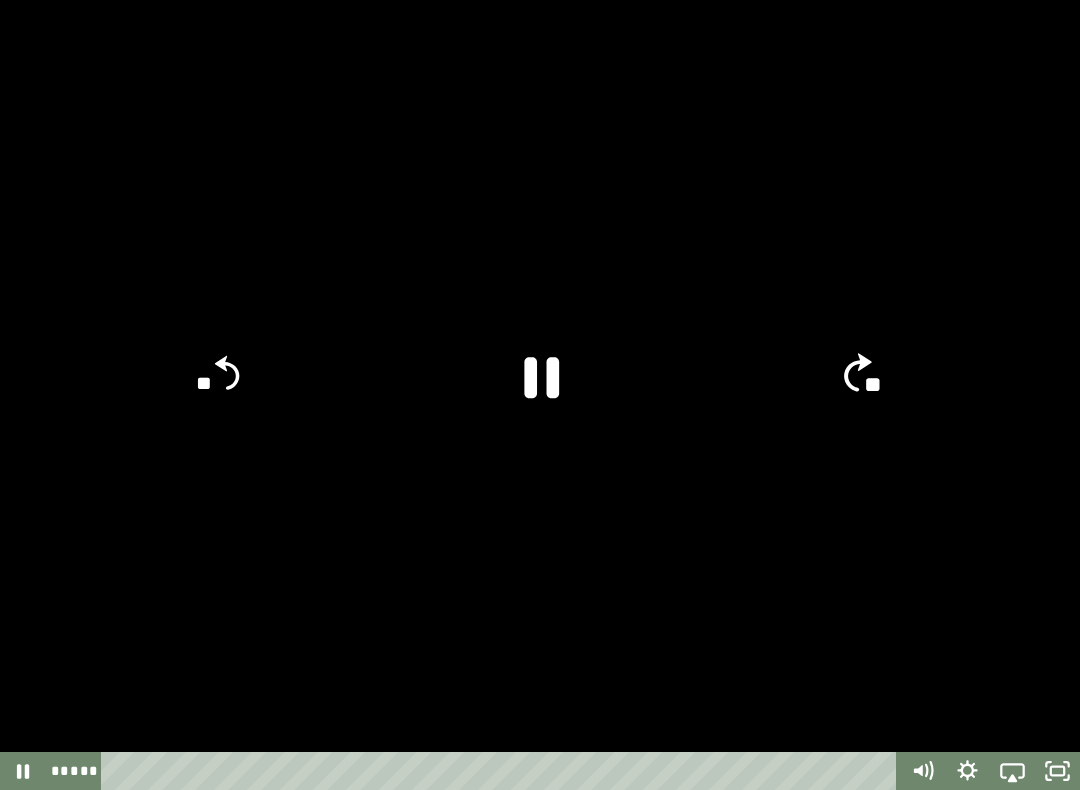 click on "**" 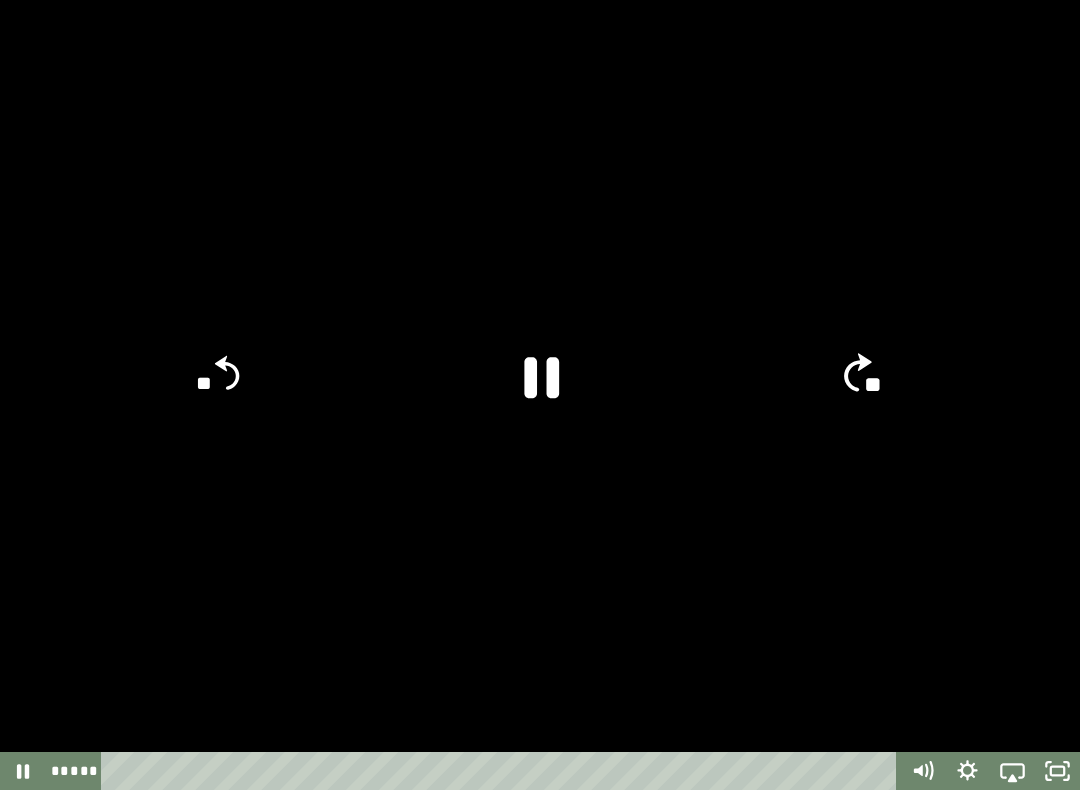 click on "**" 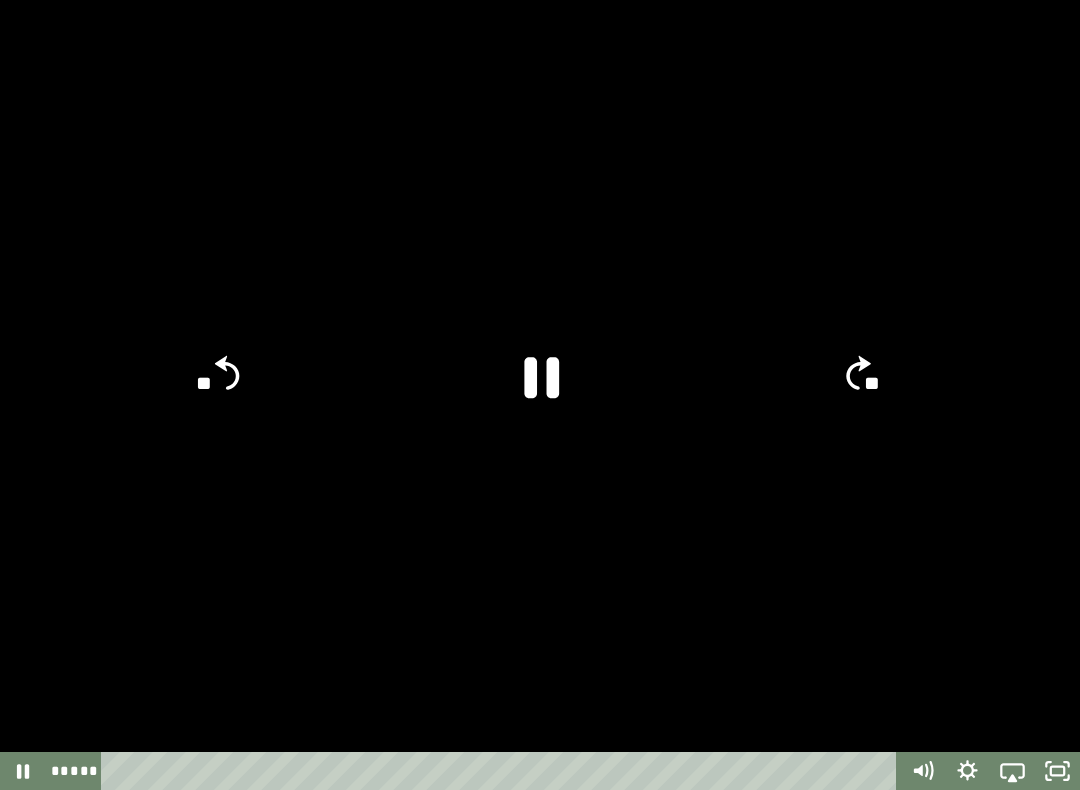 click on "**" 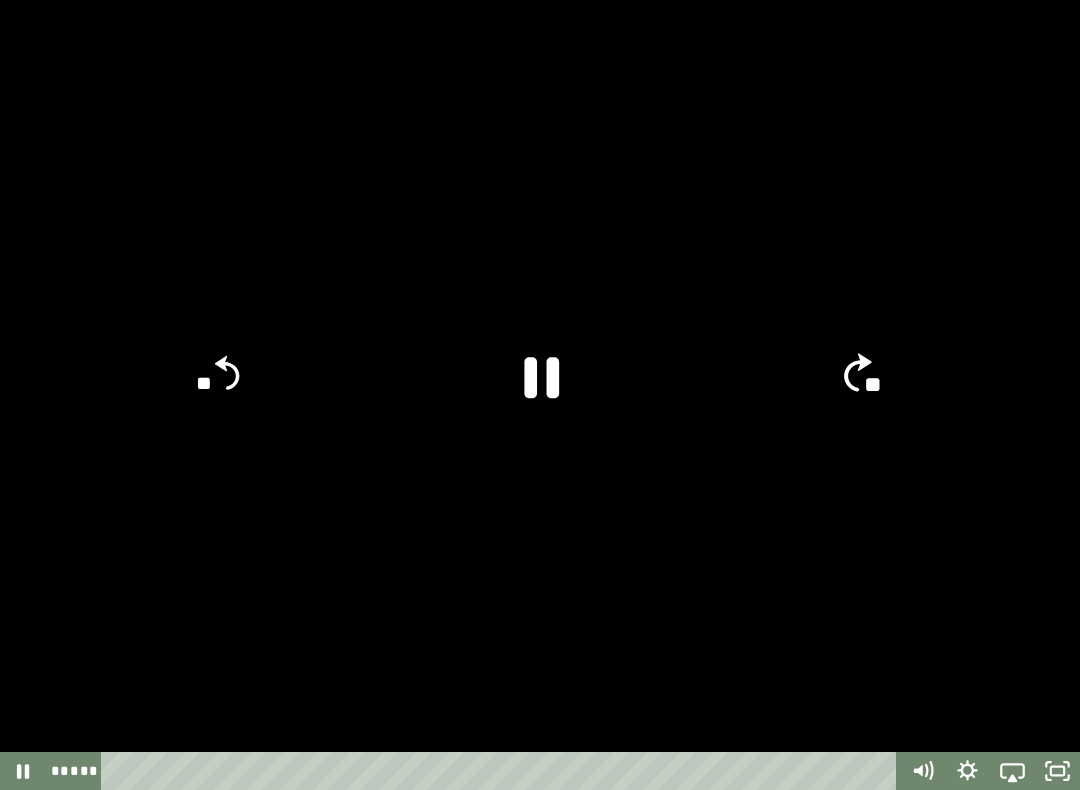 click on "**" 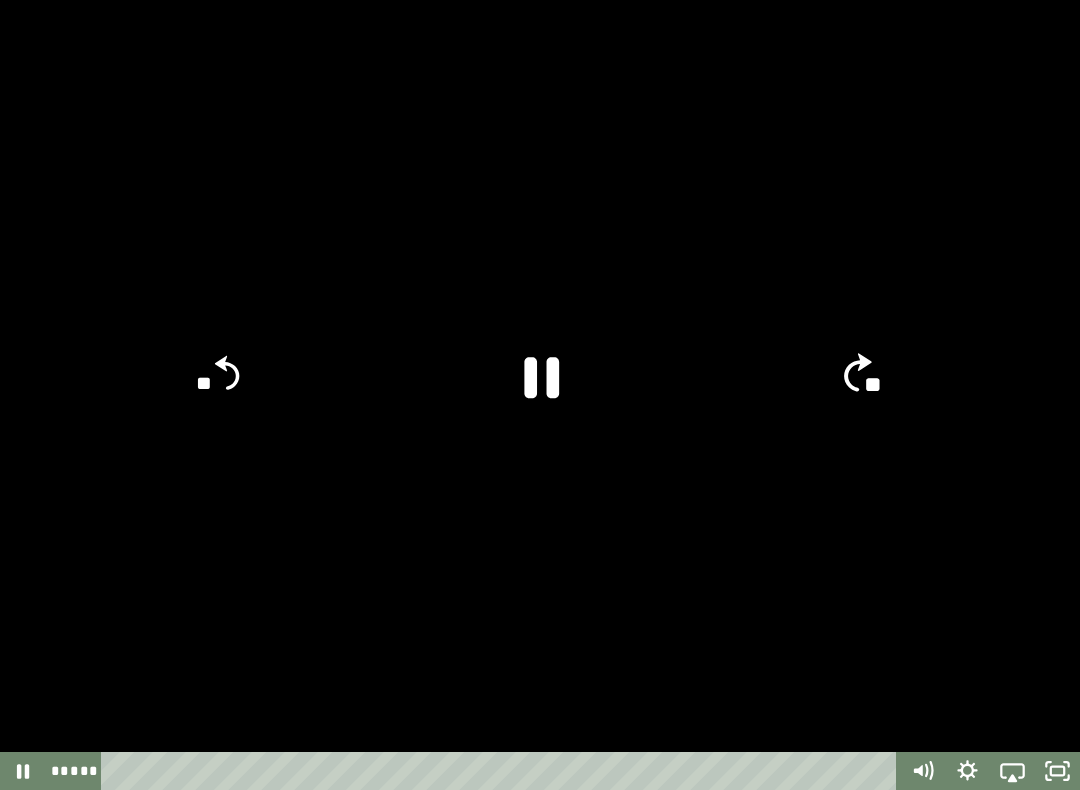 click on "**" 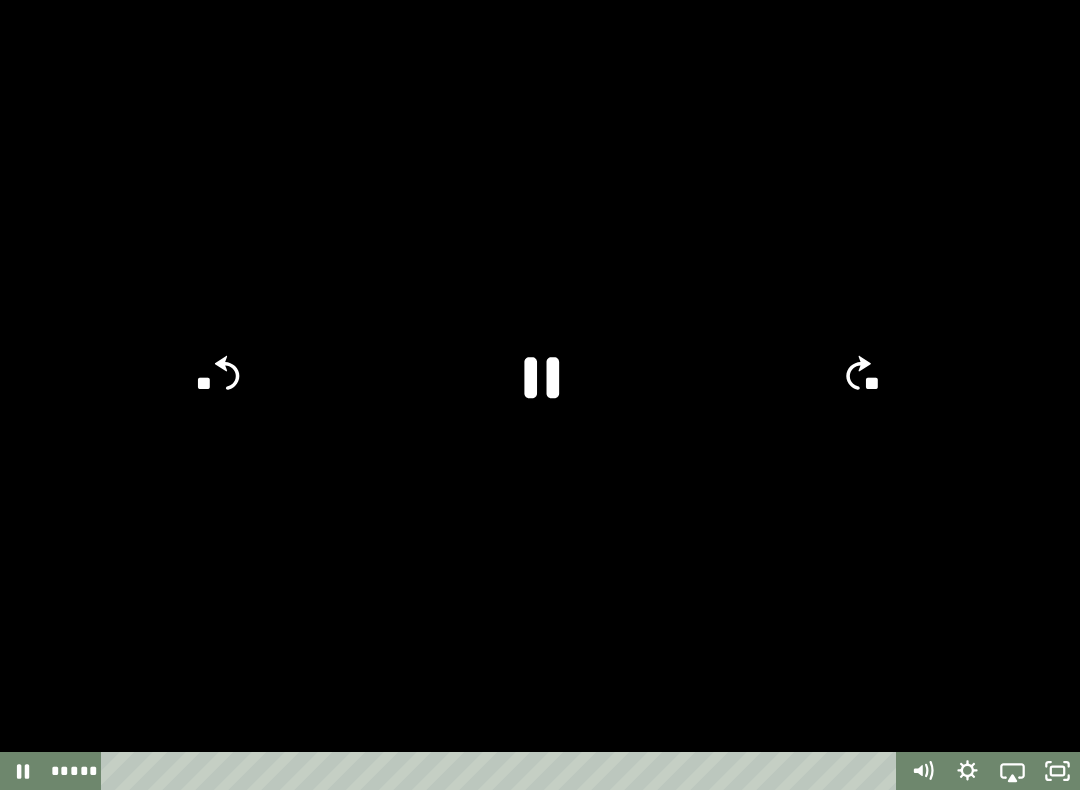 click on "**" 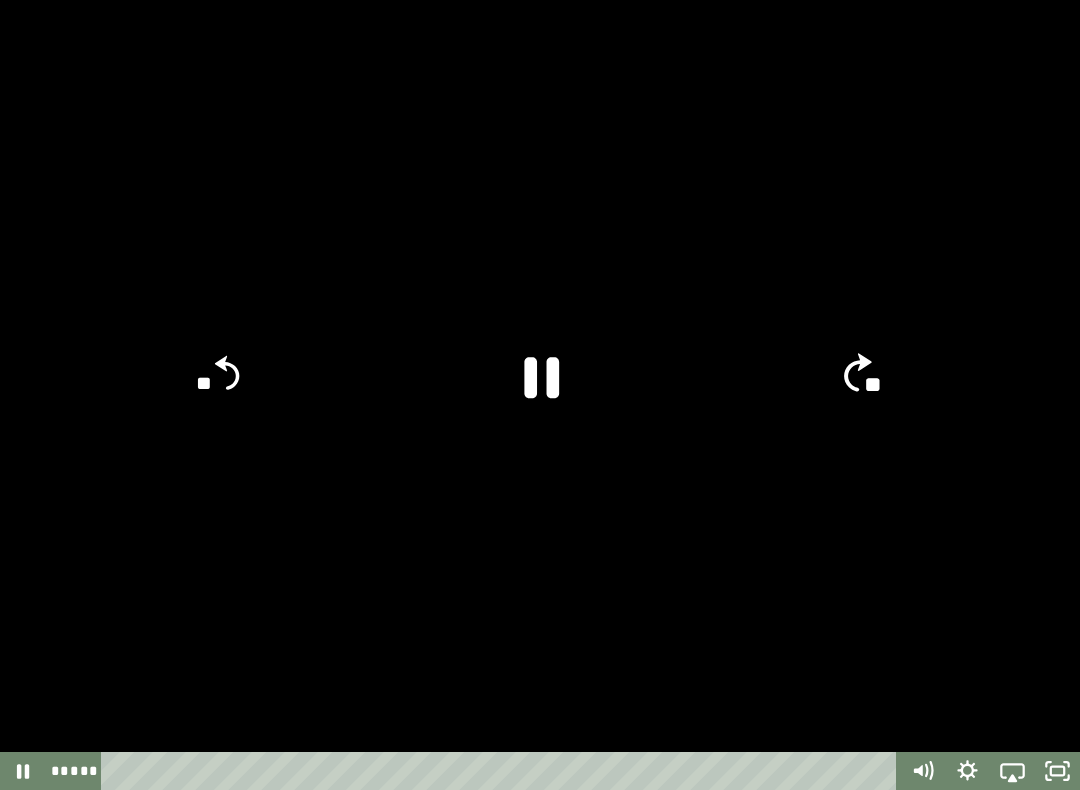 click on "**" 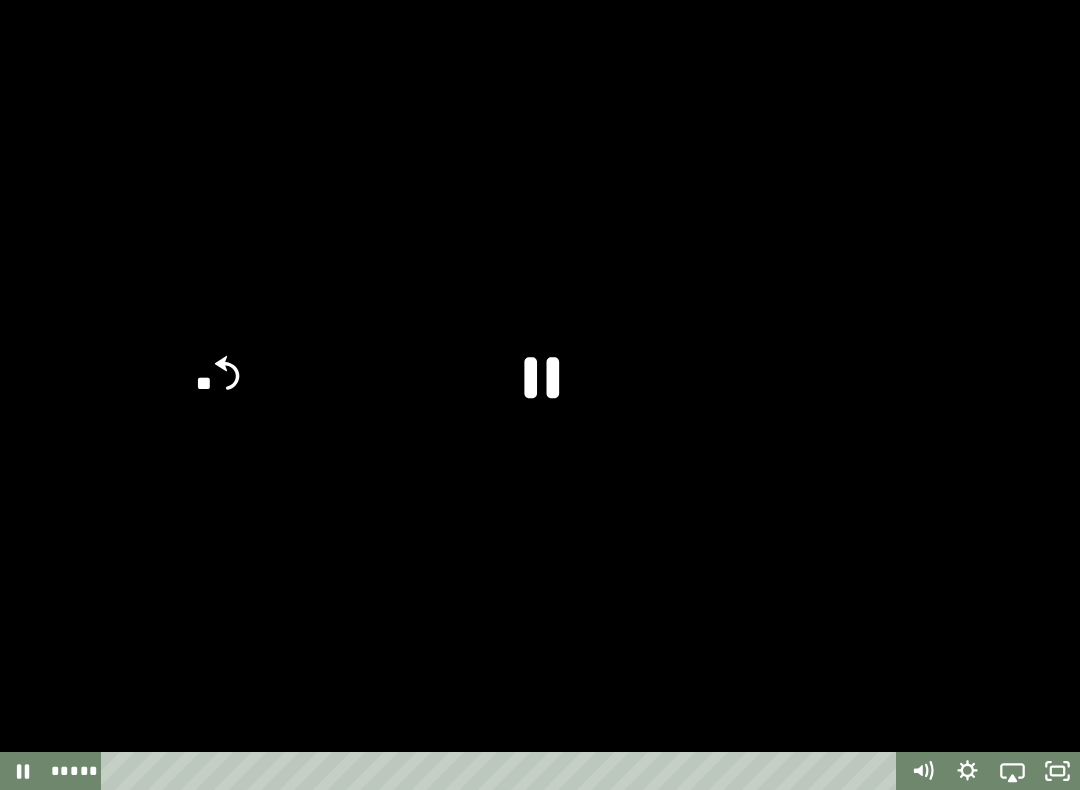 click on "**" 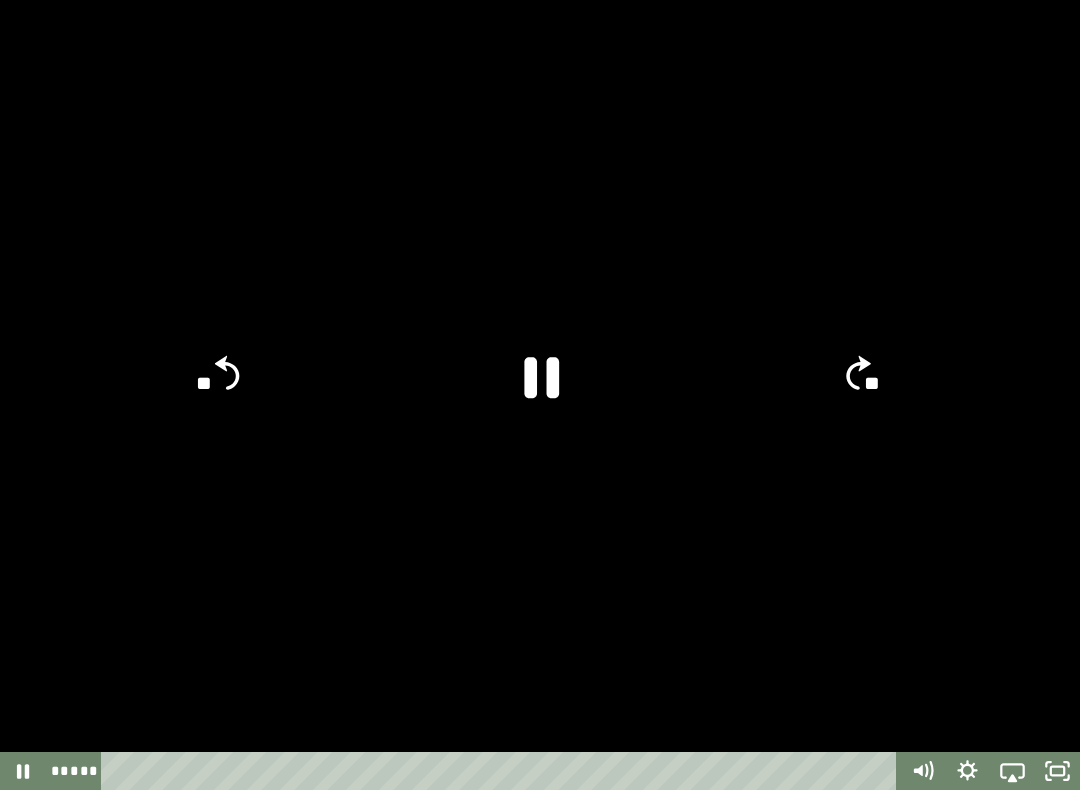 click on "**" 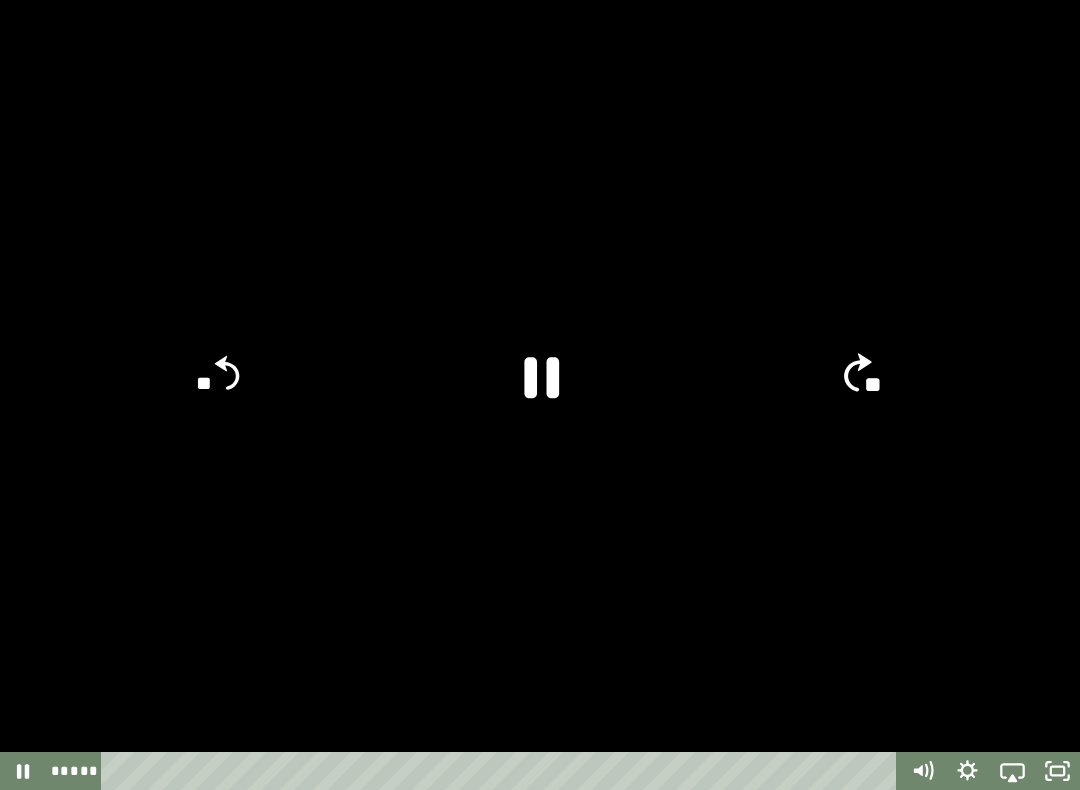 click on "**" 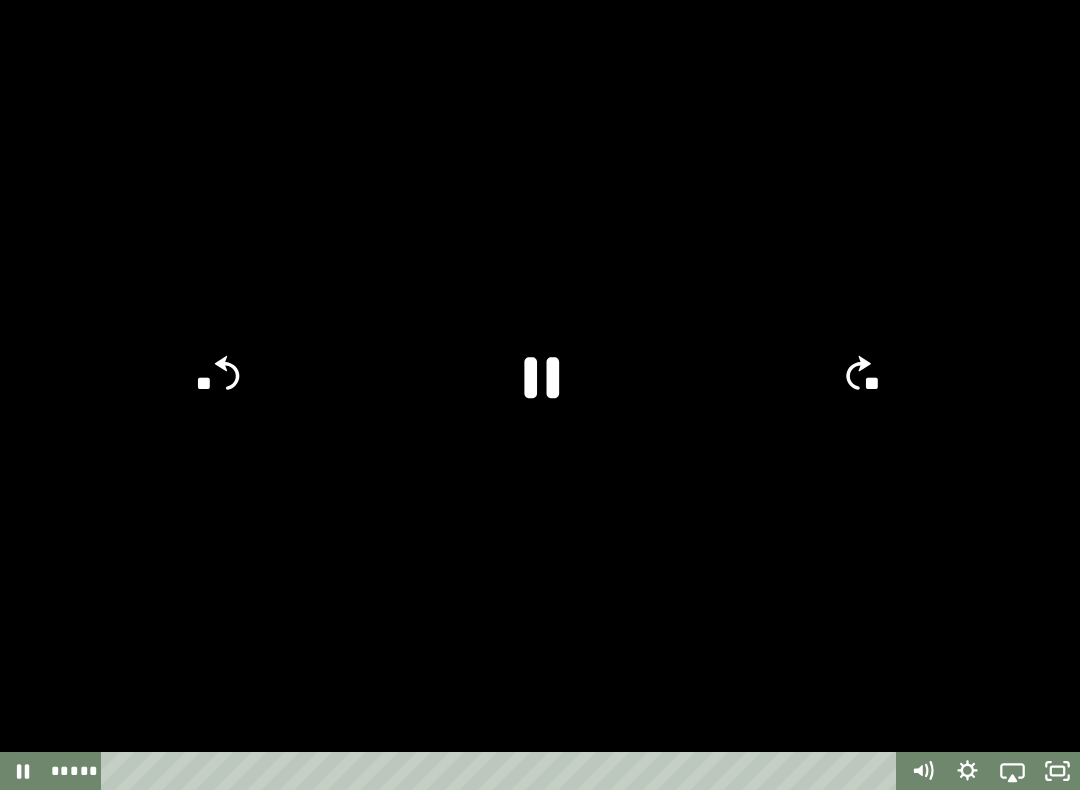 click on "**" 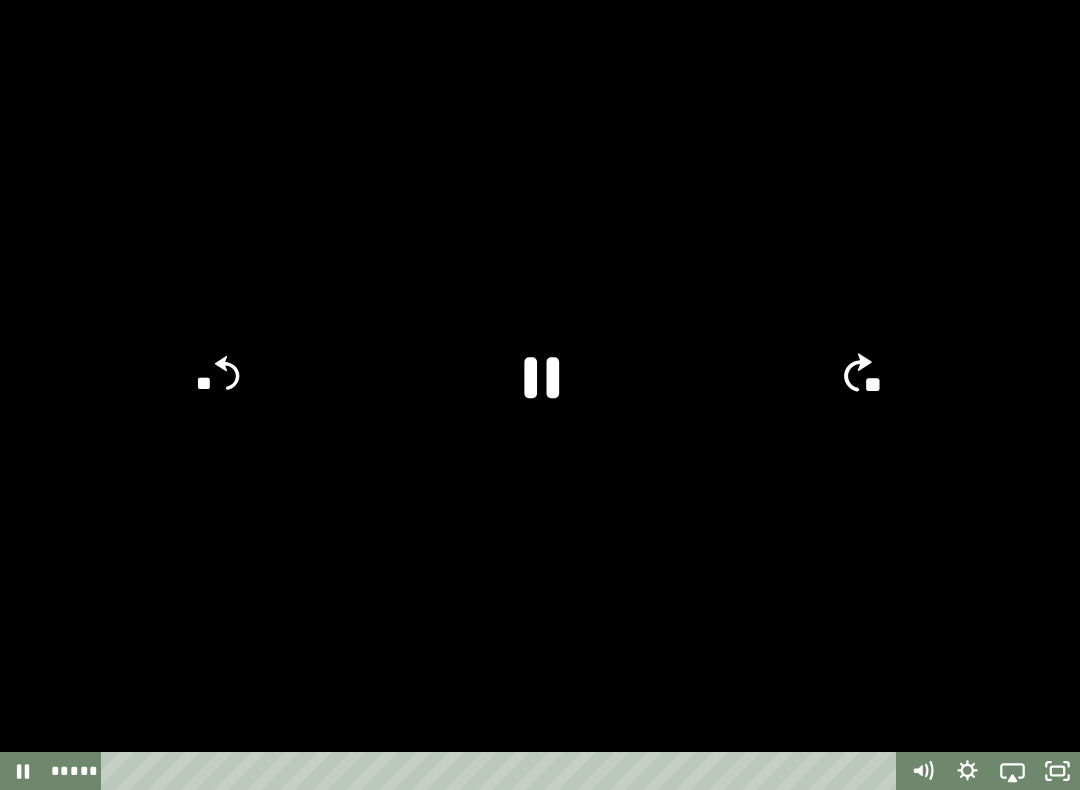 click on "**" 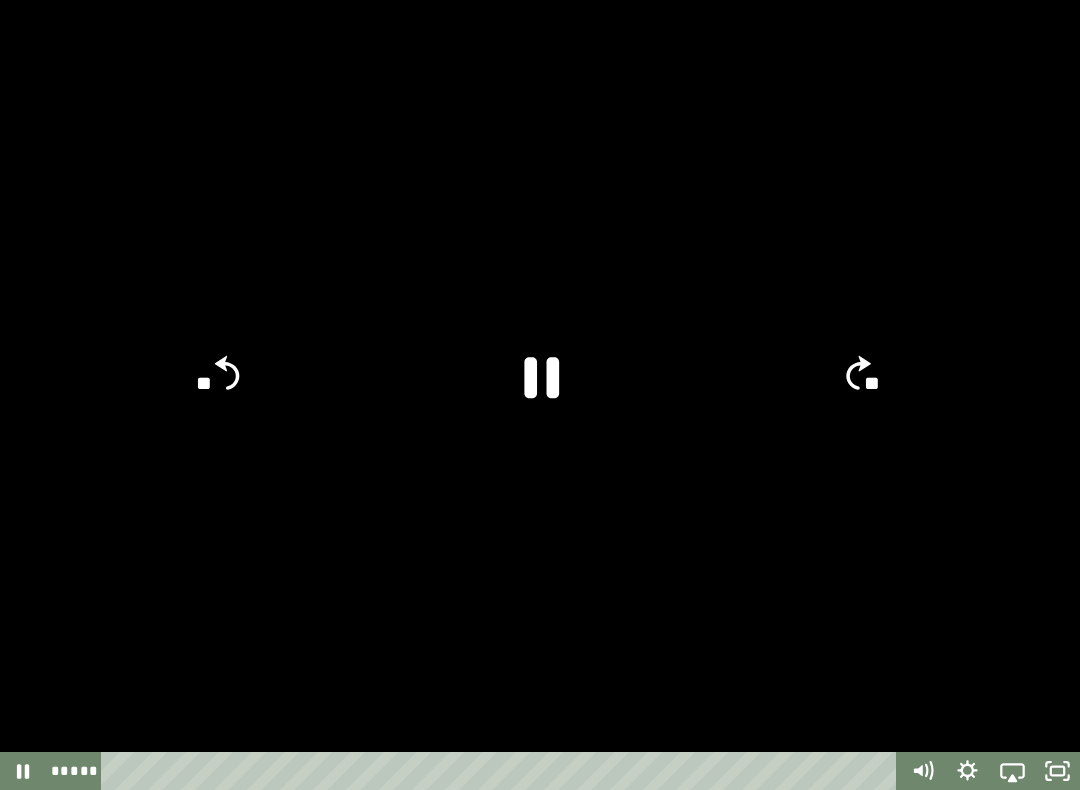 click on "**" 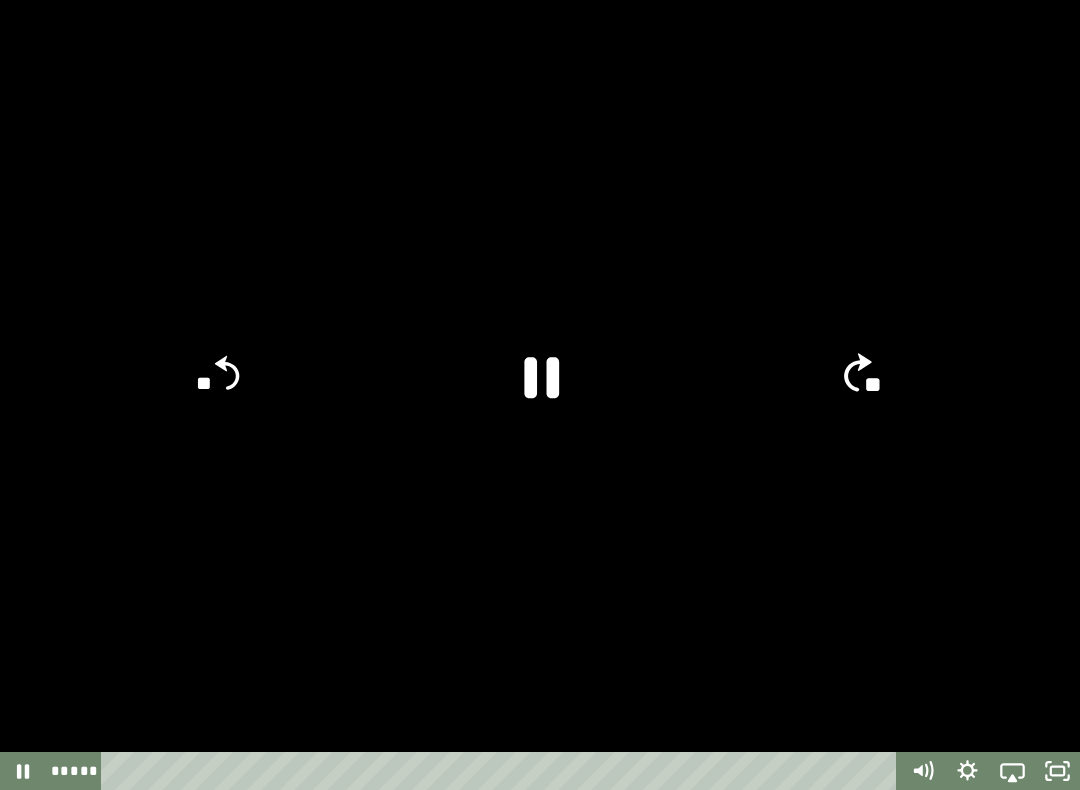 click on "**" 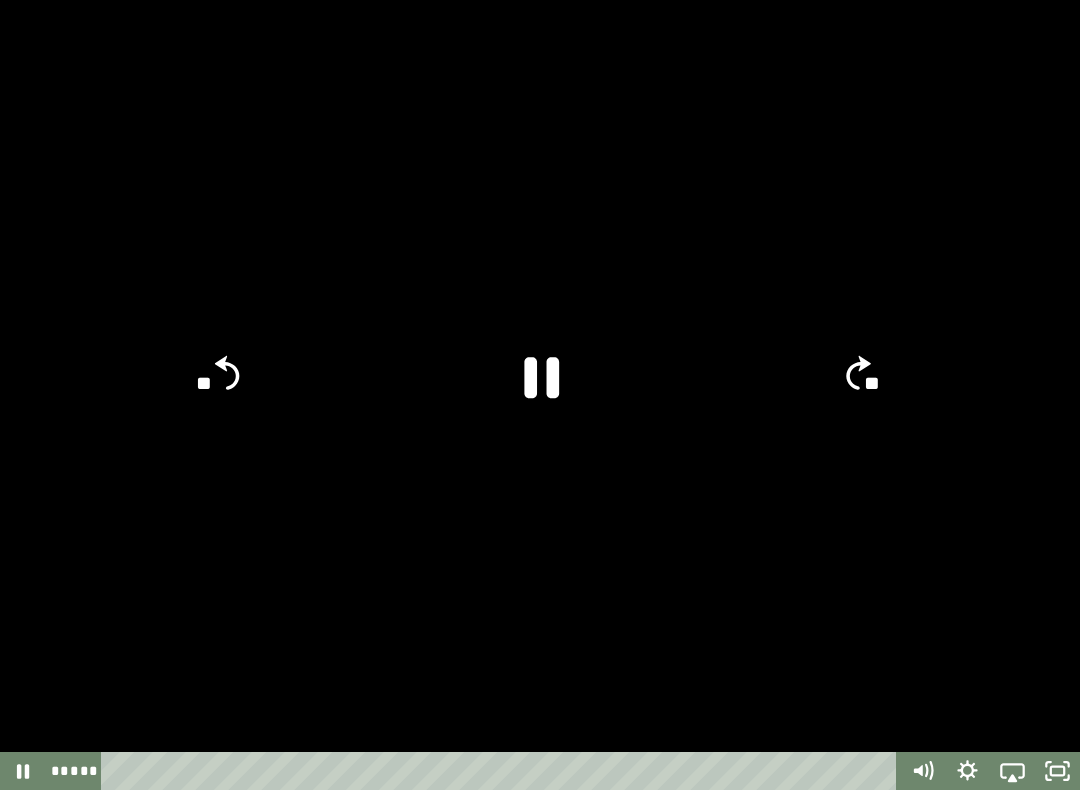 click on "**" 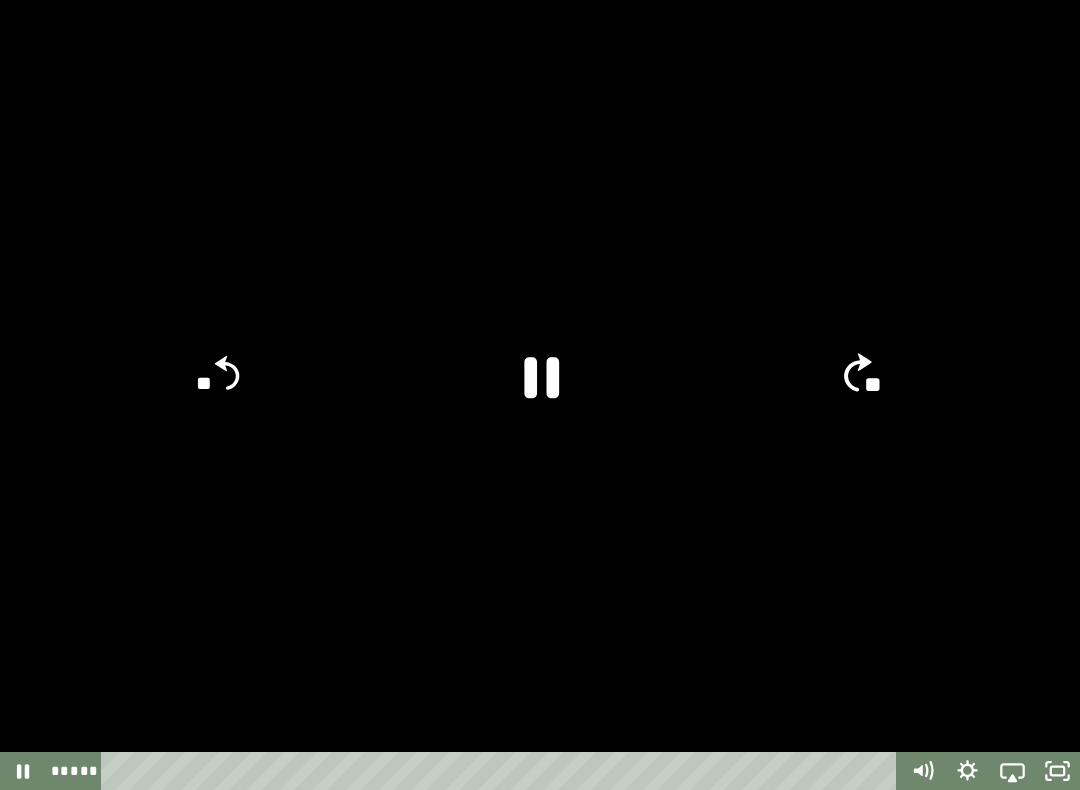 click at bounding box center (540, 395) 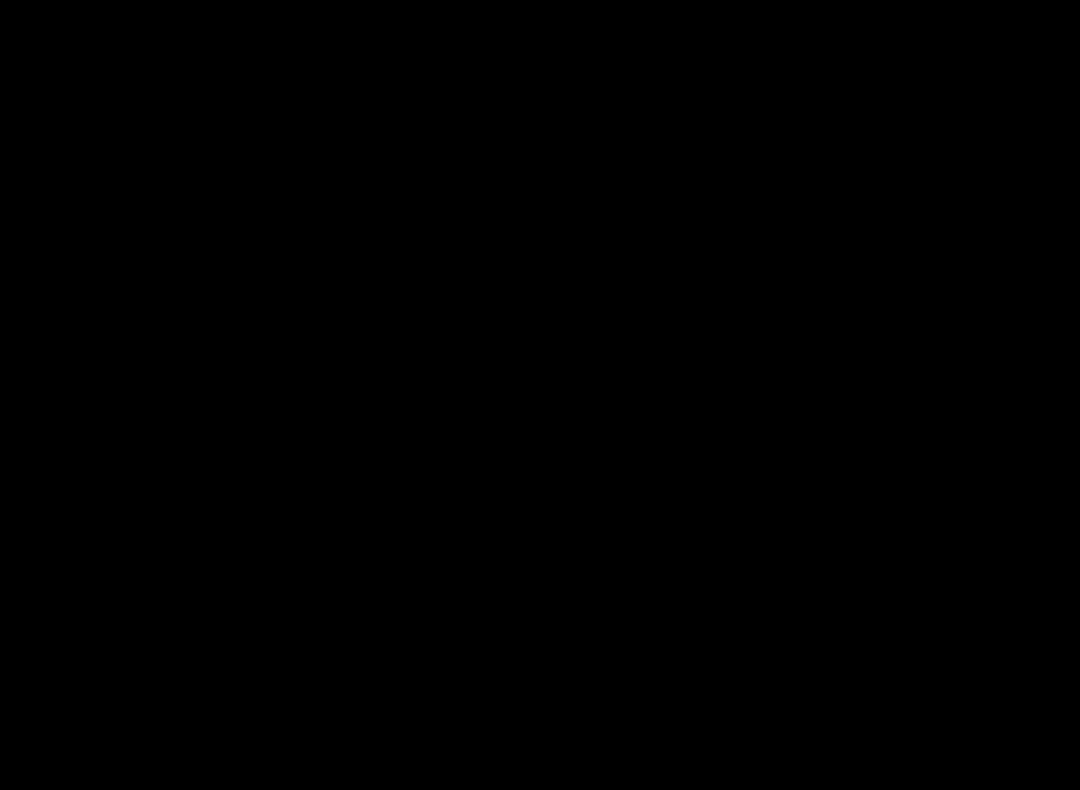 click at bounding box center [540, 395] 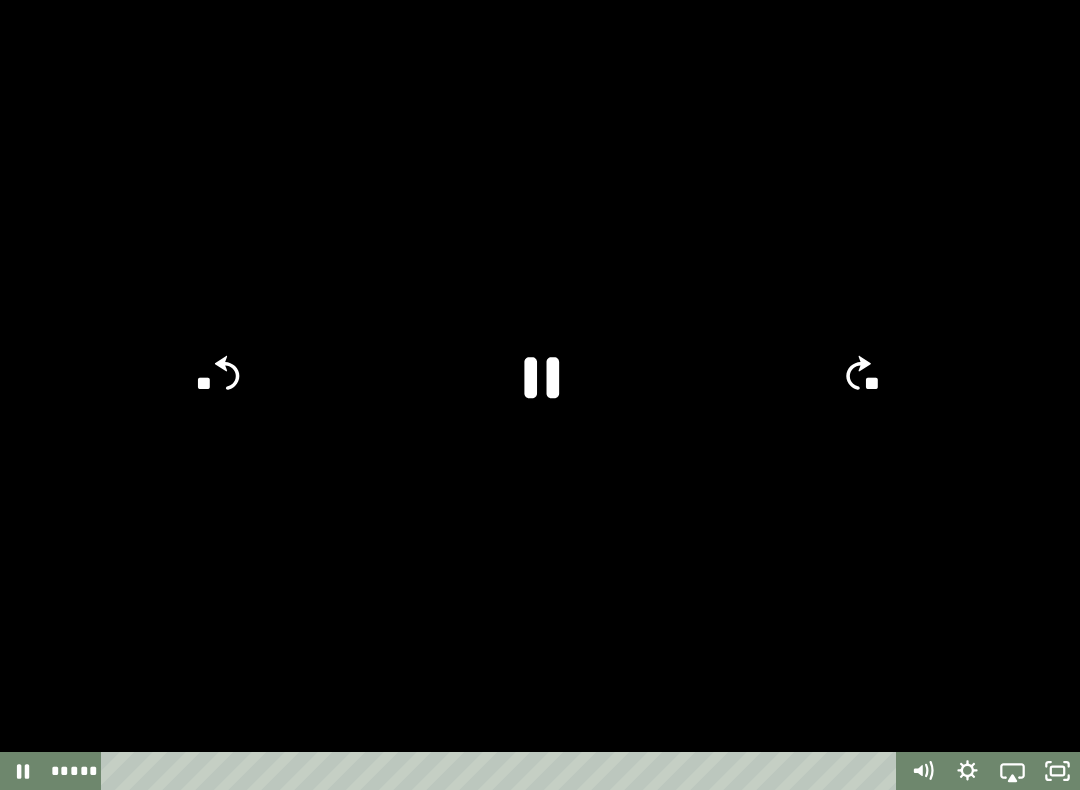 click at bounding box center [540, 395] 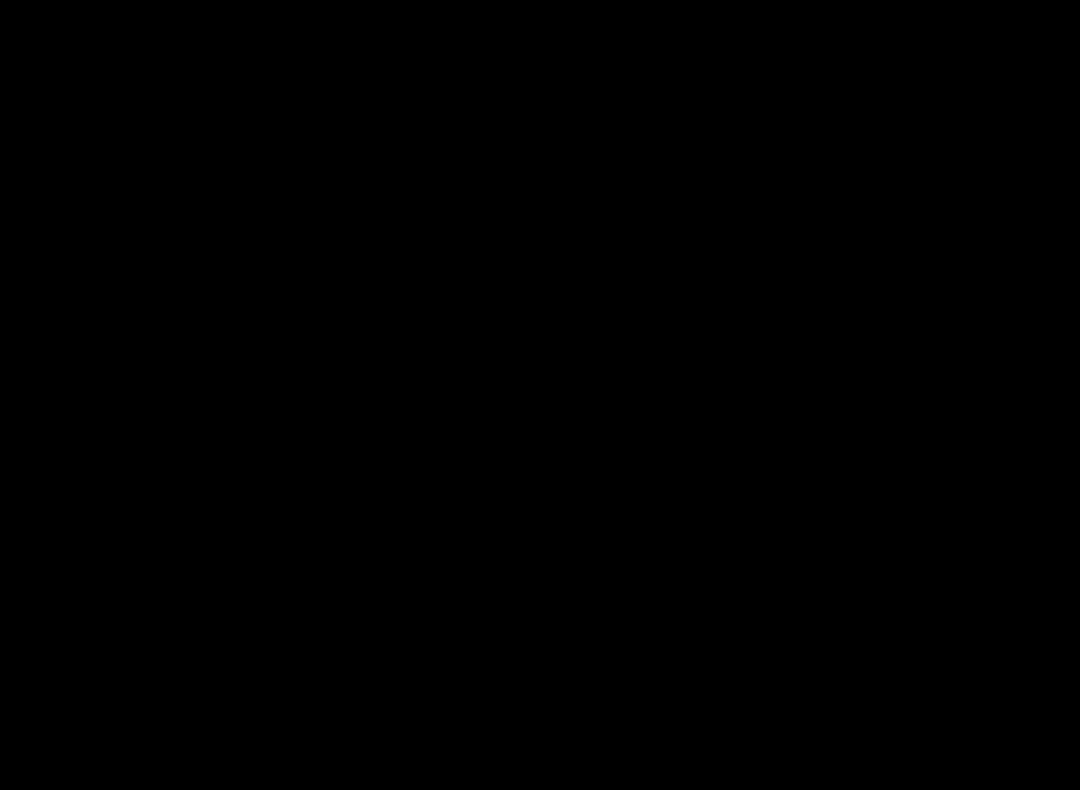 click at bounding box center (540, 395) 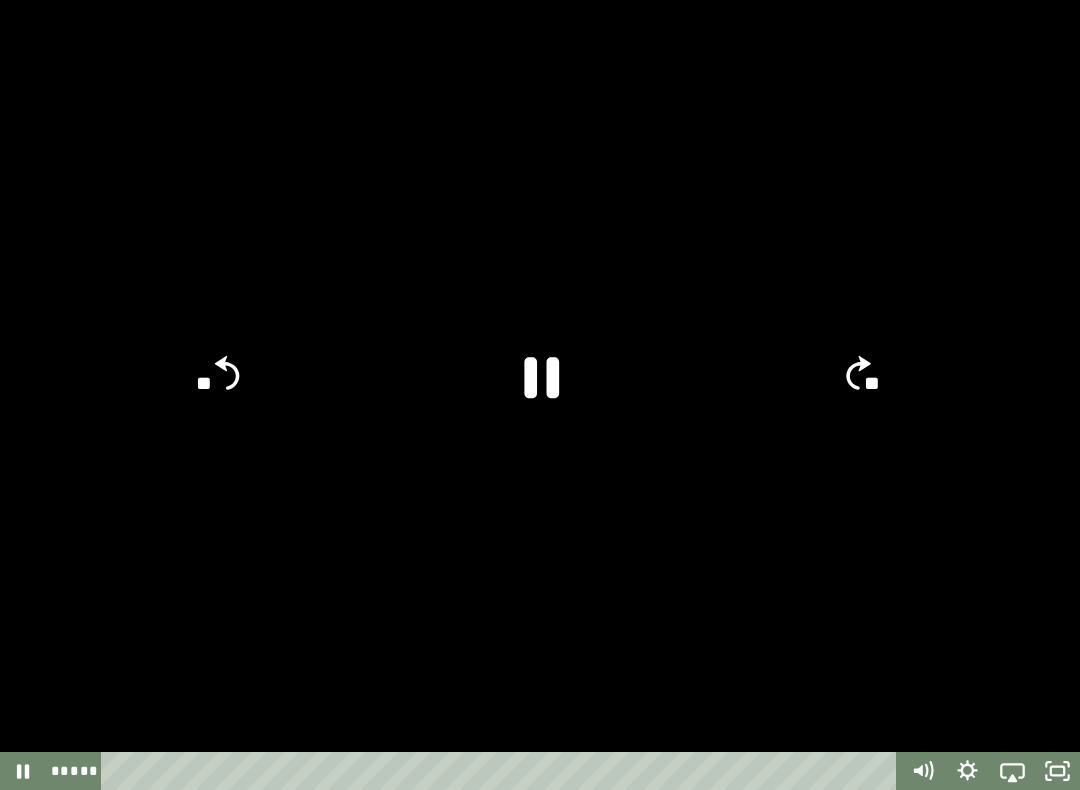click on "**" 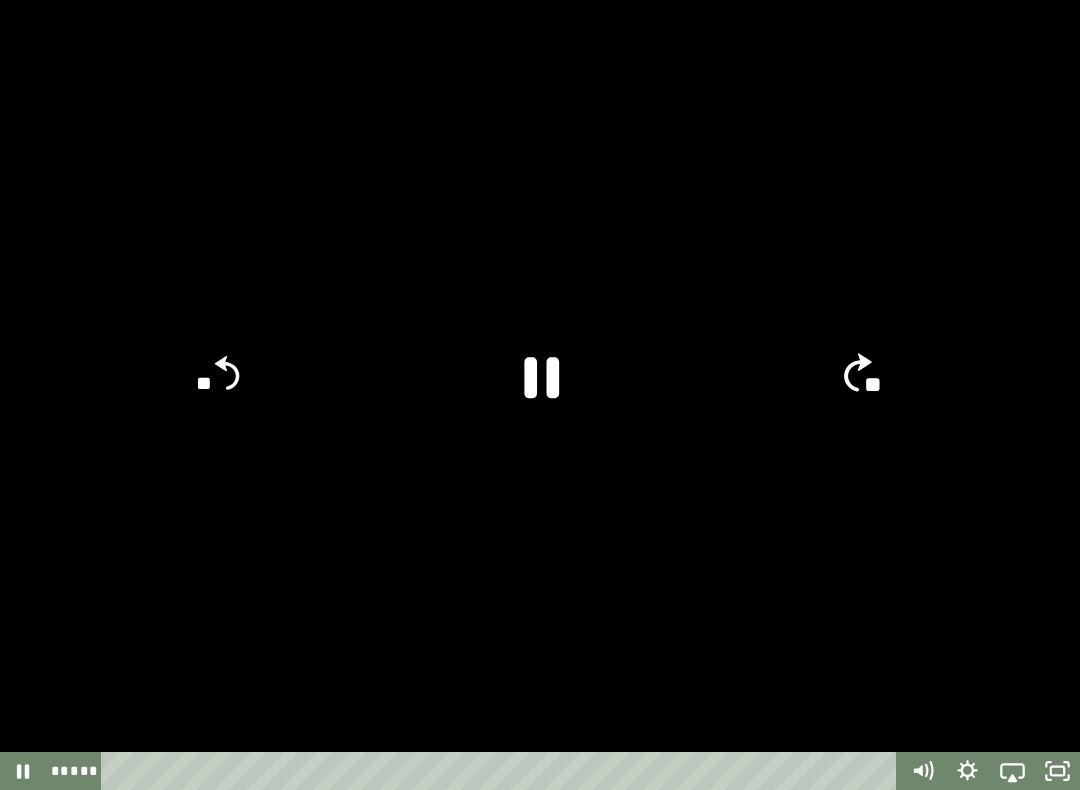 click on "**" 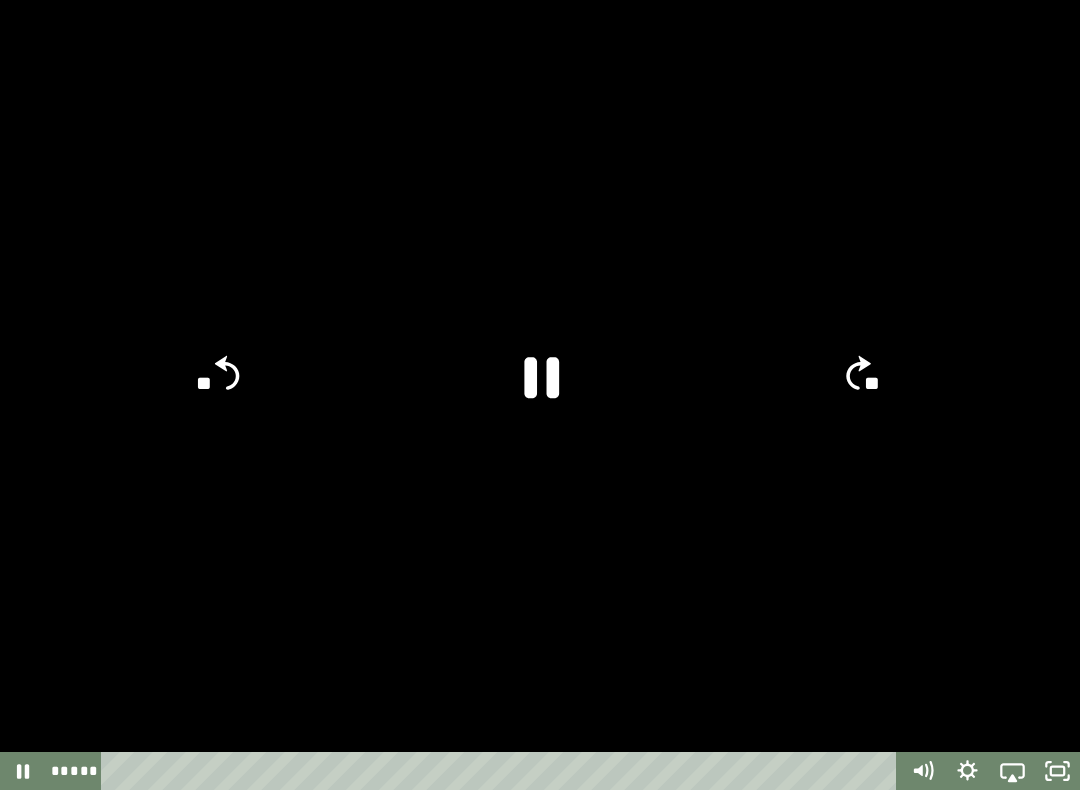 click on "**" 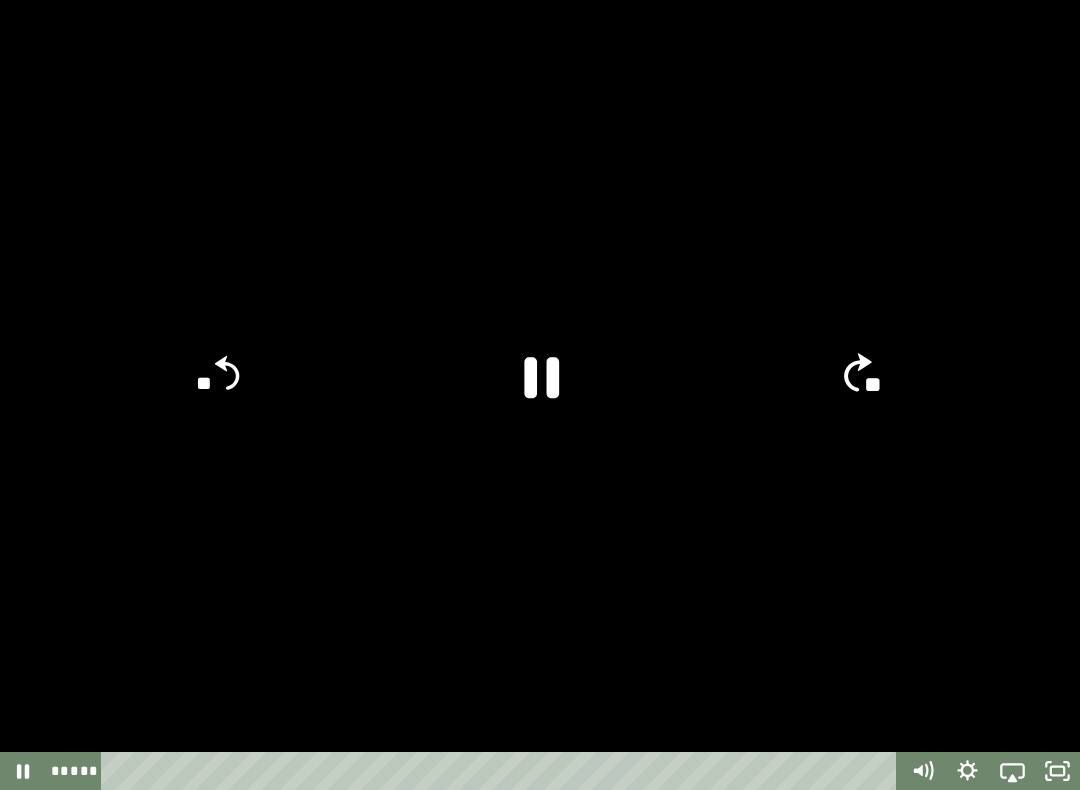 click on "**" 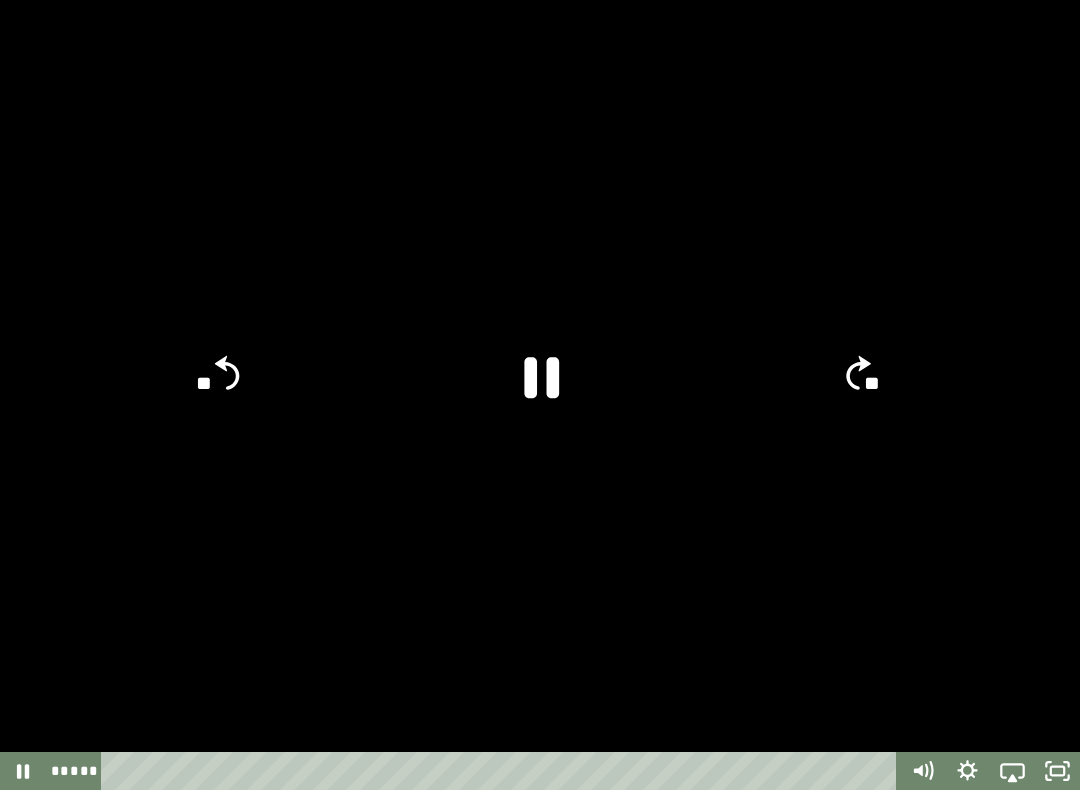 click on "**" 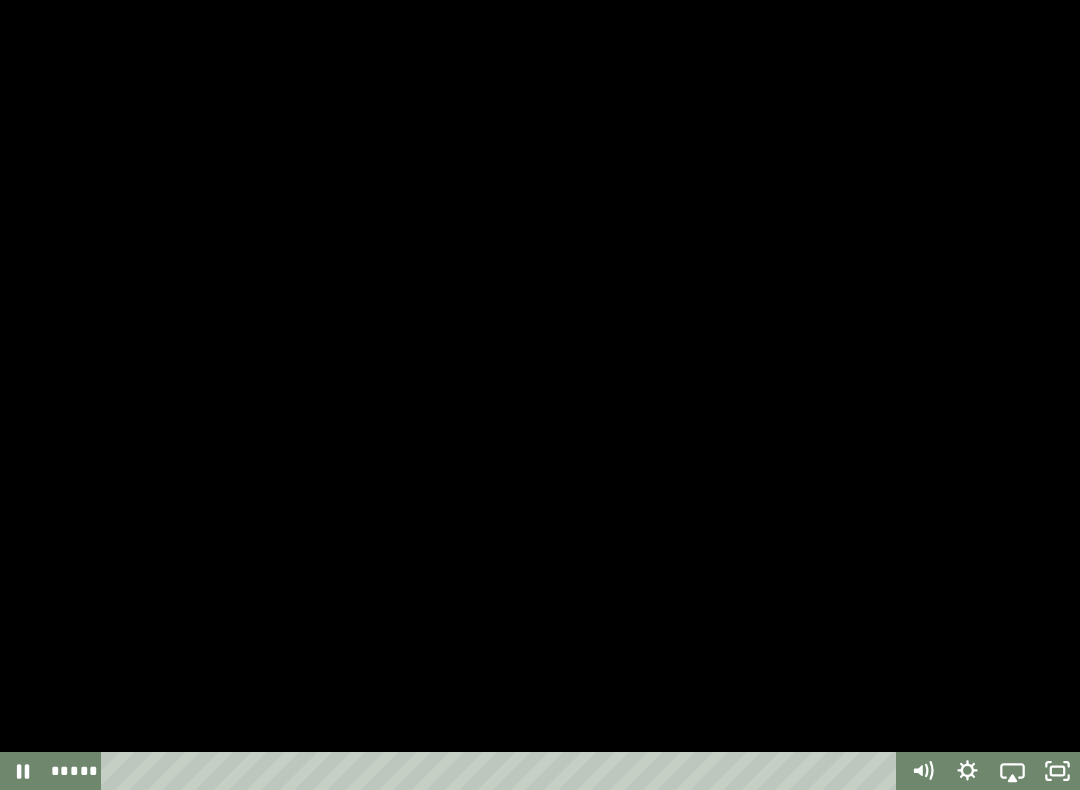 click at bounding box center [540, 395] 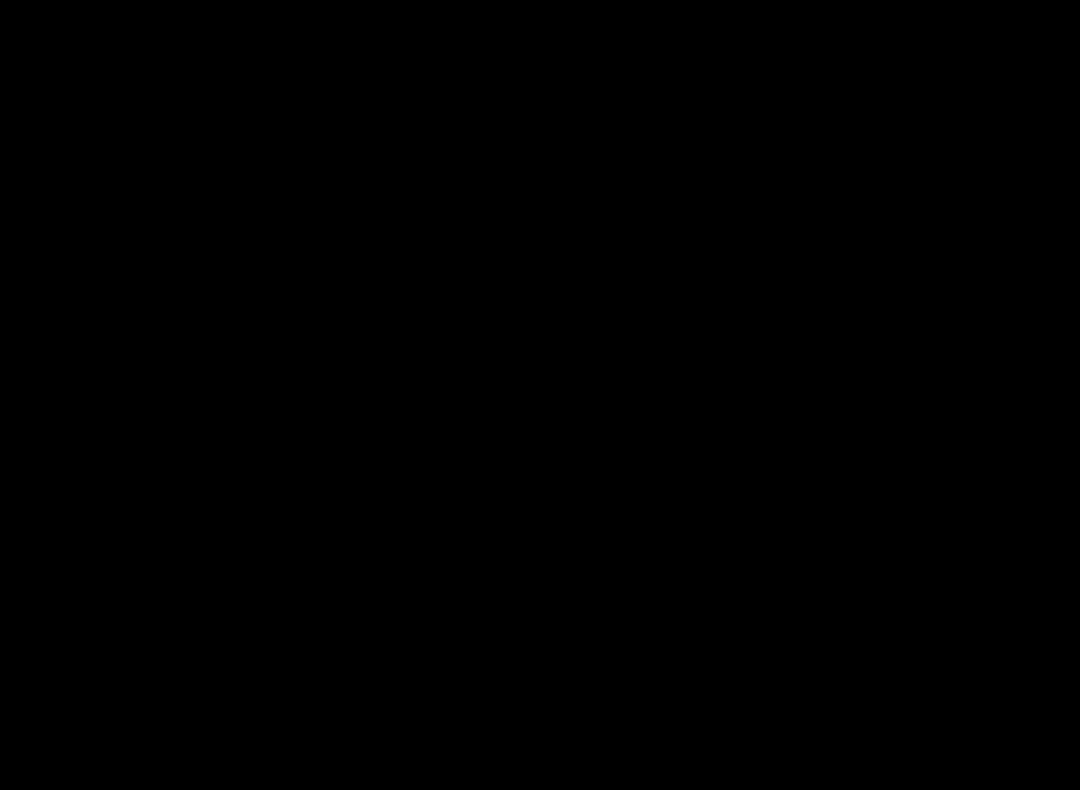 click at bounding box center (540, 395) 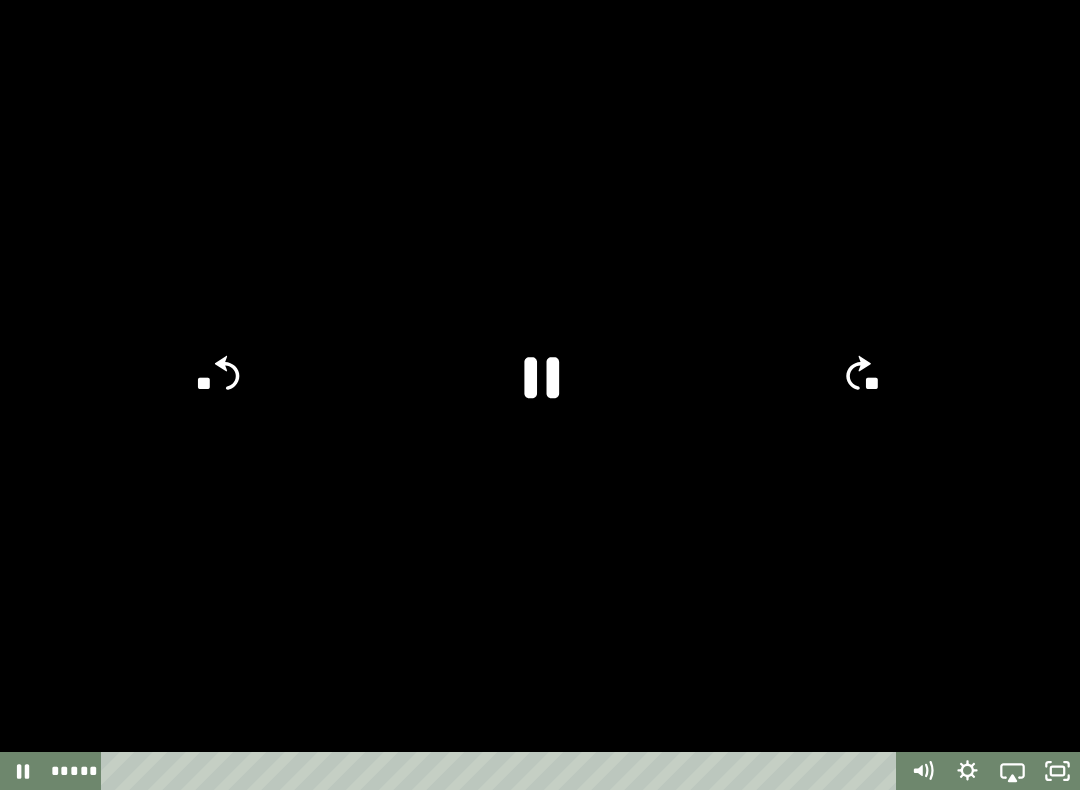 click on "**" 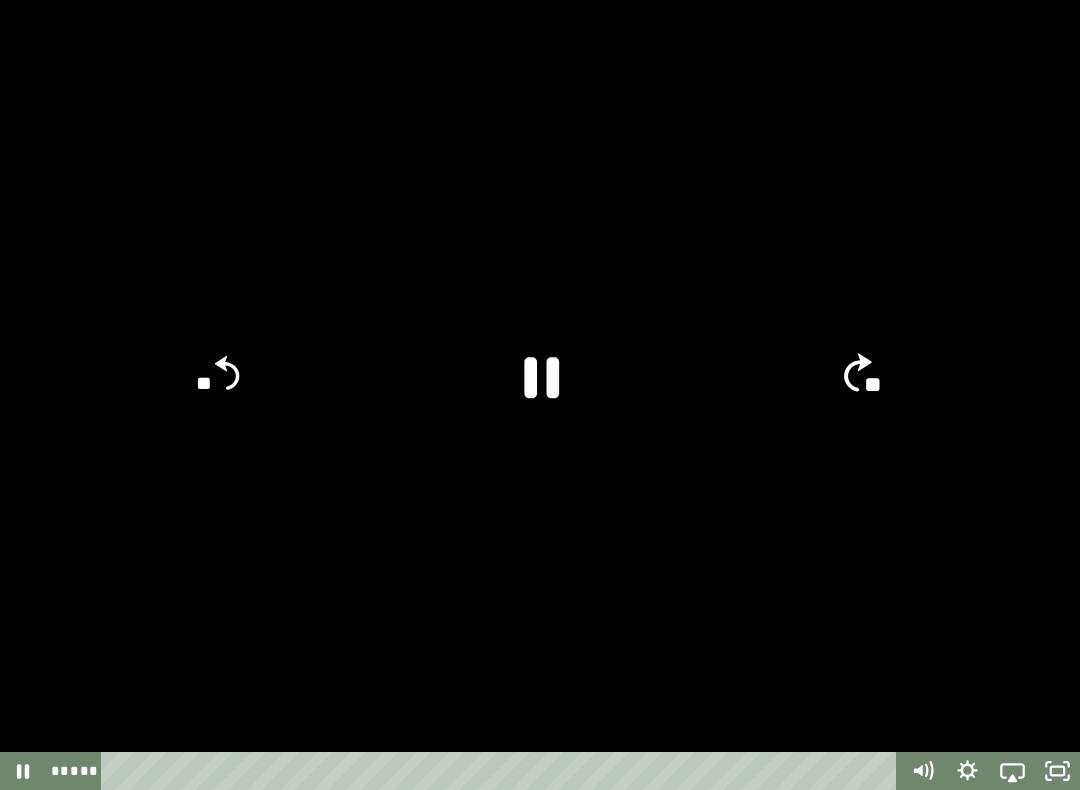 click on "**" 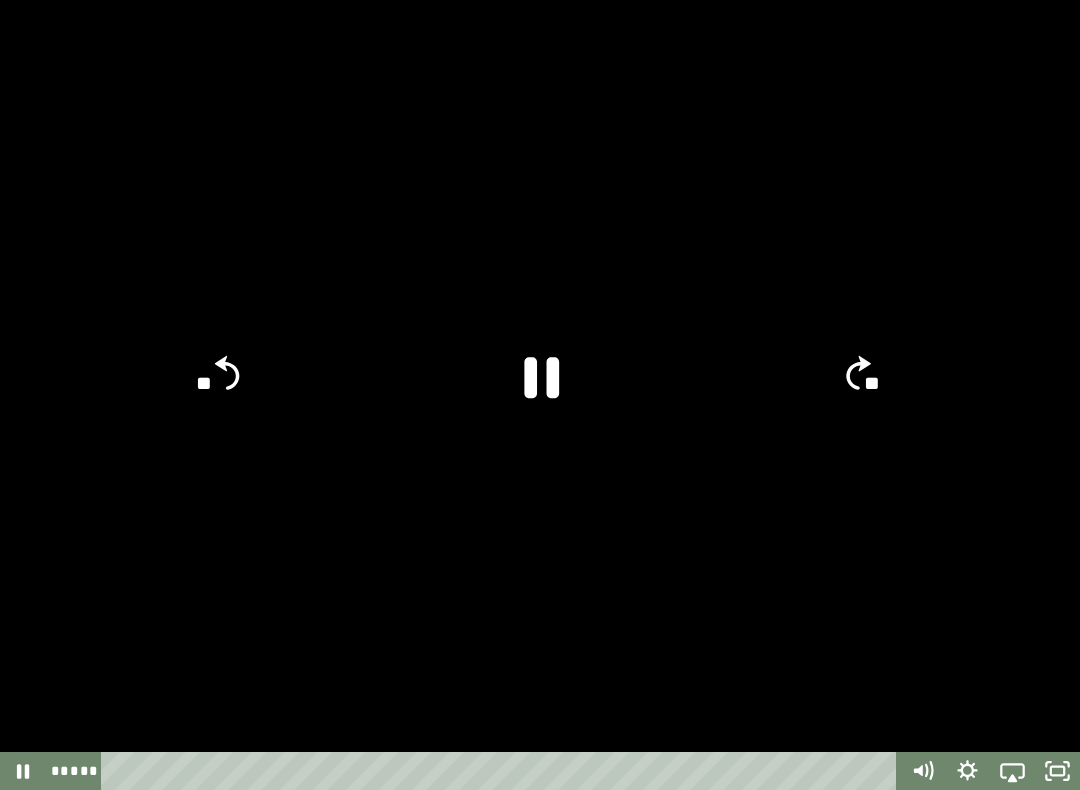 click on "**" 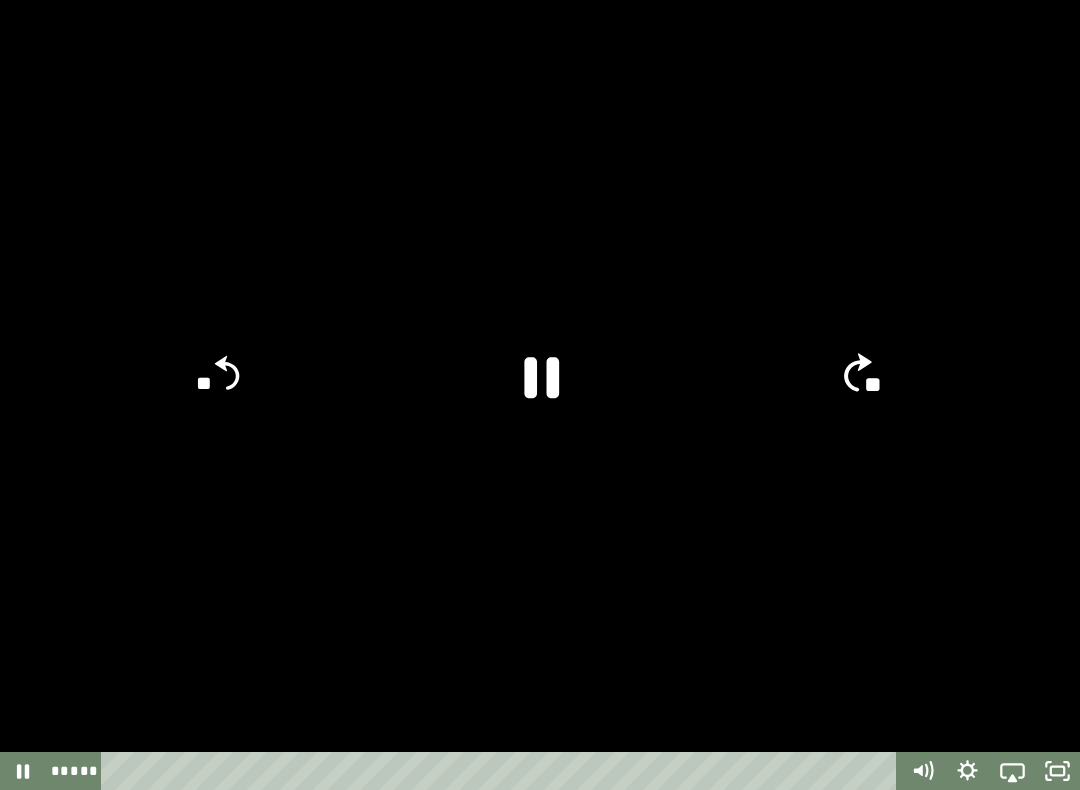 click on "**" 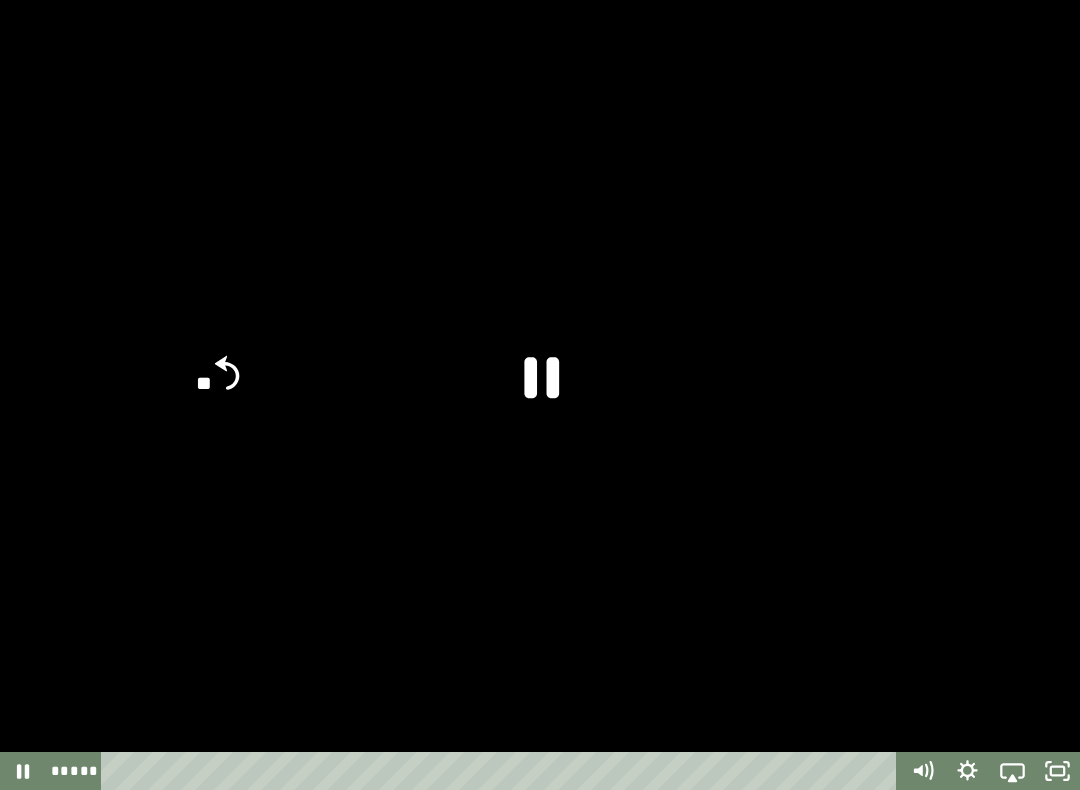 click on "**" 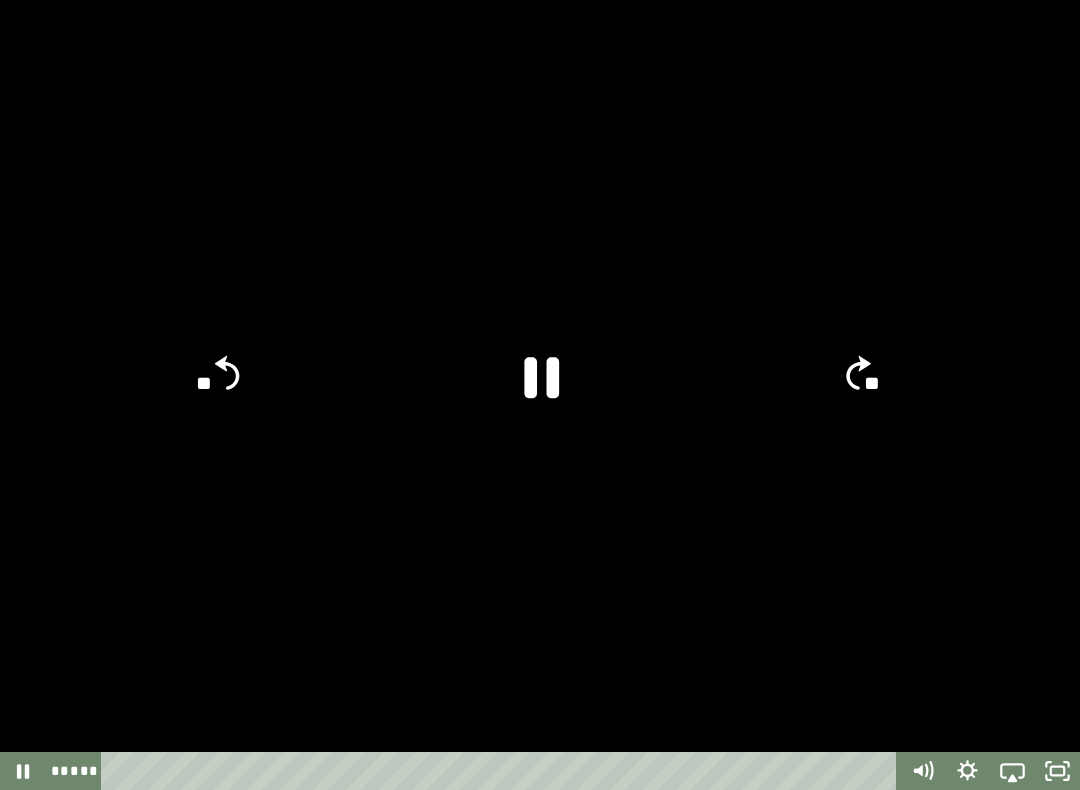 click on "**" 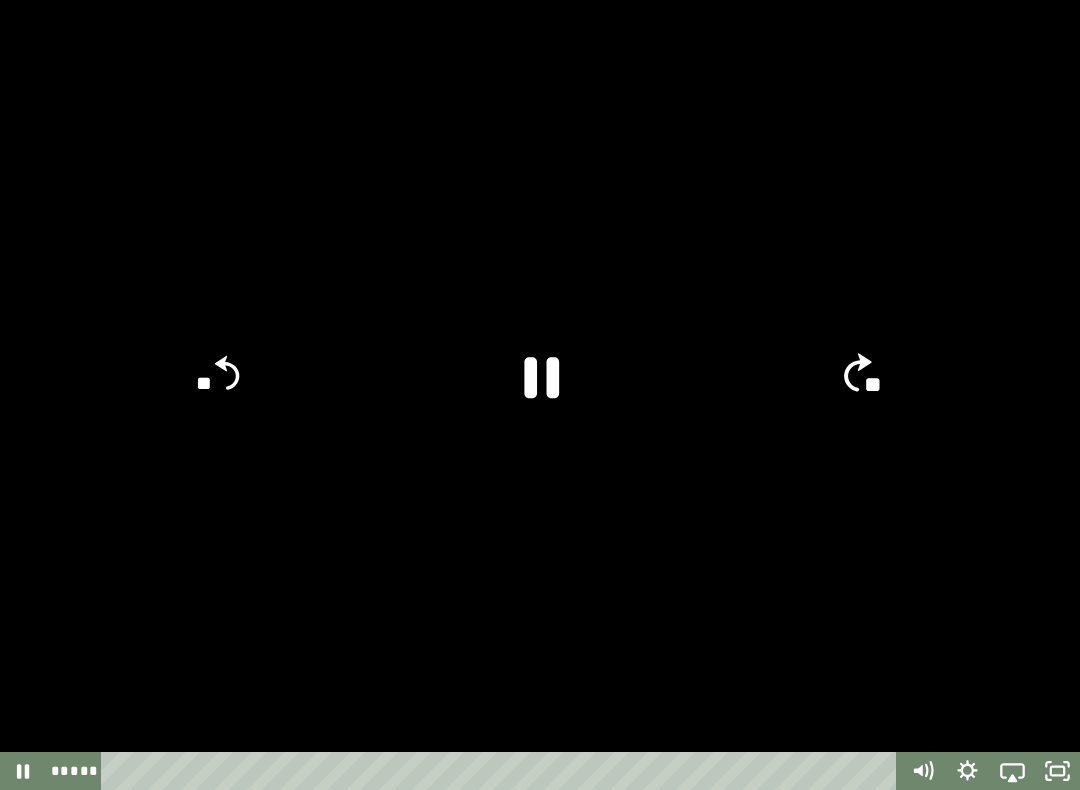 click on "**" 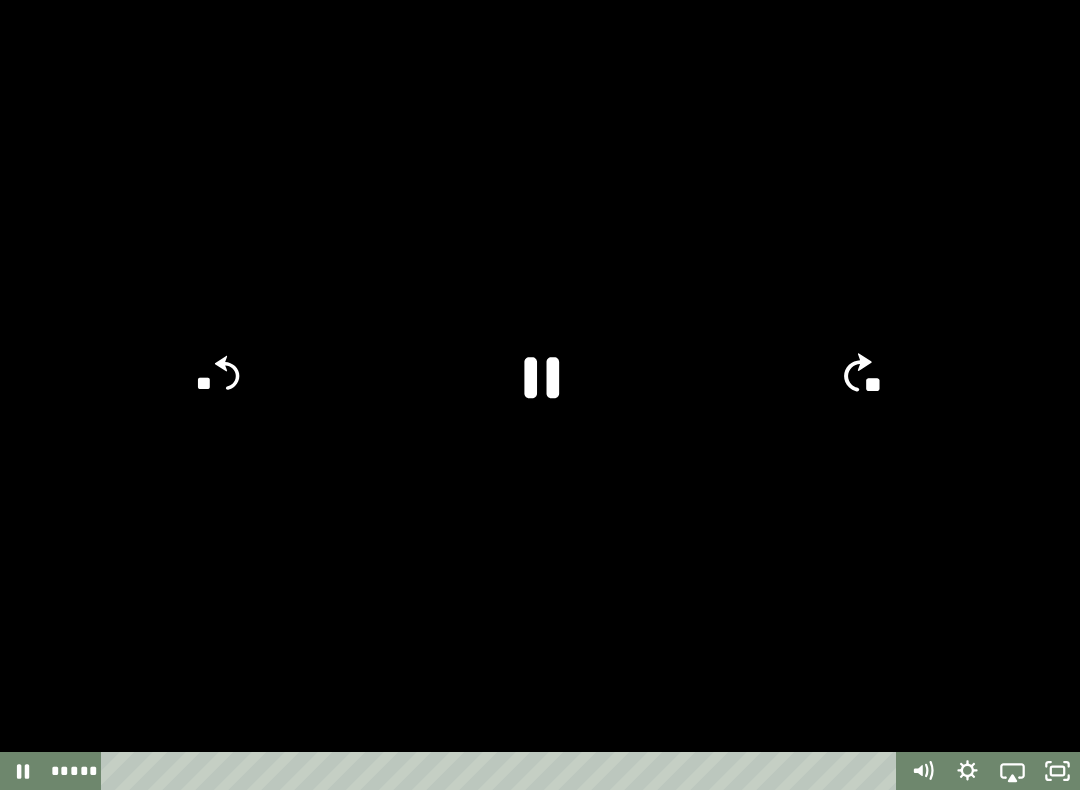 click on "**" 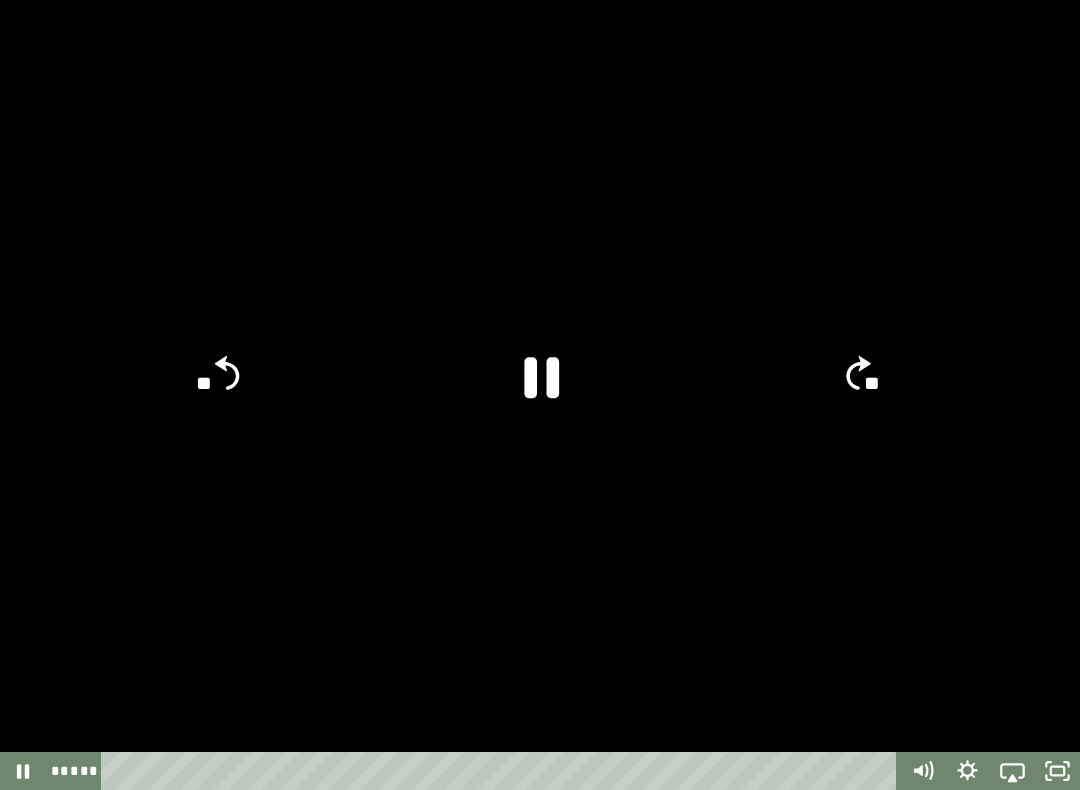 click on "**" 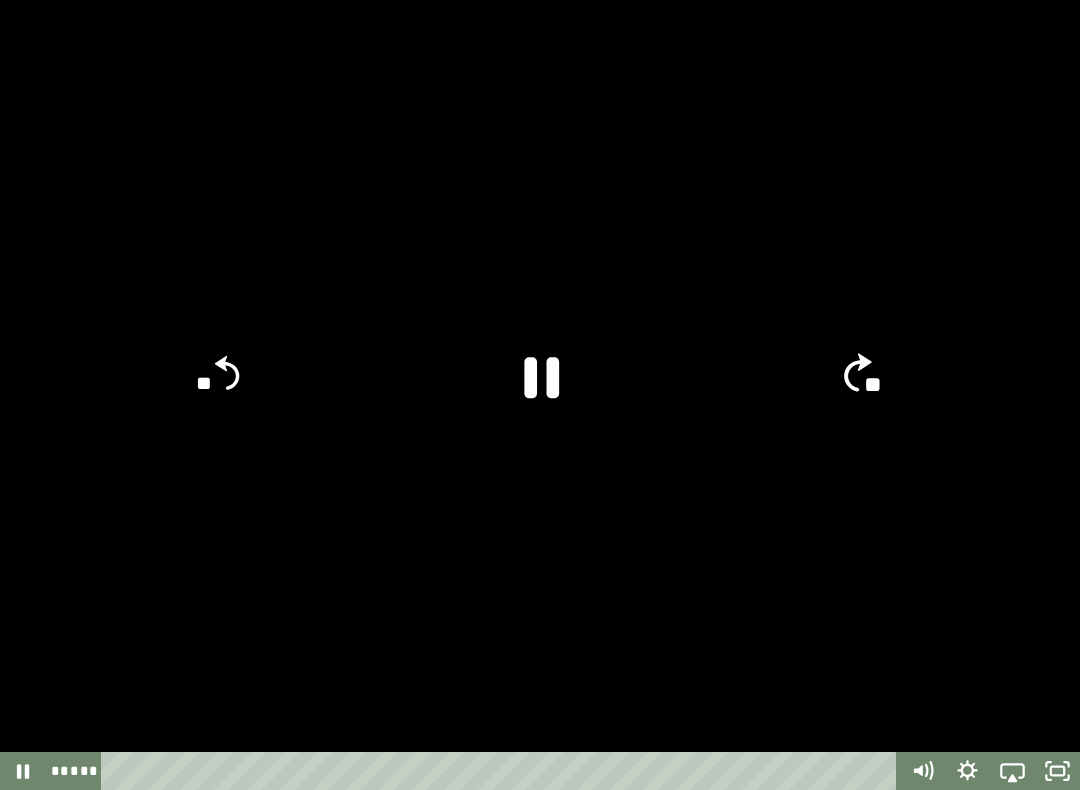click on "**" 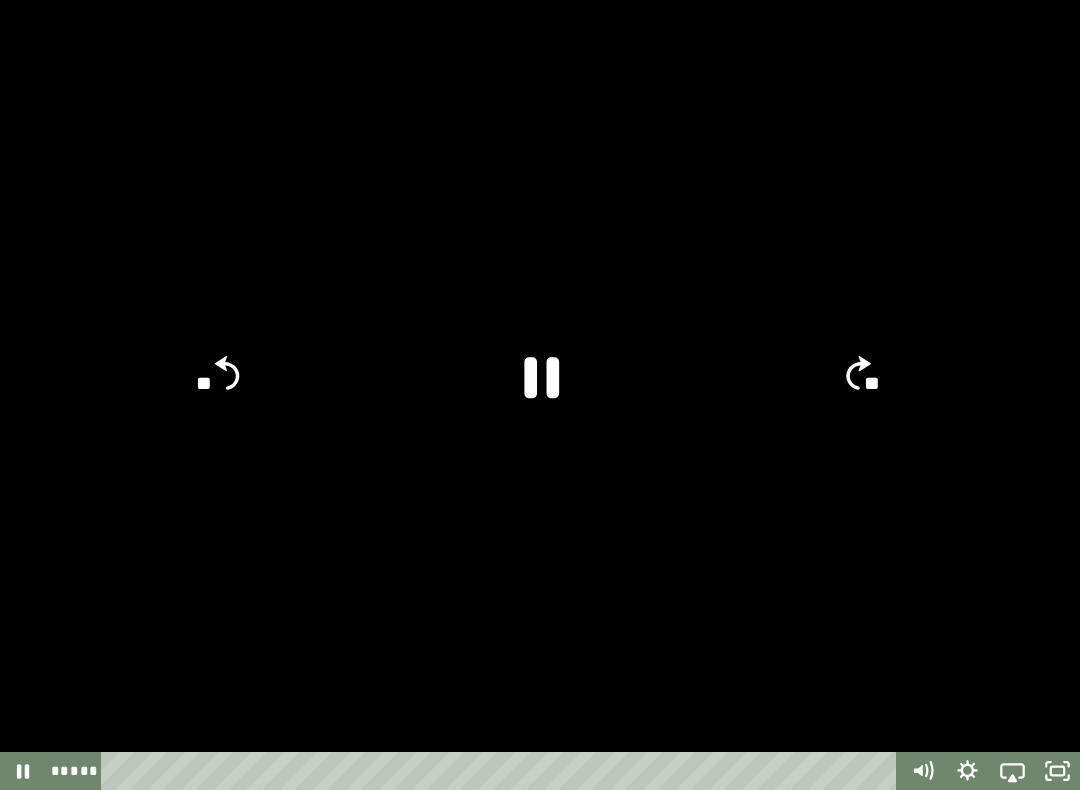 click on "**" 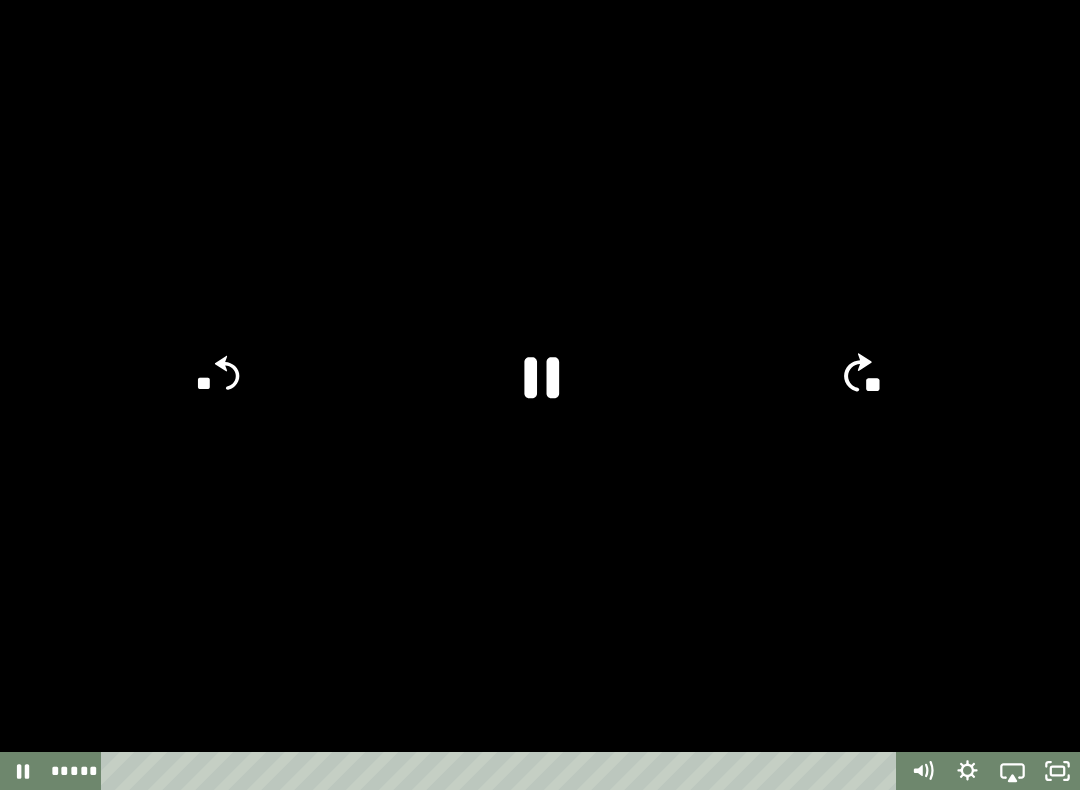 click on "**" 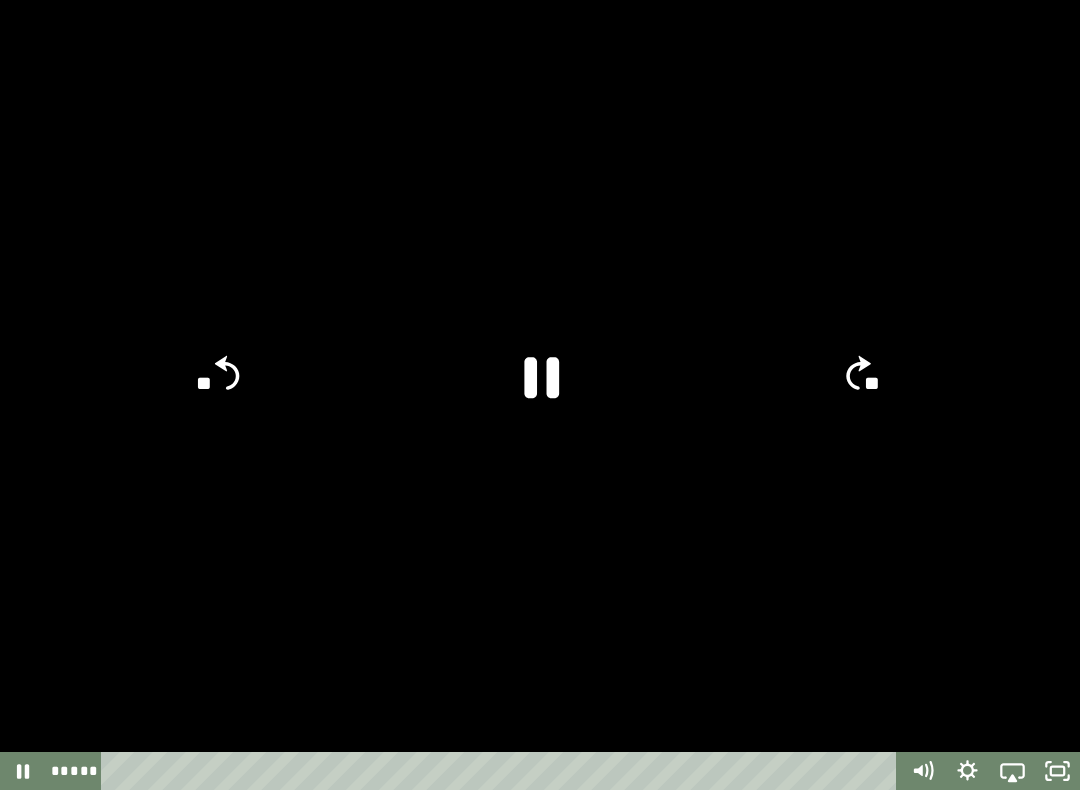 click on "**" 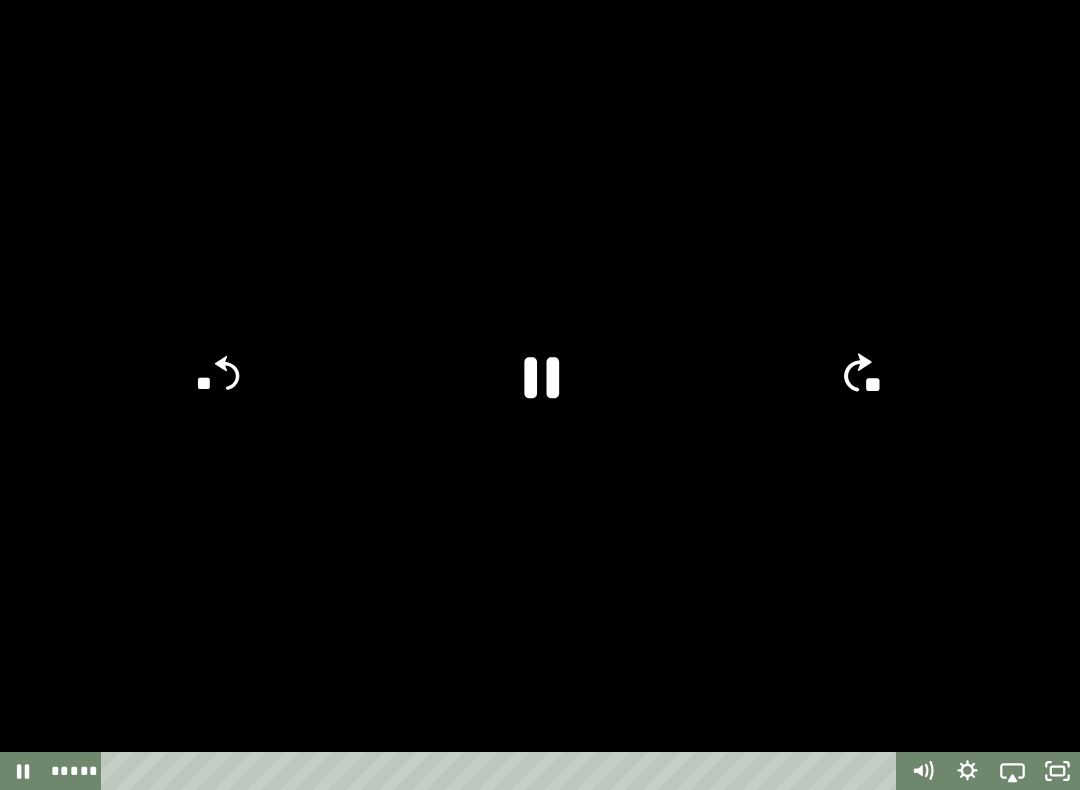 click on "**" 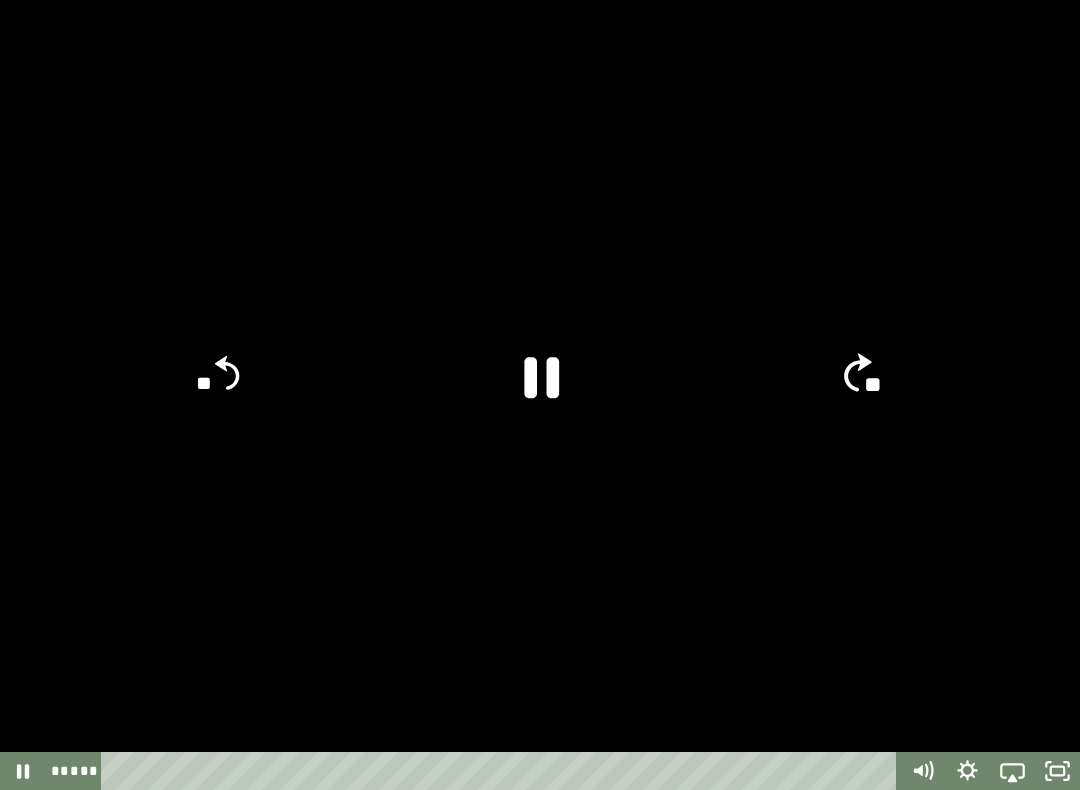 click on "**" 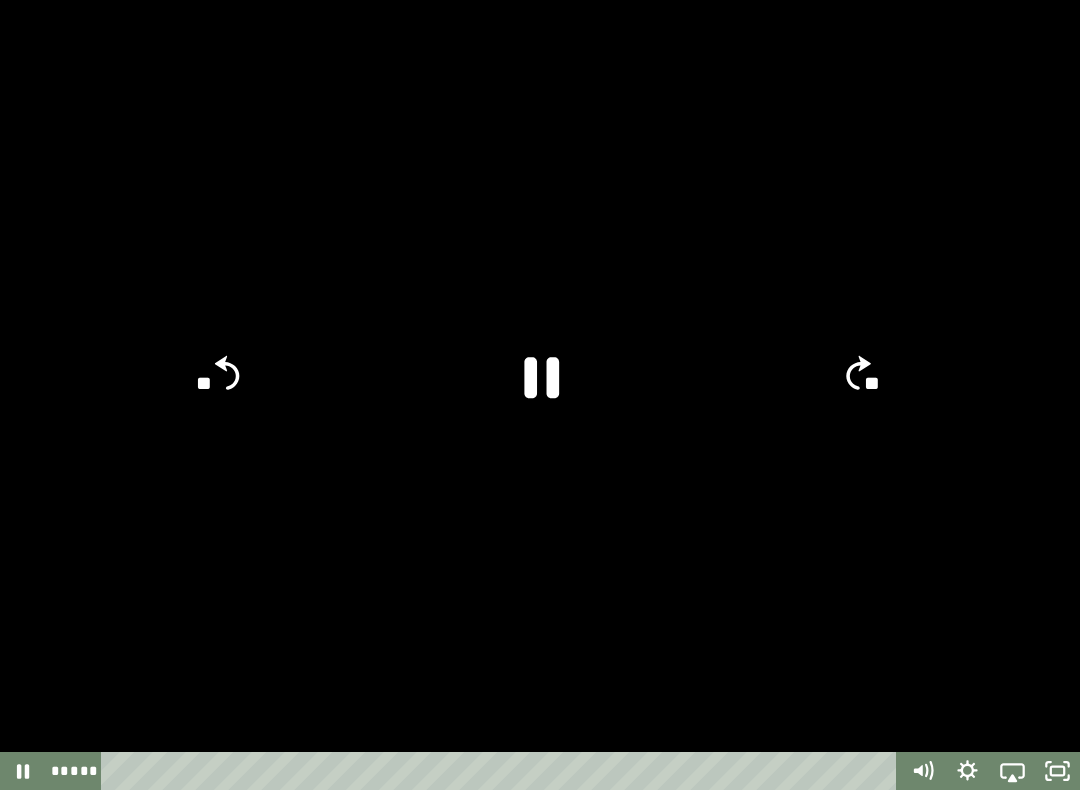 click on "**" 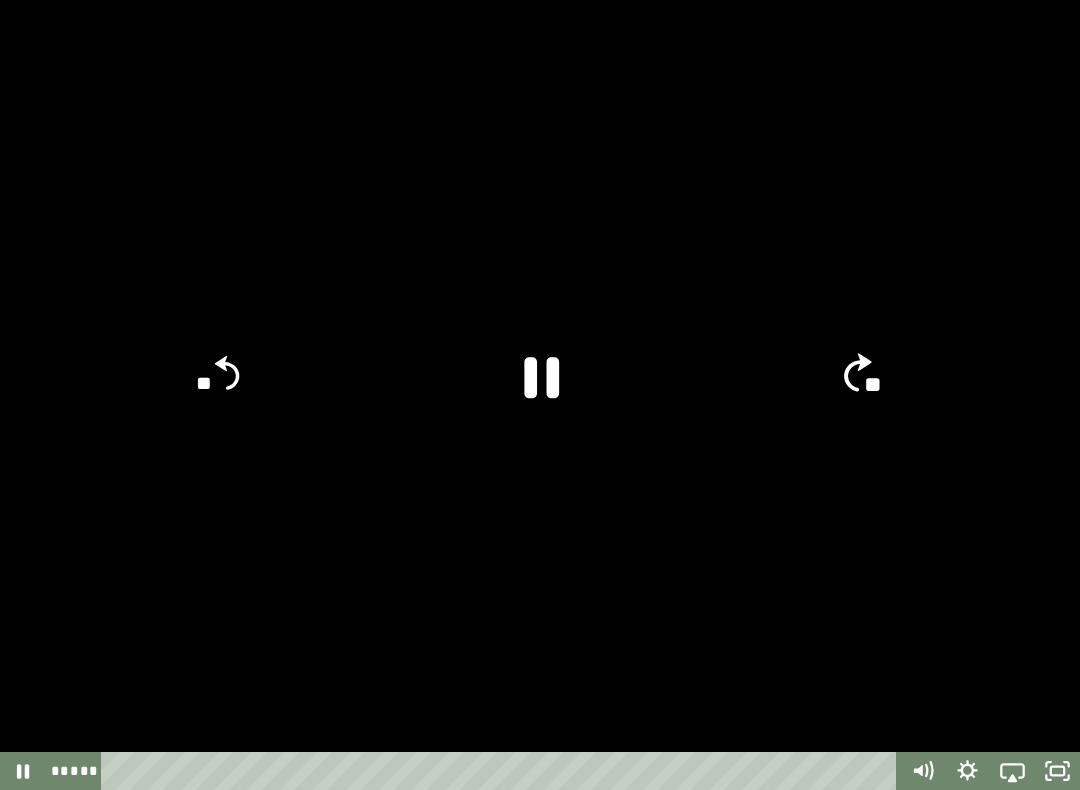click on "**" 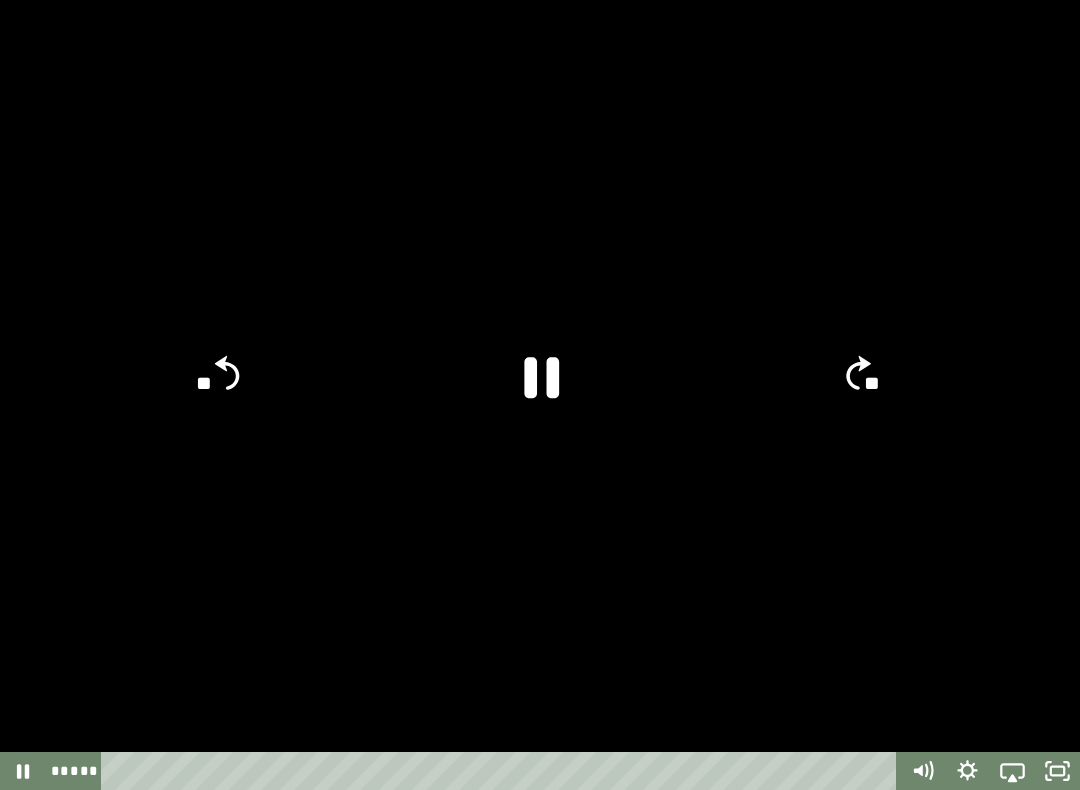 click on "**" 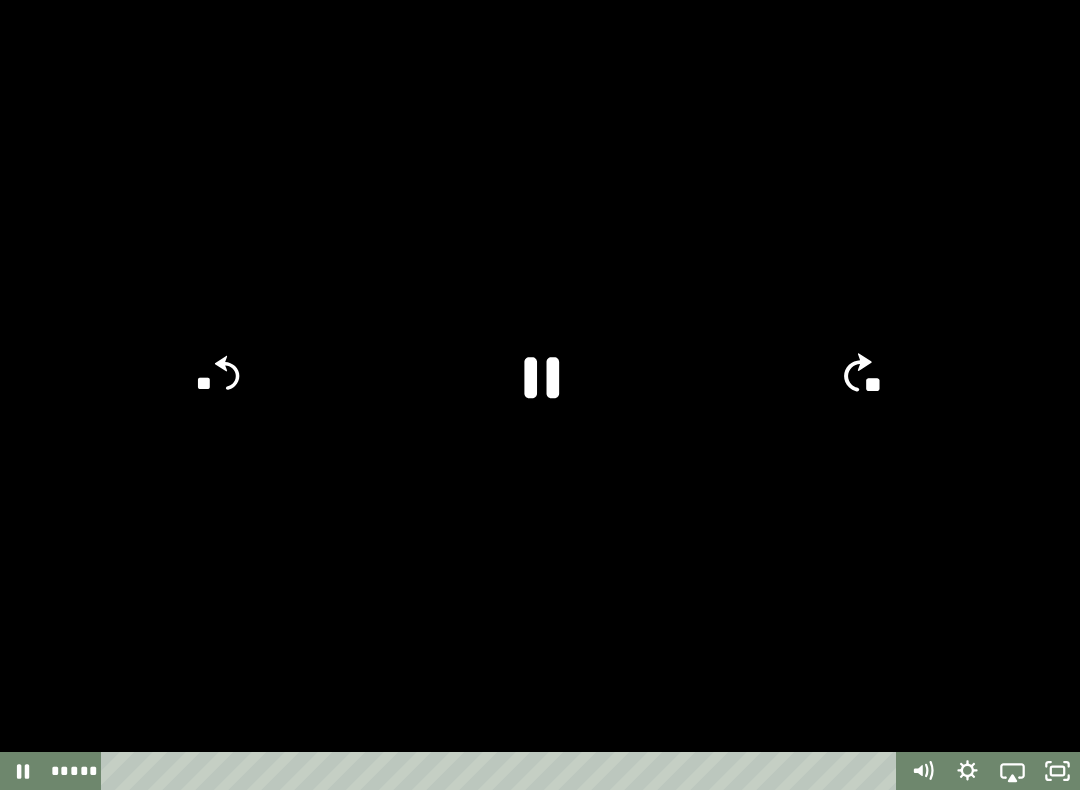 click on "**" 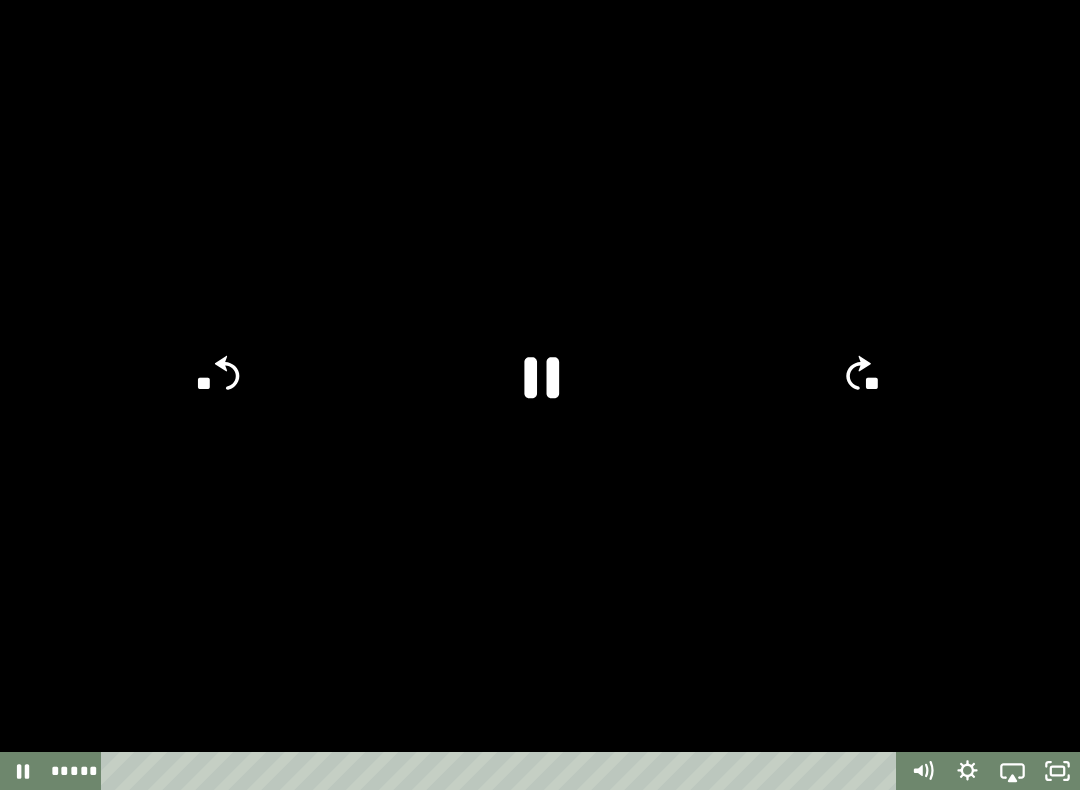 click on "**" 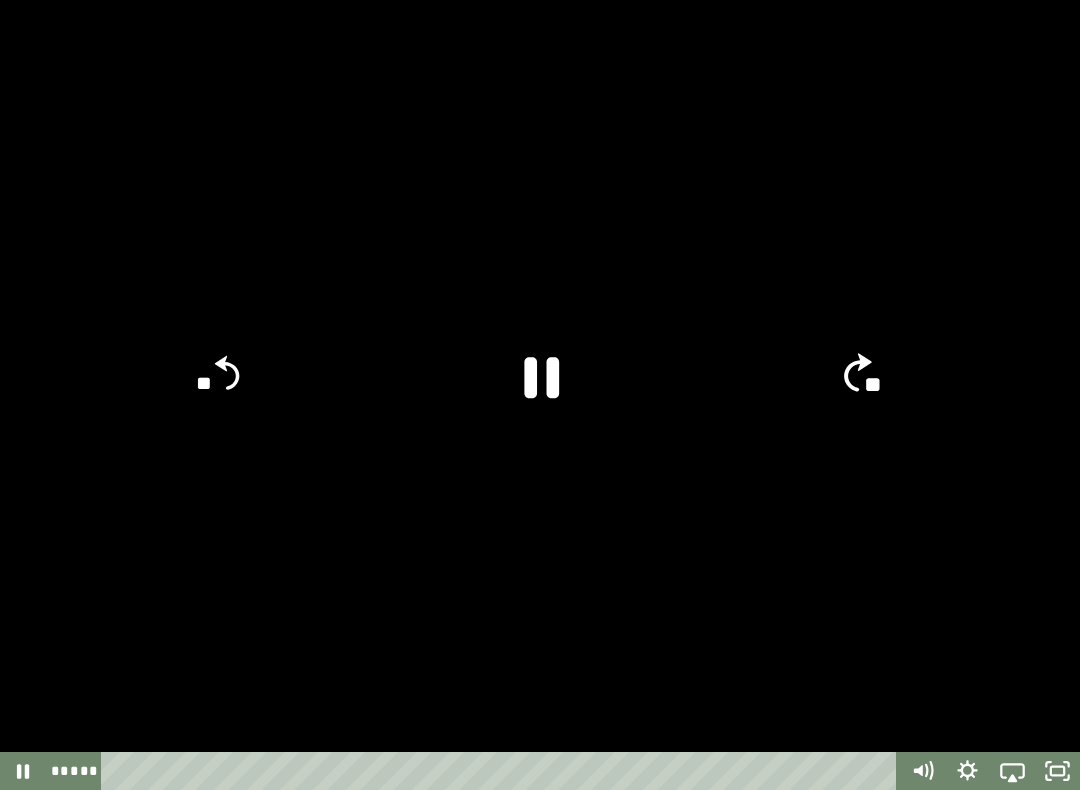 click on "**" 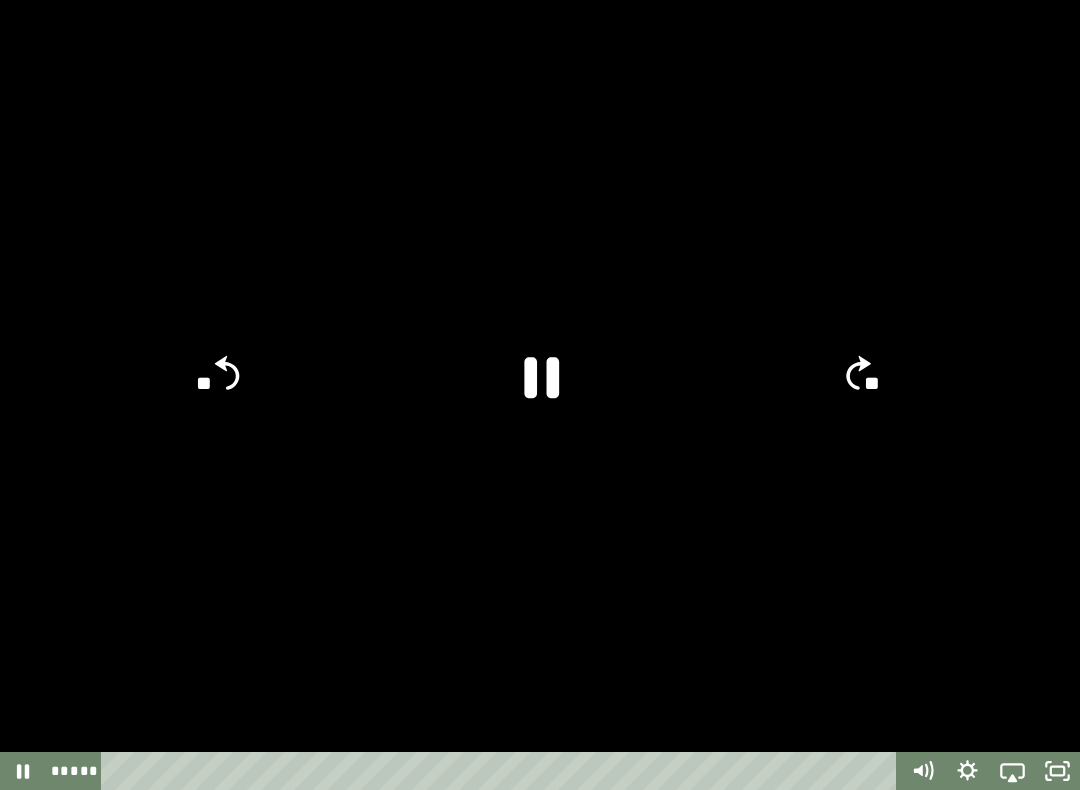 click on "**" 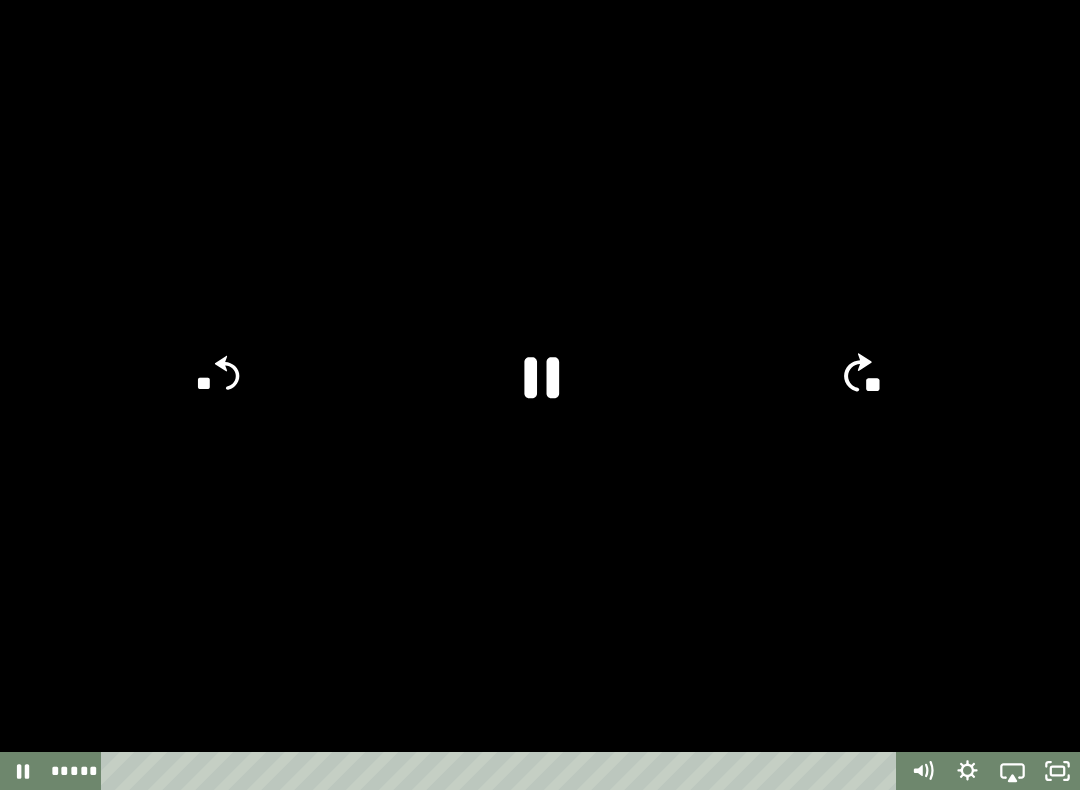 click on "**" 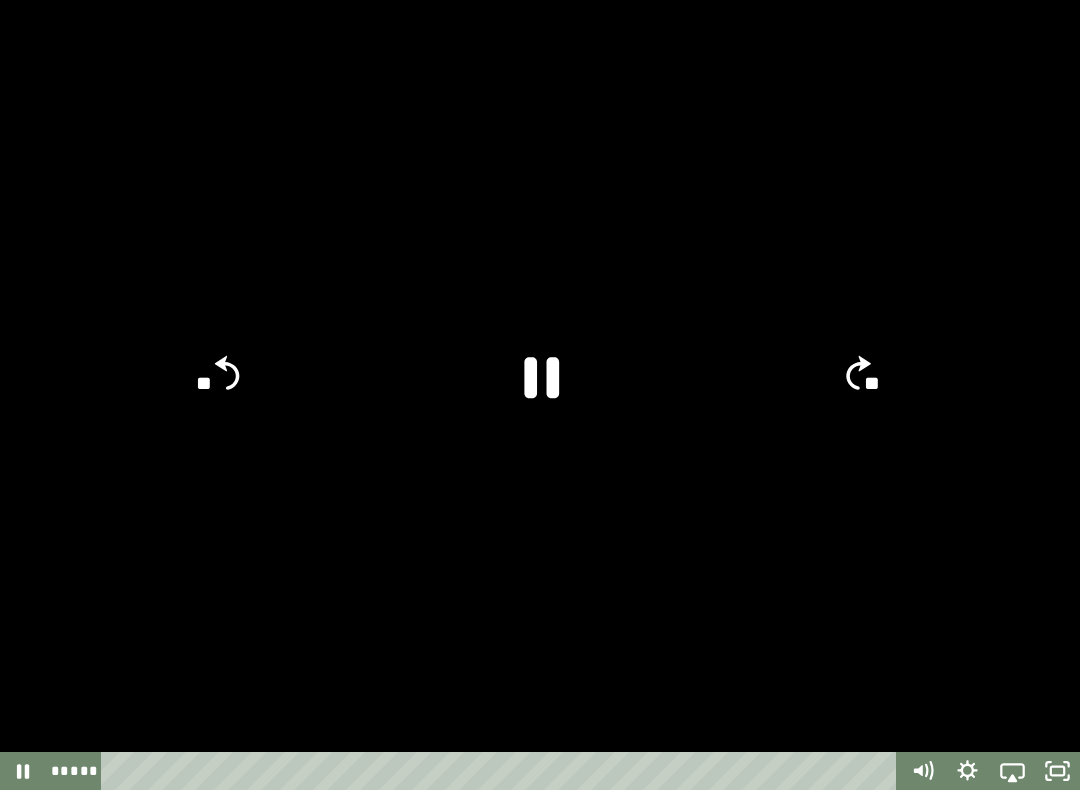 click on "**" 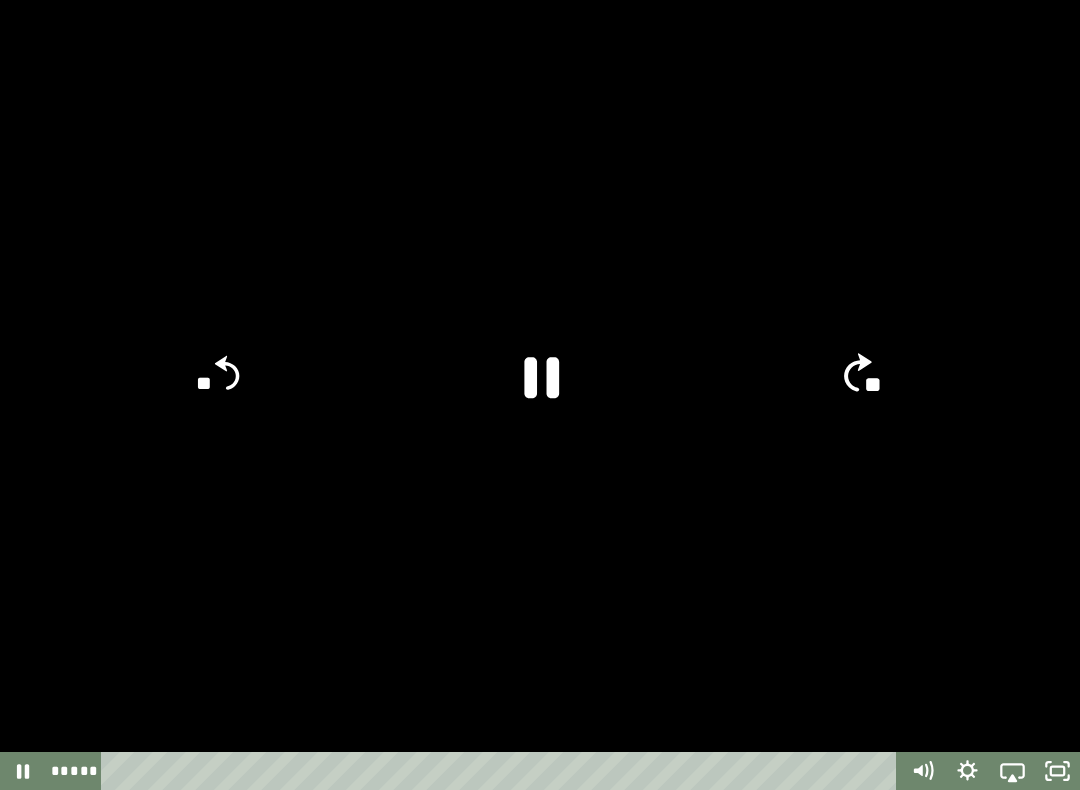 click on "**" 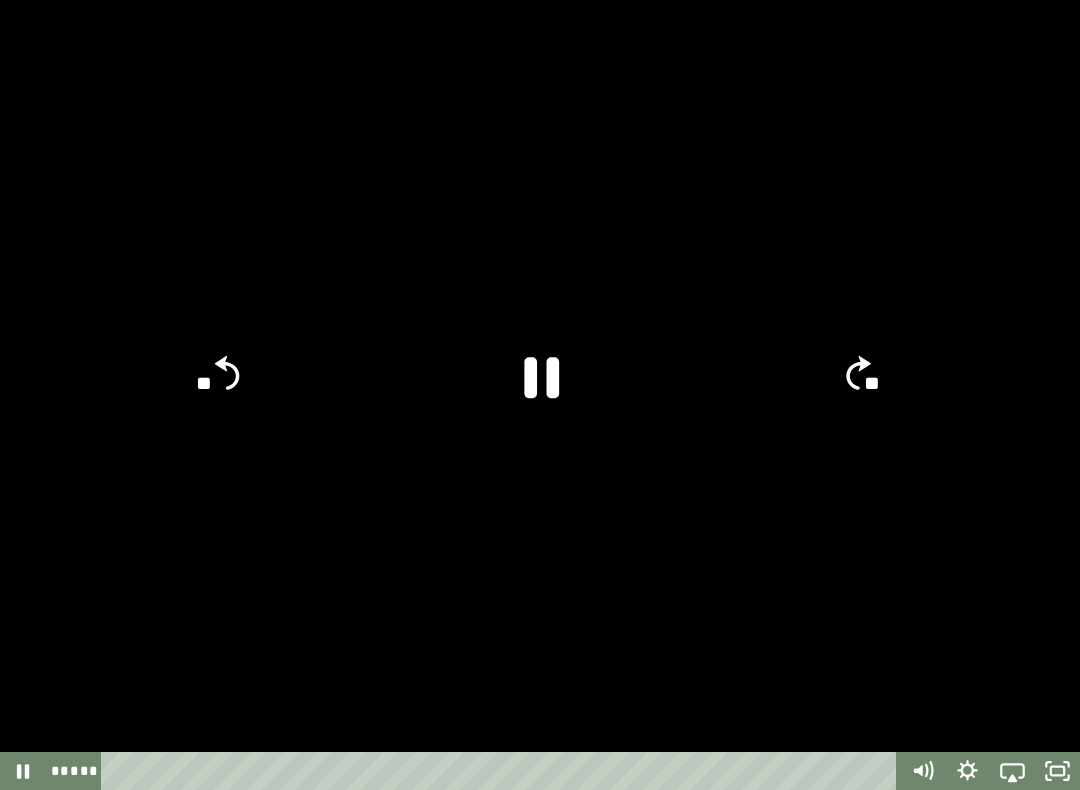 click on "**" 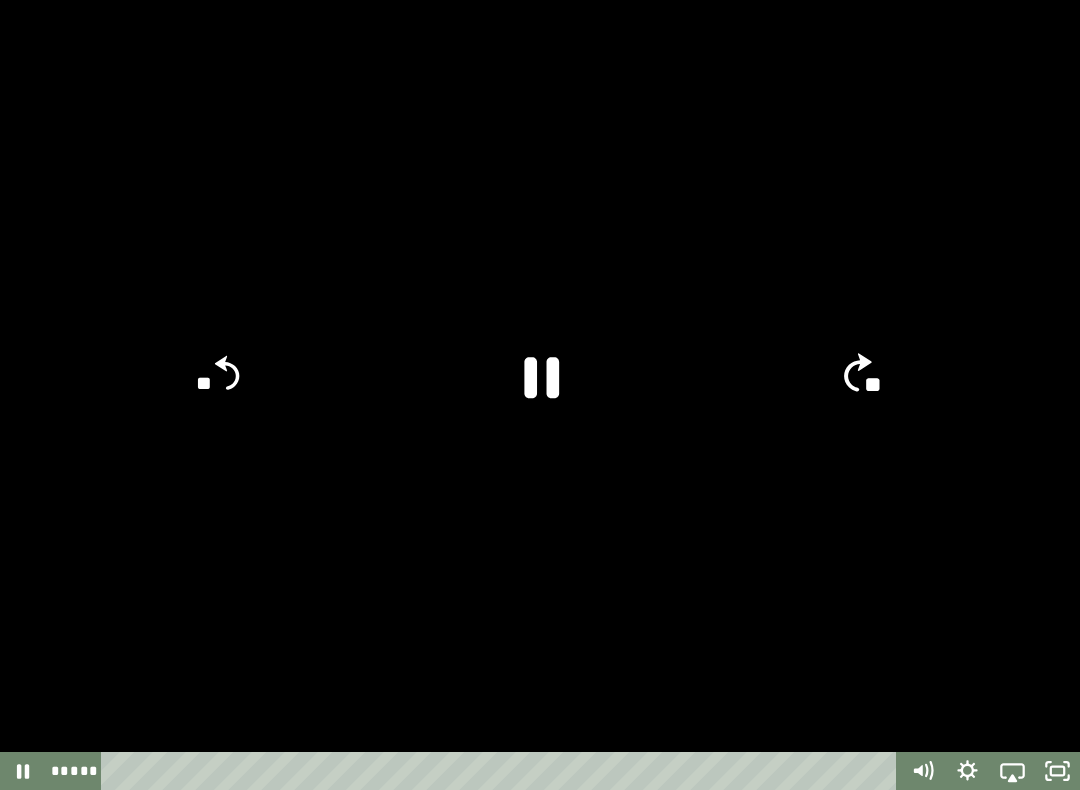 click on "**" 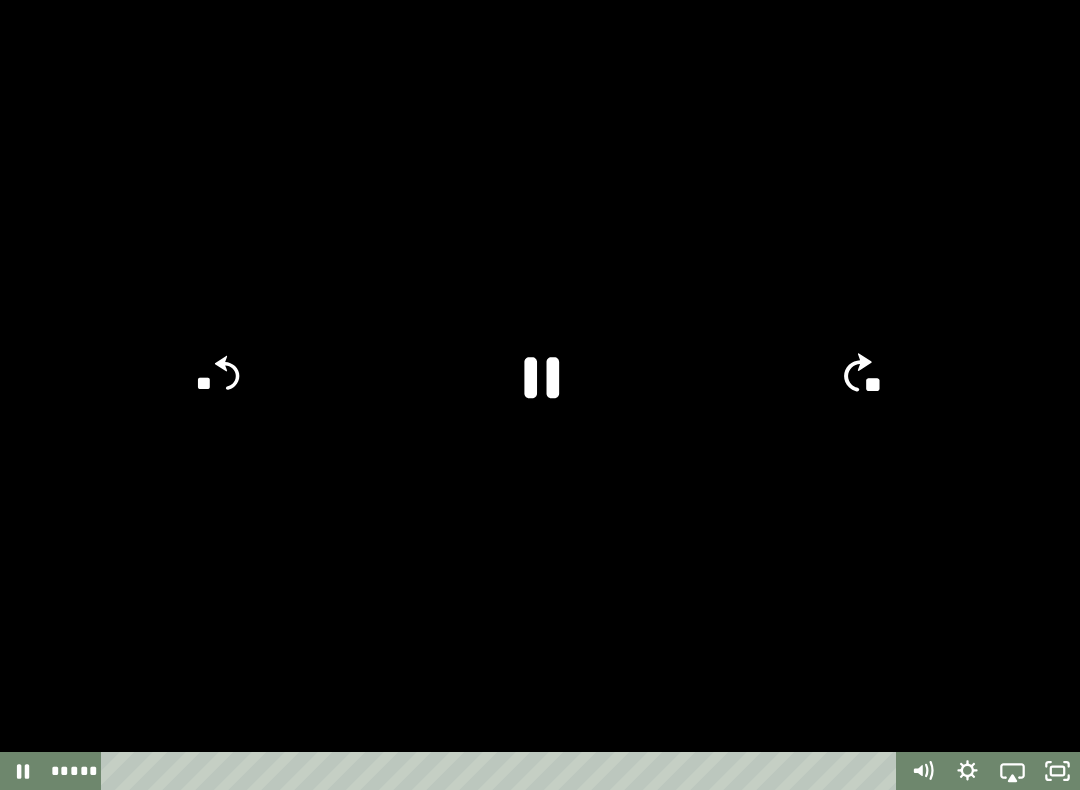 click on "**" 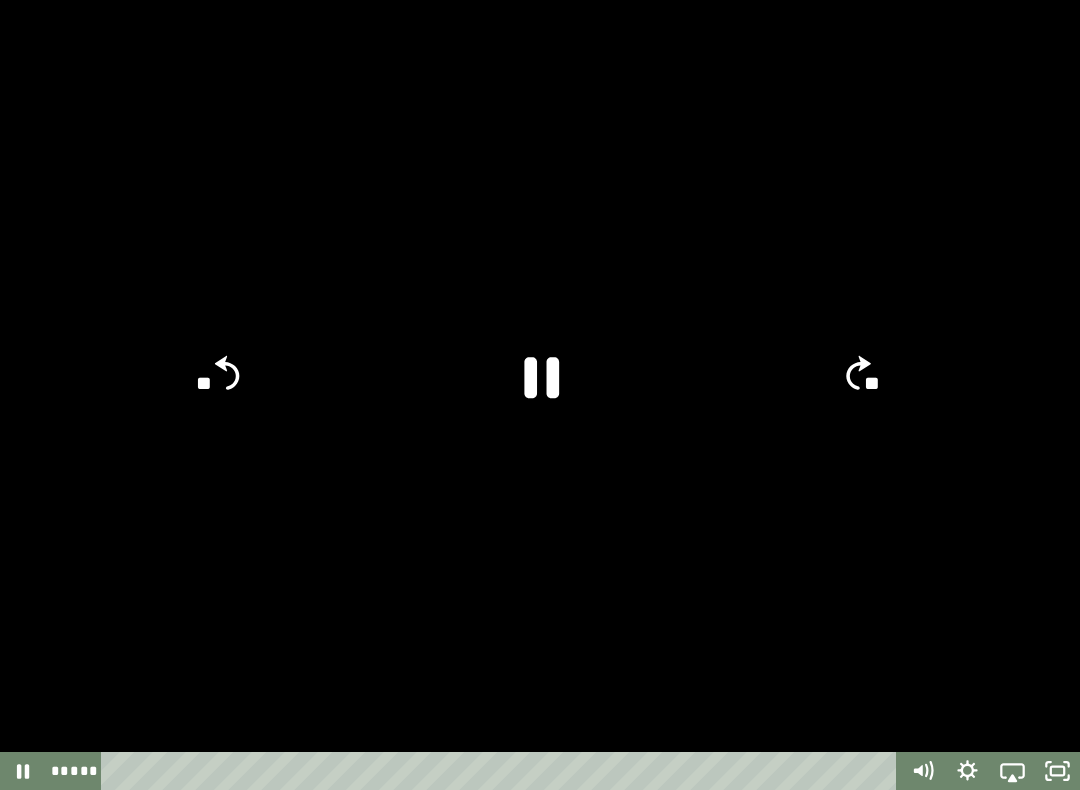 click on "**" 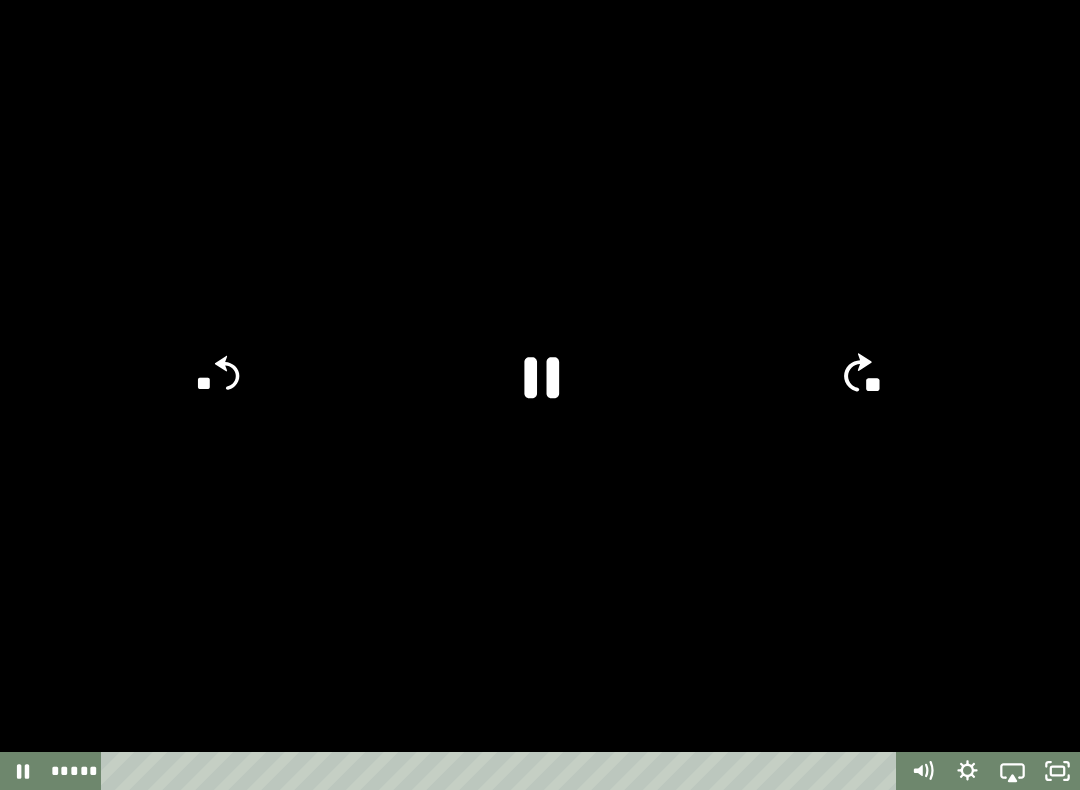 click on "**" 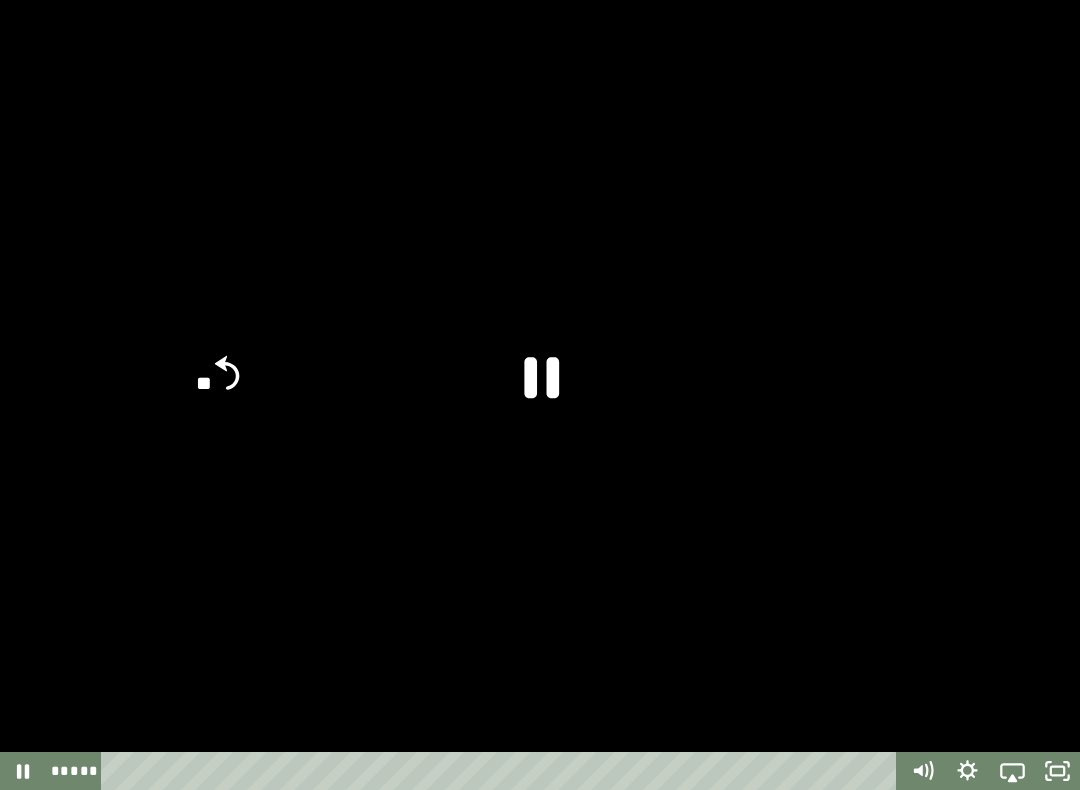 click on "**" 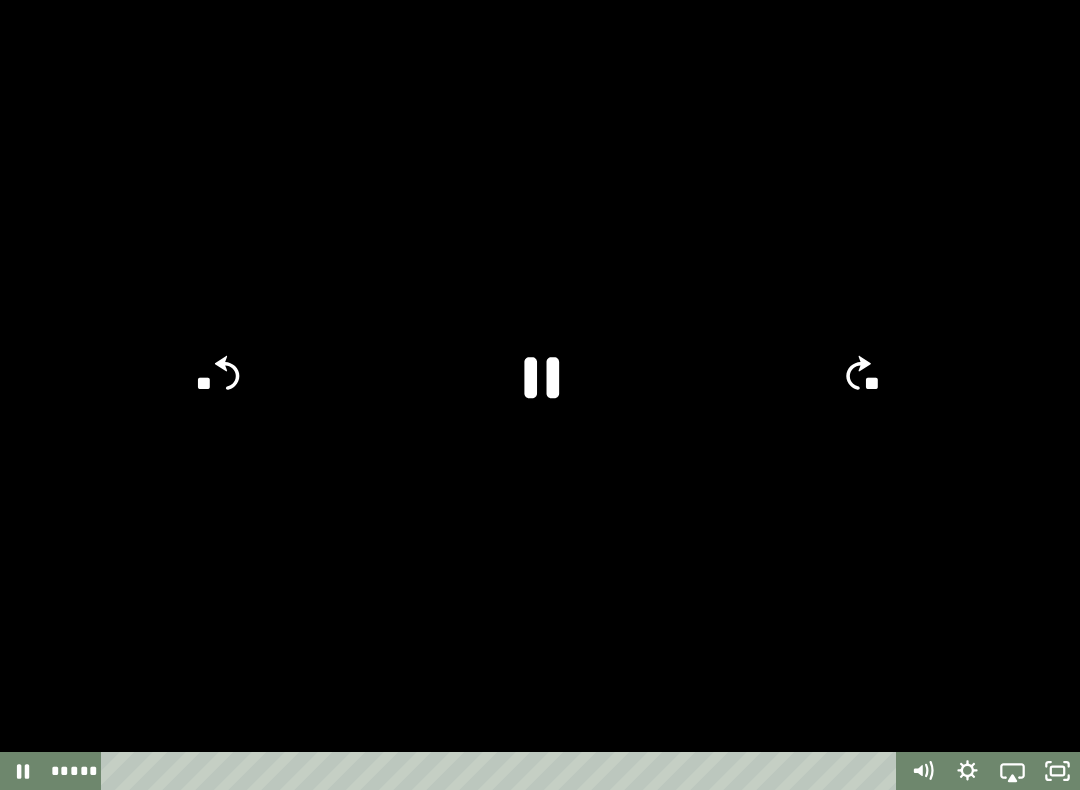 click on "**" 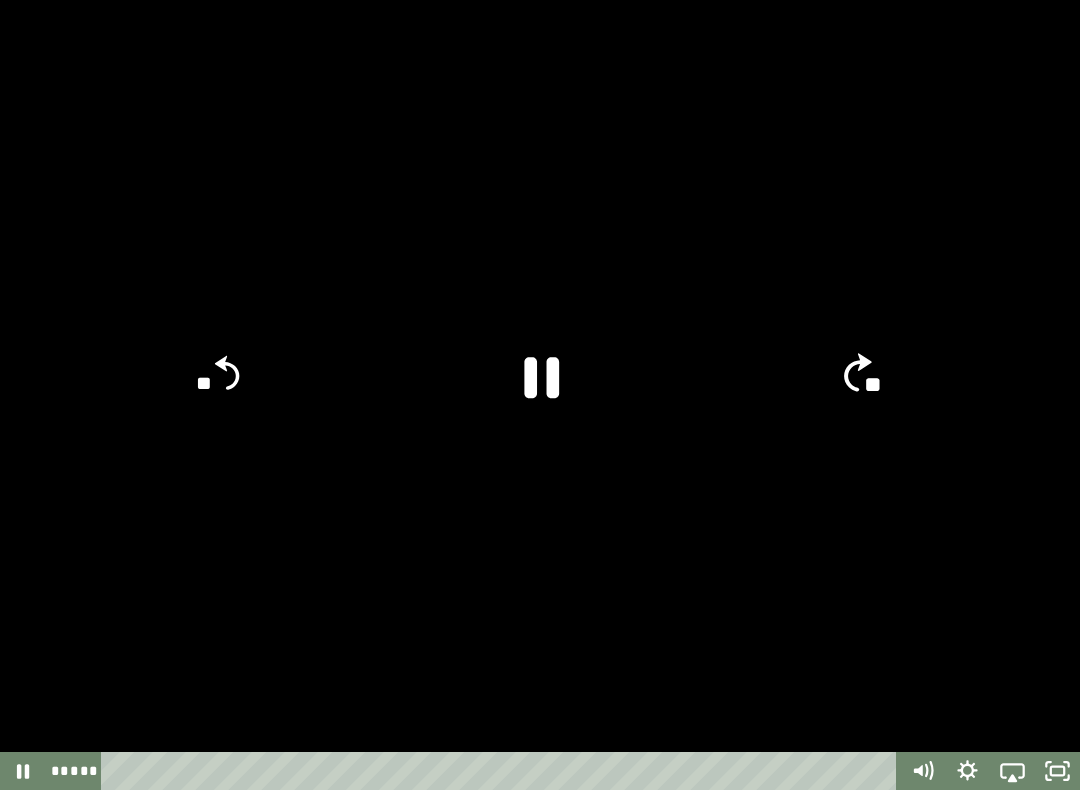 click on "**" 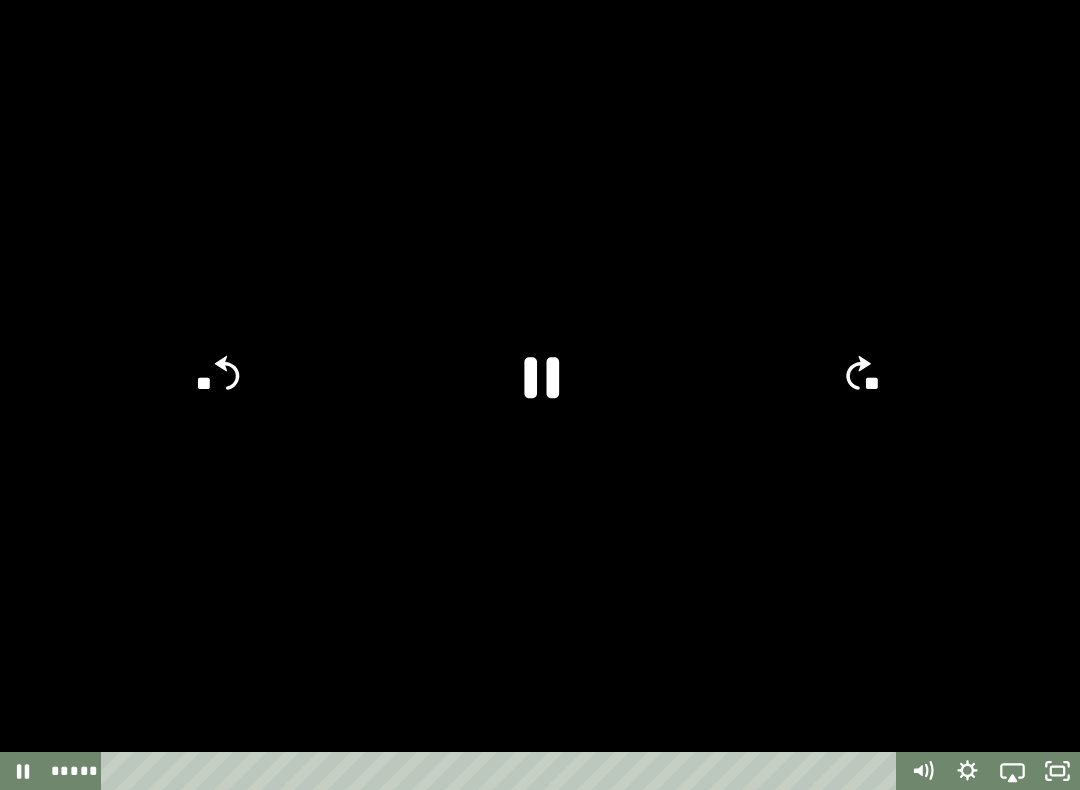 click on "**" 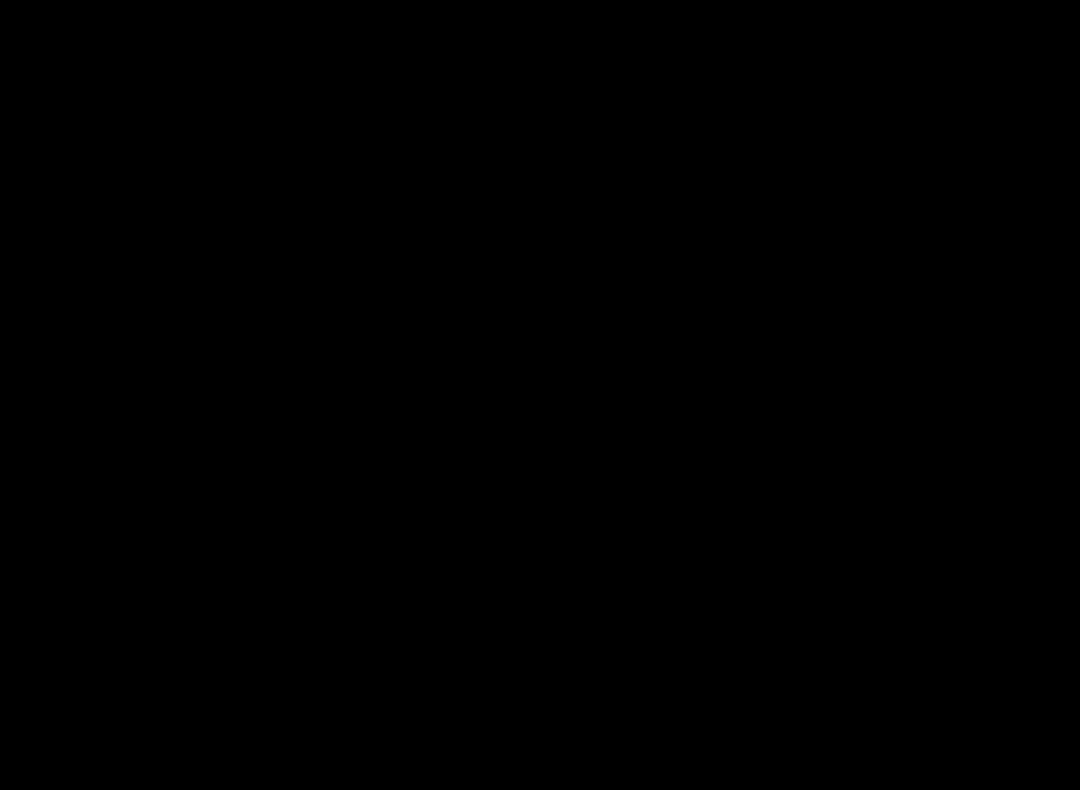 scroll, scrollTop: 0, scrollLeft: 0, axis: both 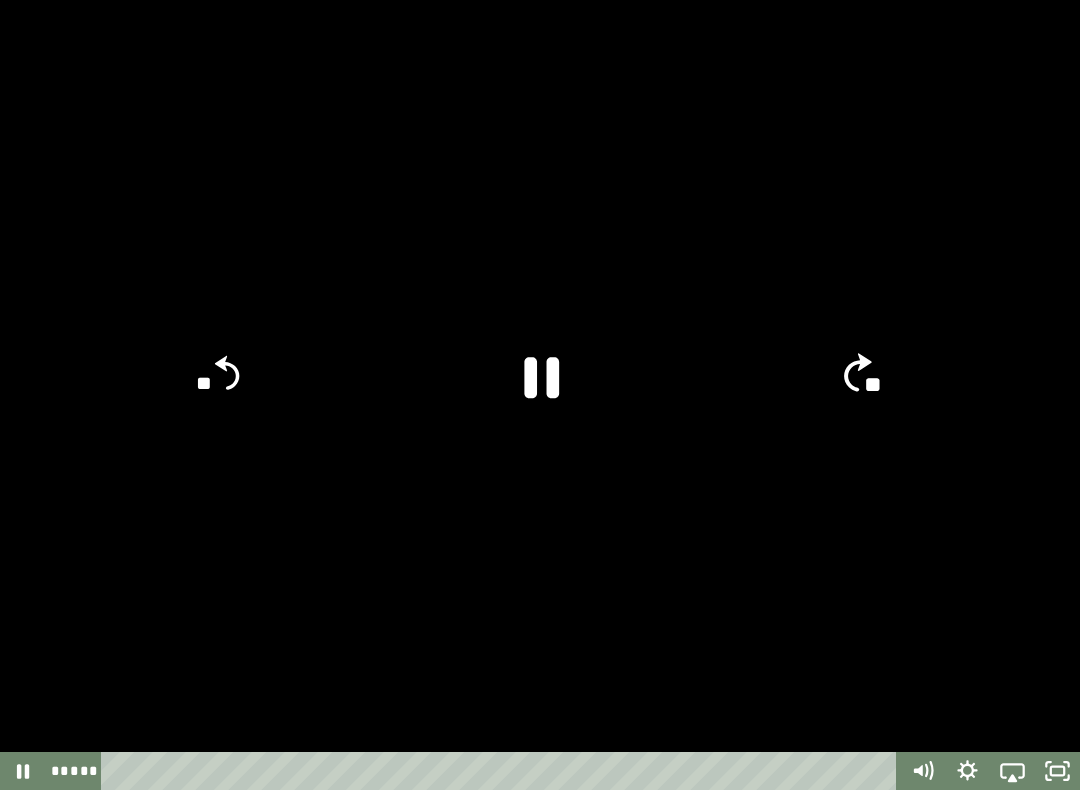 click on "**" 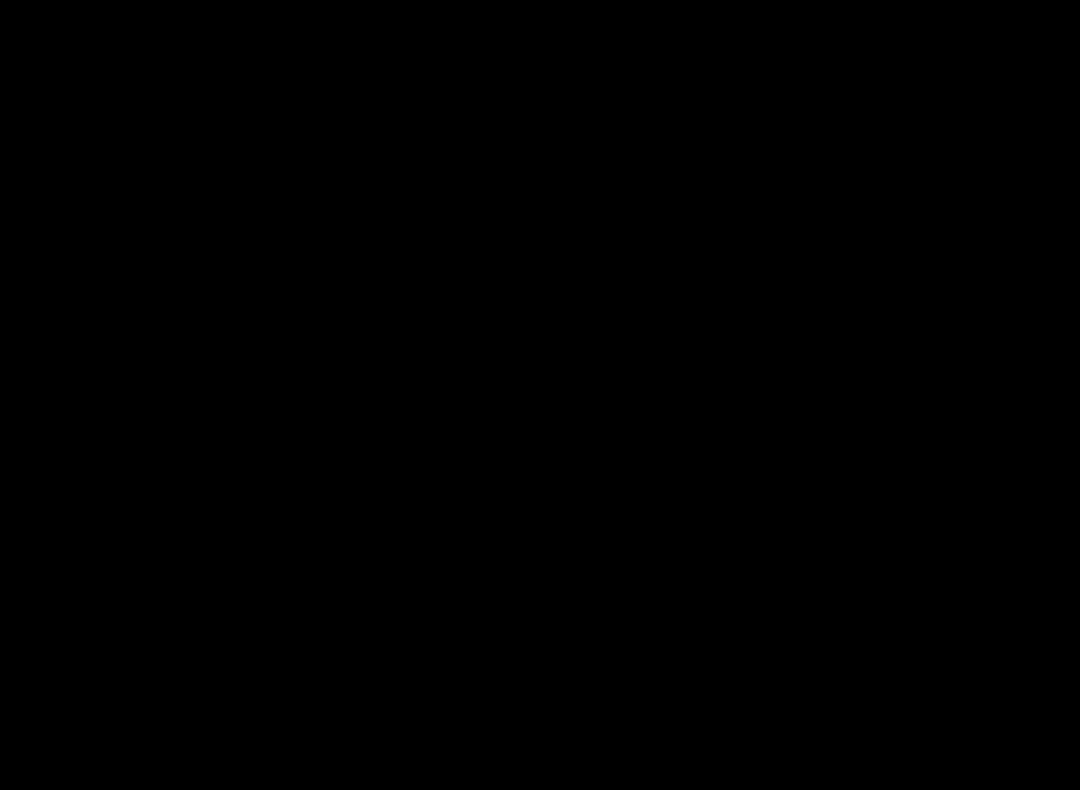 click at bounding box center (540, 395) 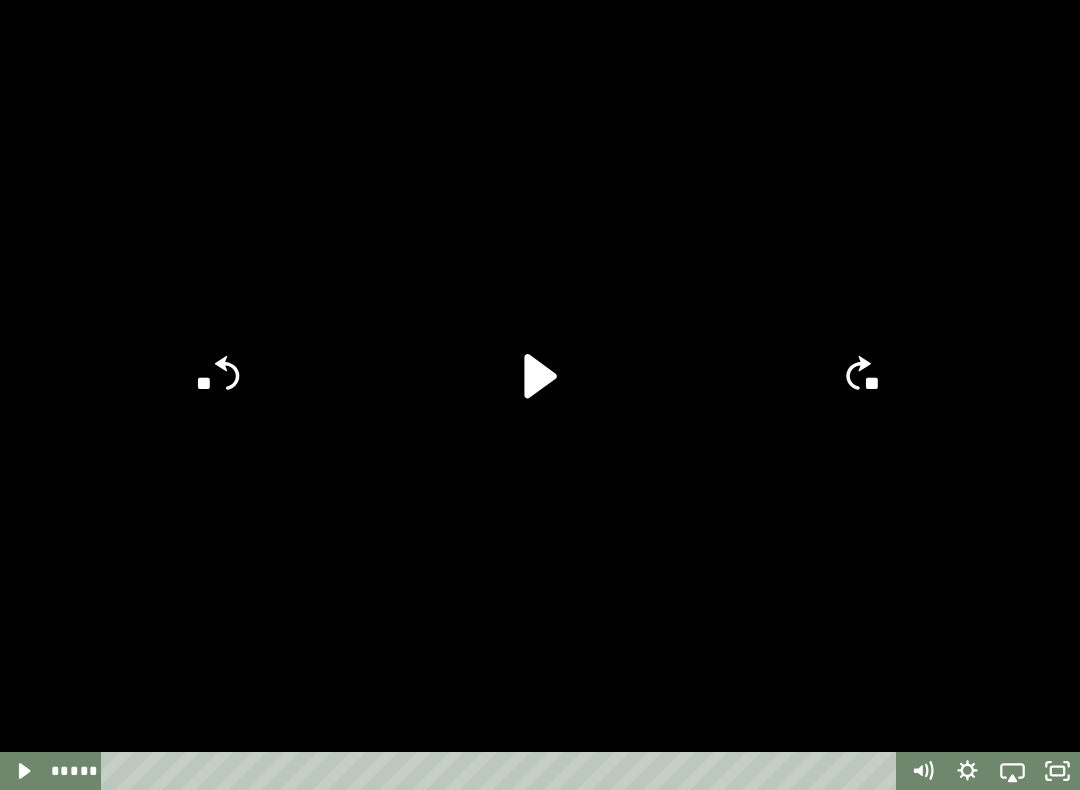 click 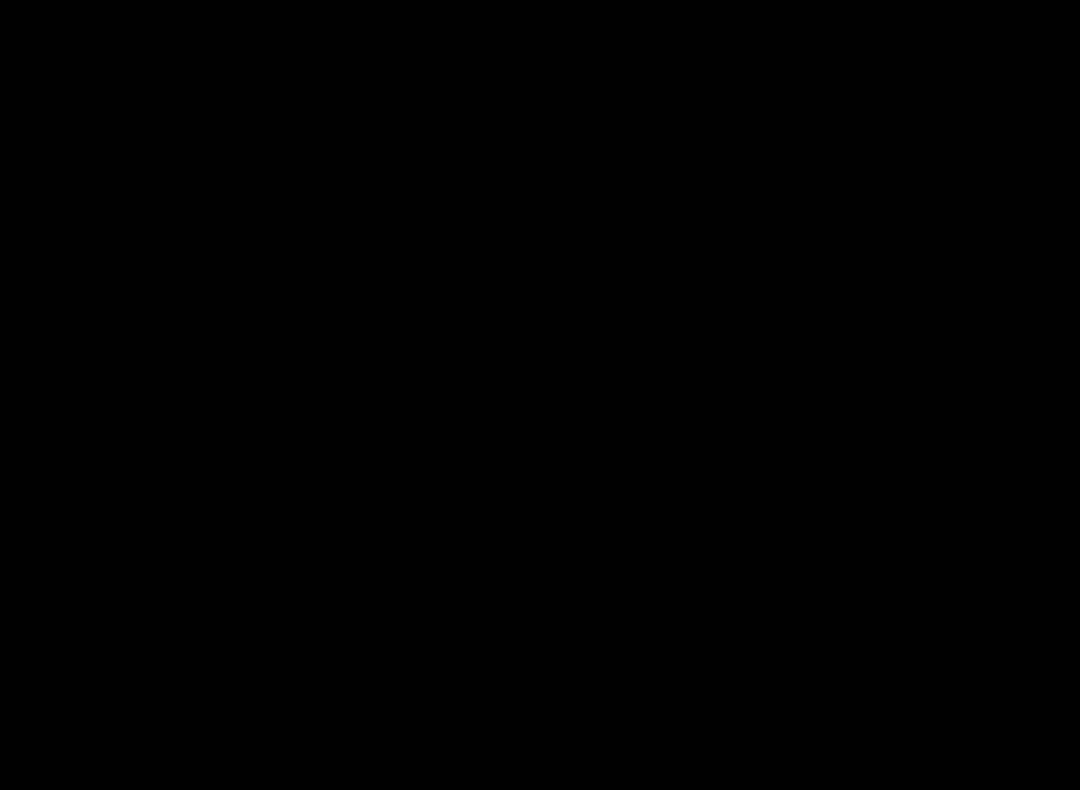 click at bounding box center (540, 395) 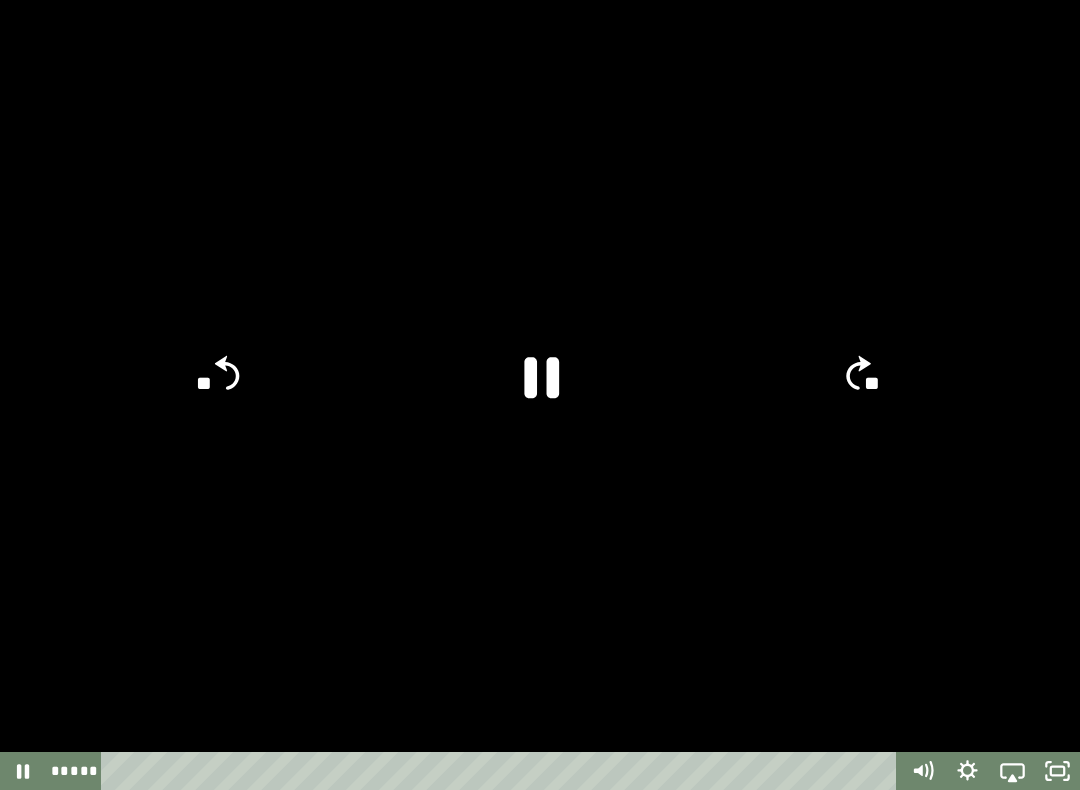 click 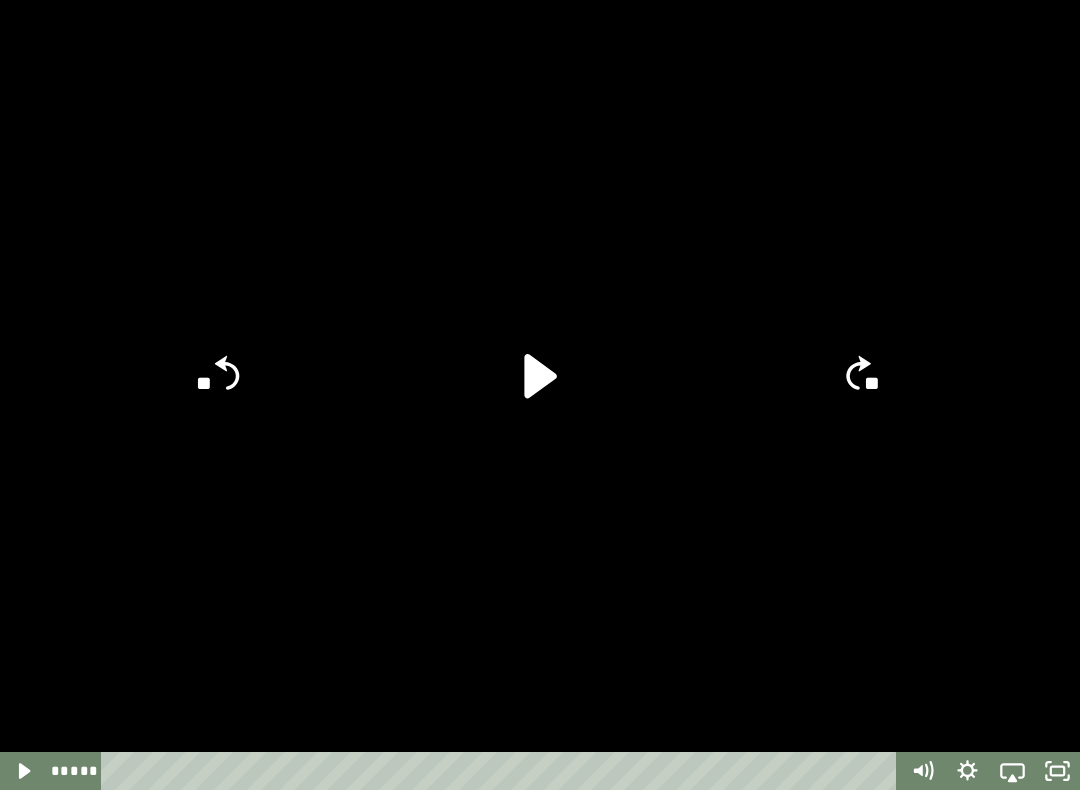 click 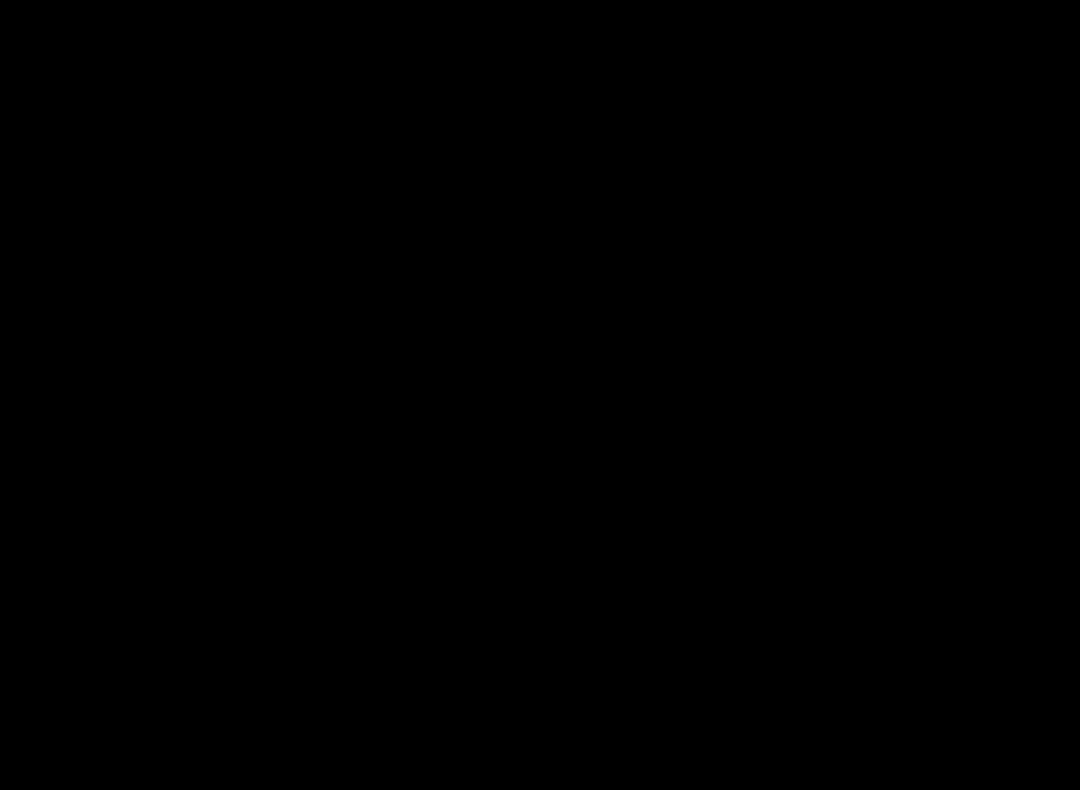 click at bounding box center [540, 395] 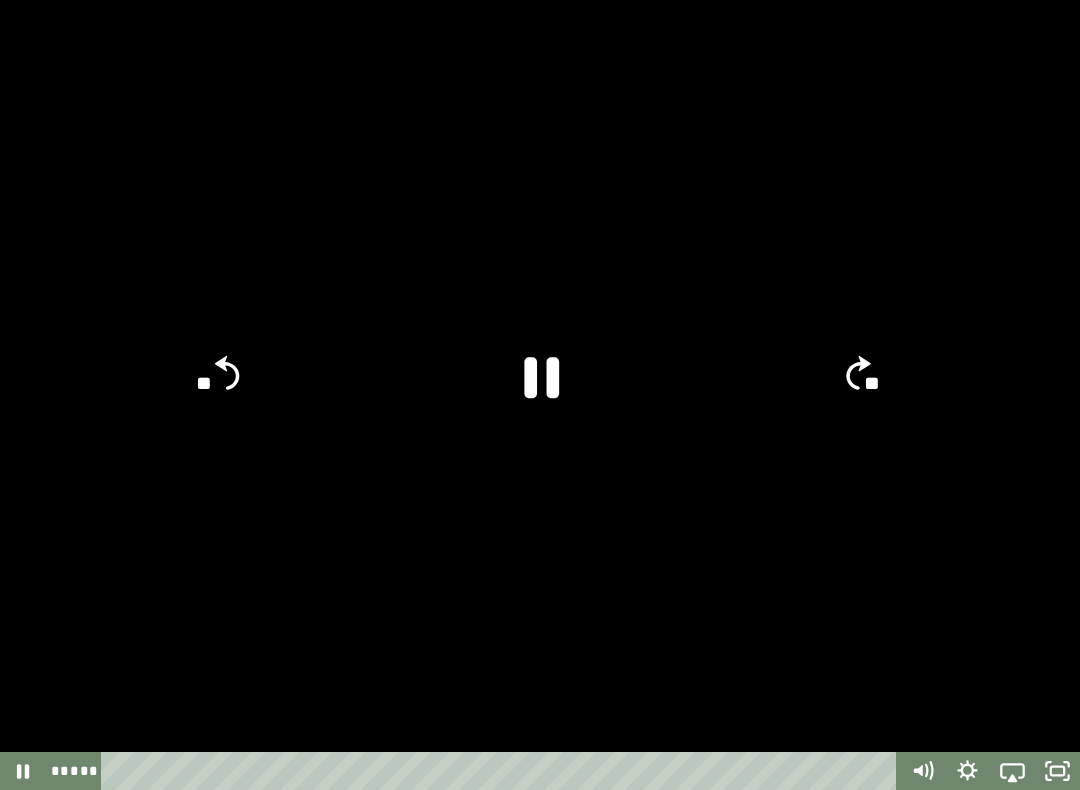 click 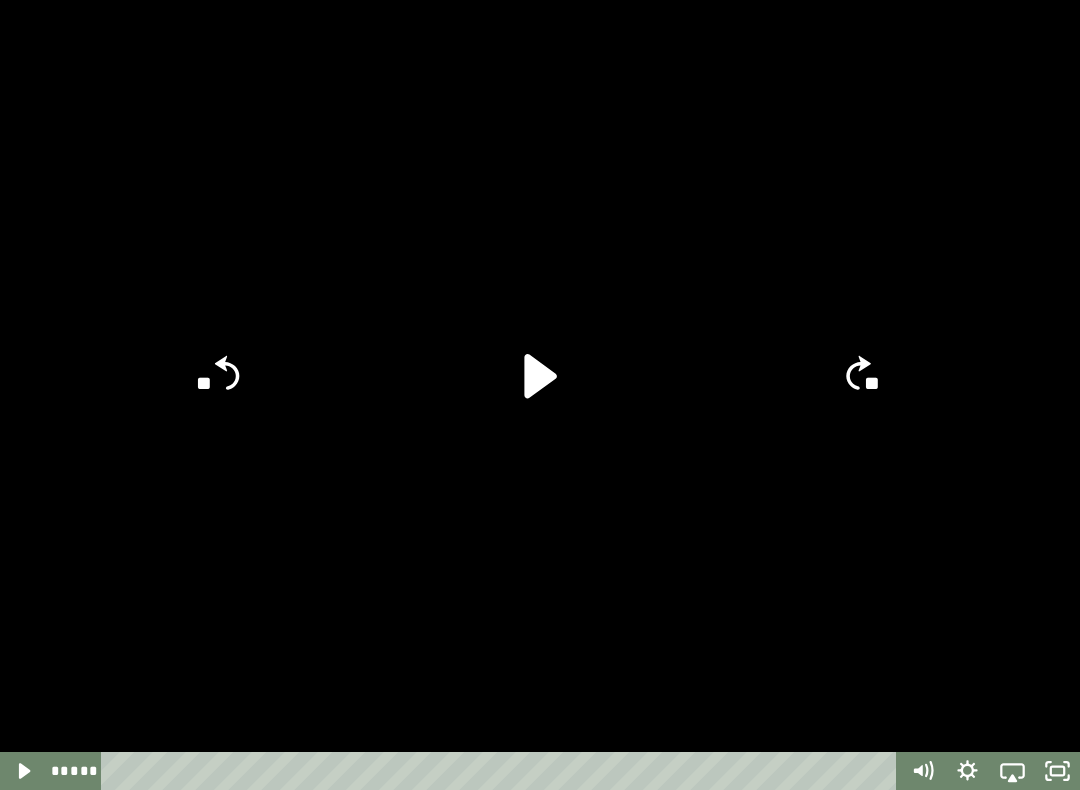 click 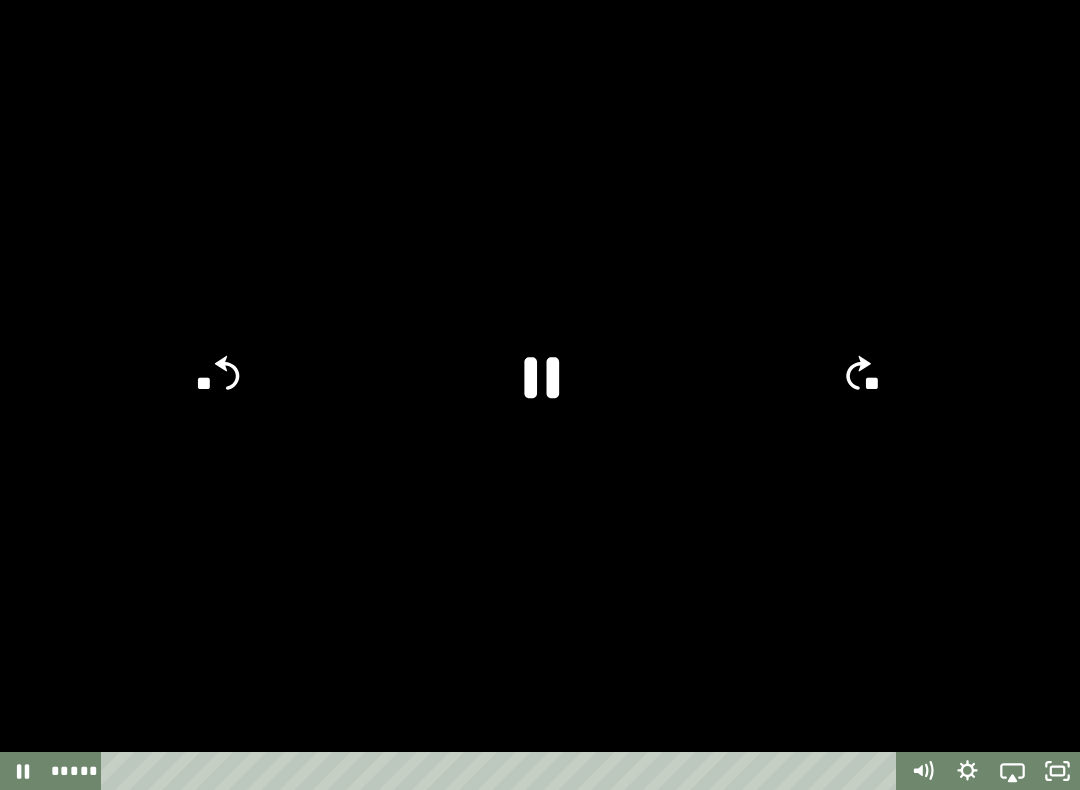 scroll, scrollTop: 0, scrollLeft: 0, axis: both 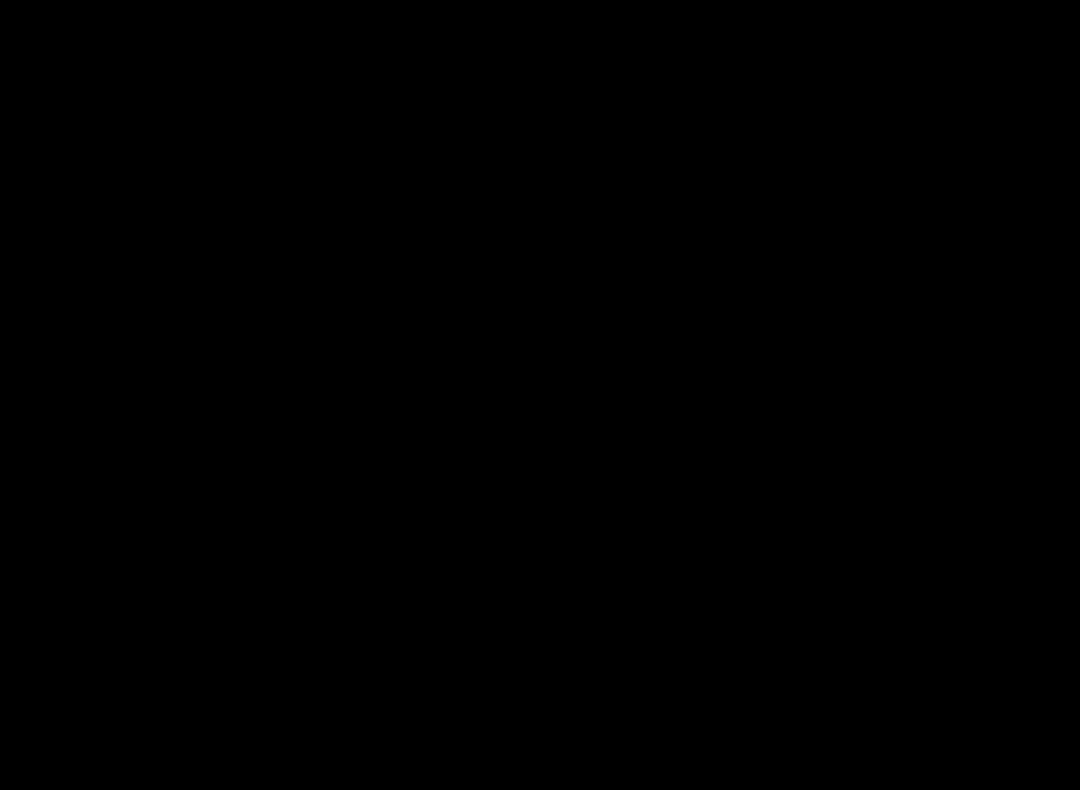 click at bounding box center [540, 405] 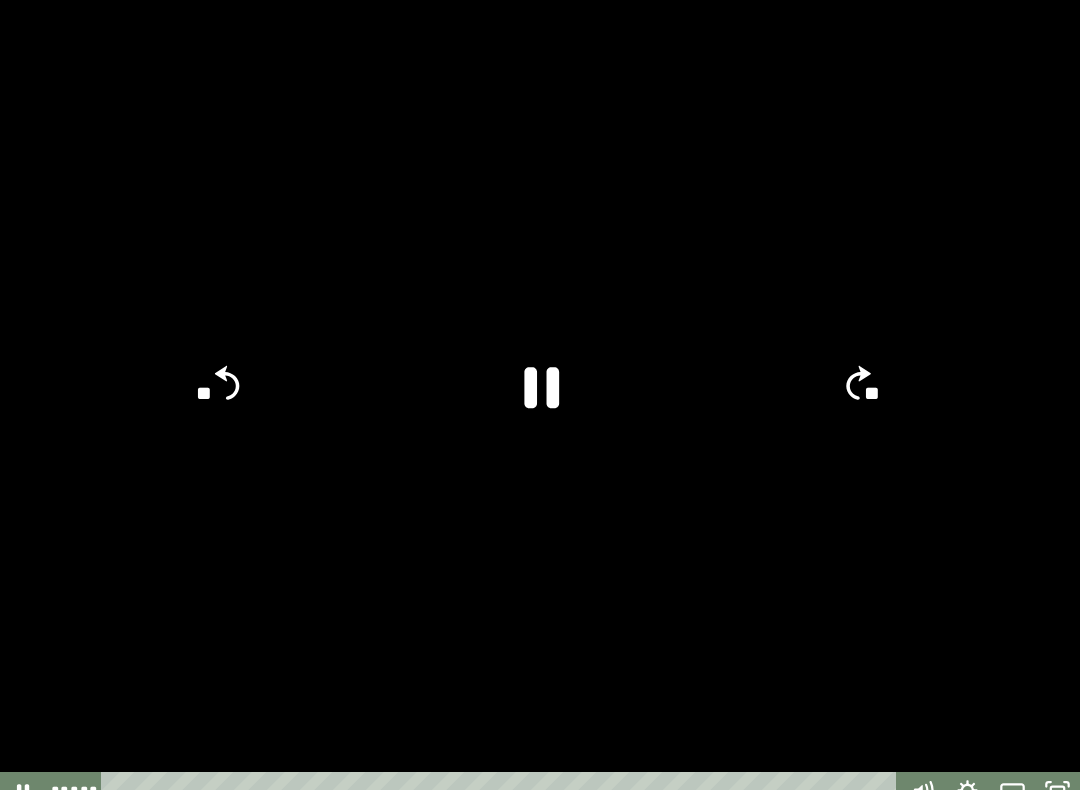 click 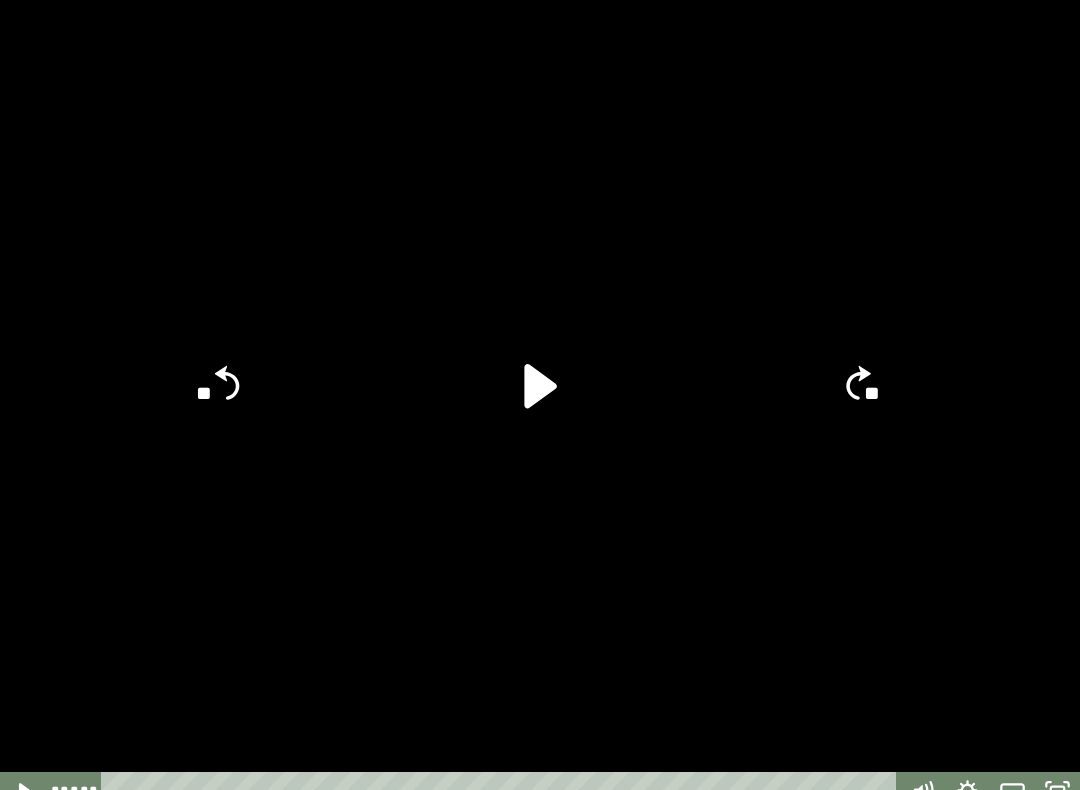 click 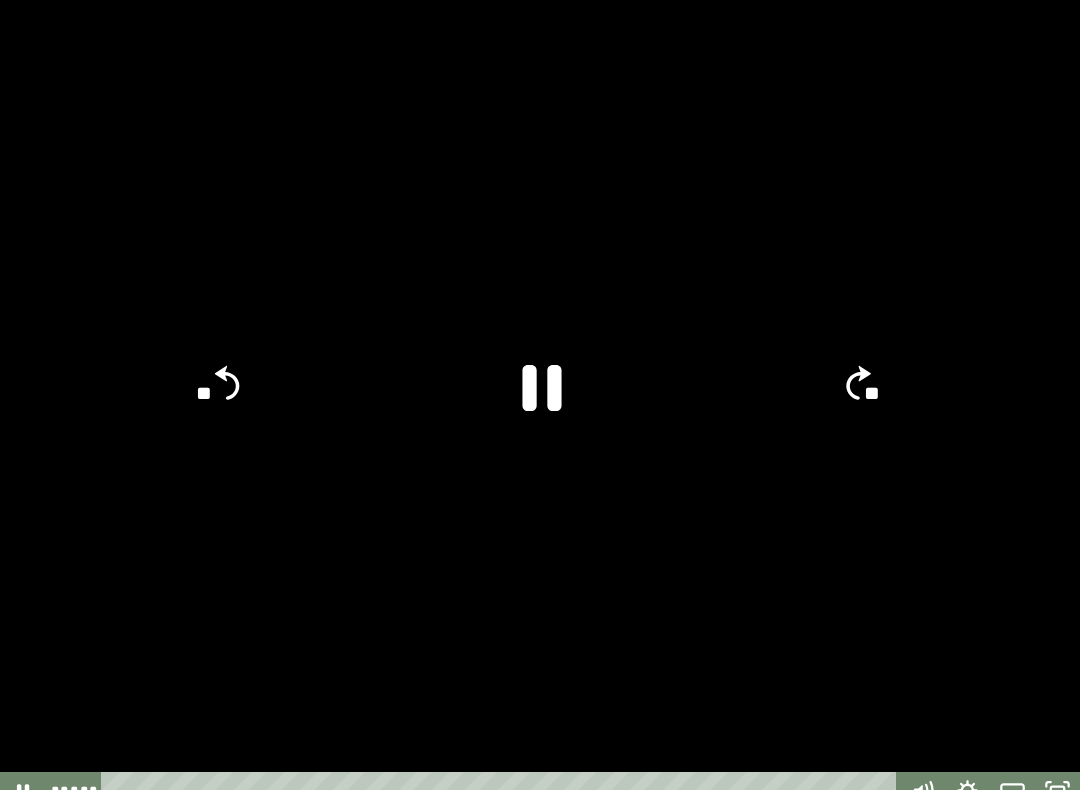 click 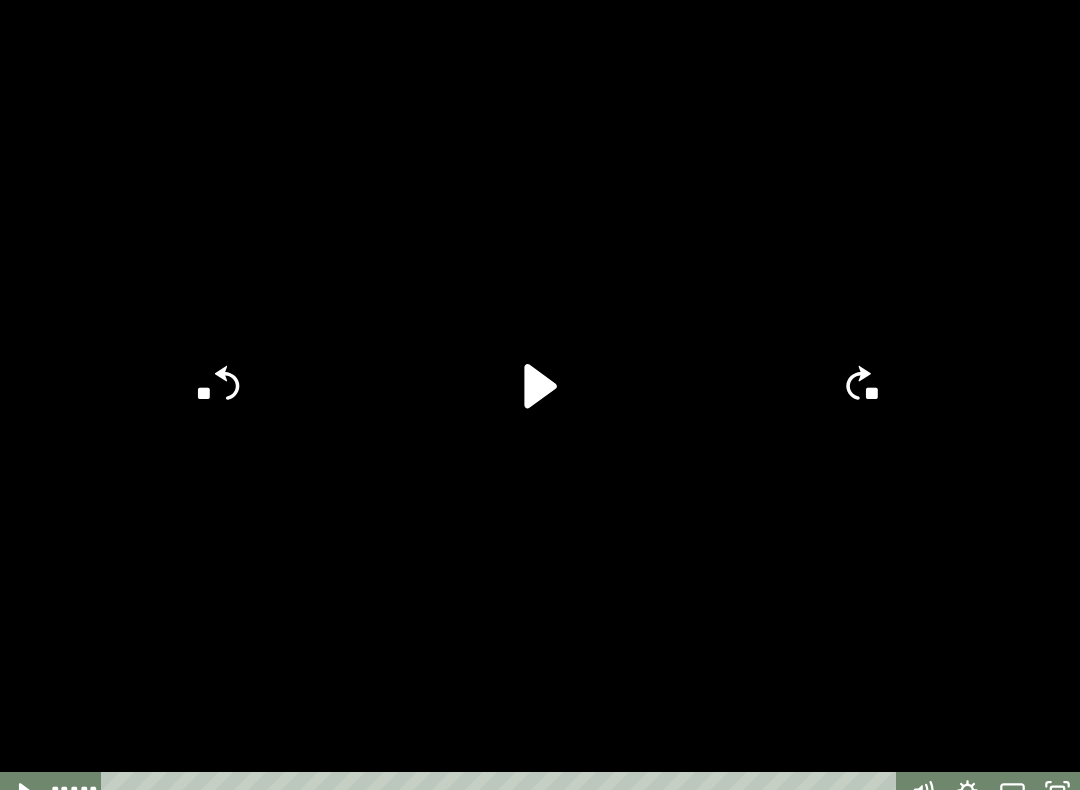 click 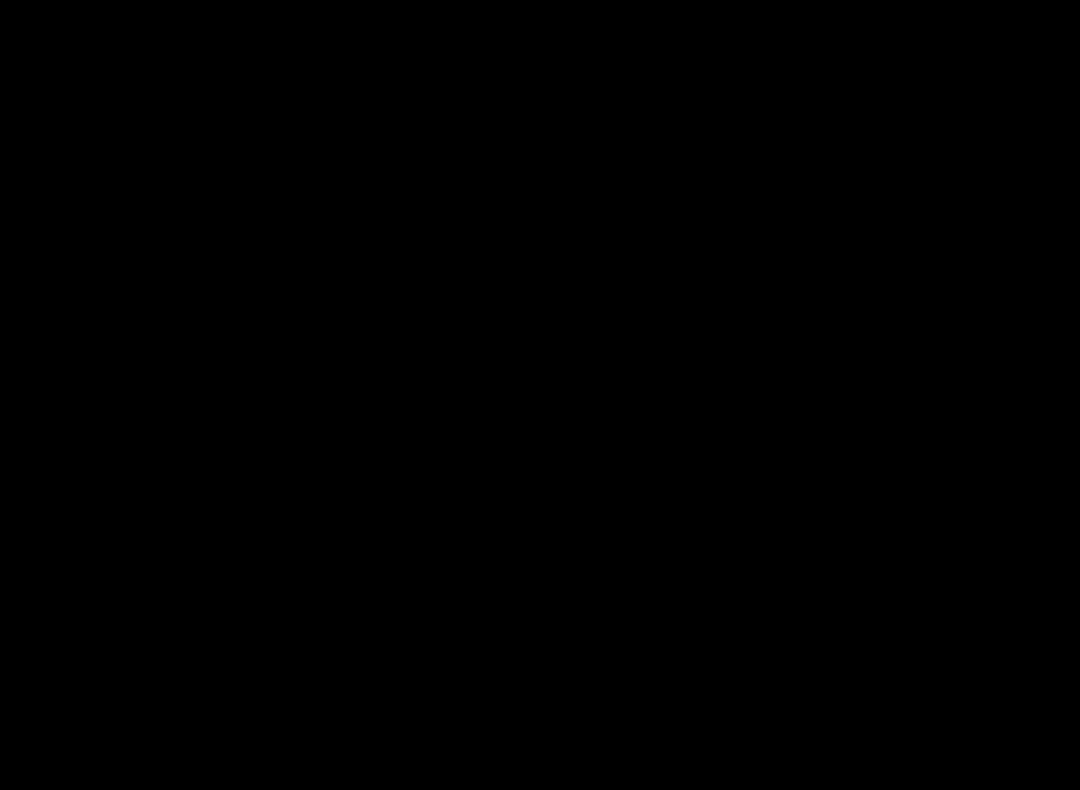 click at bounding box center (540, 405) 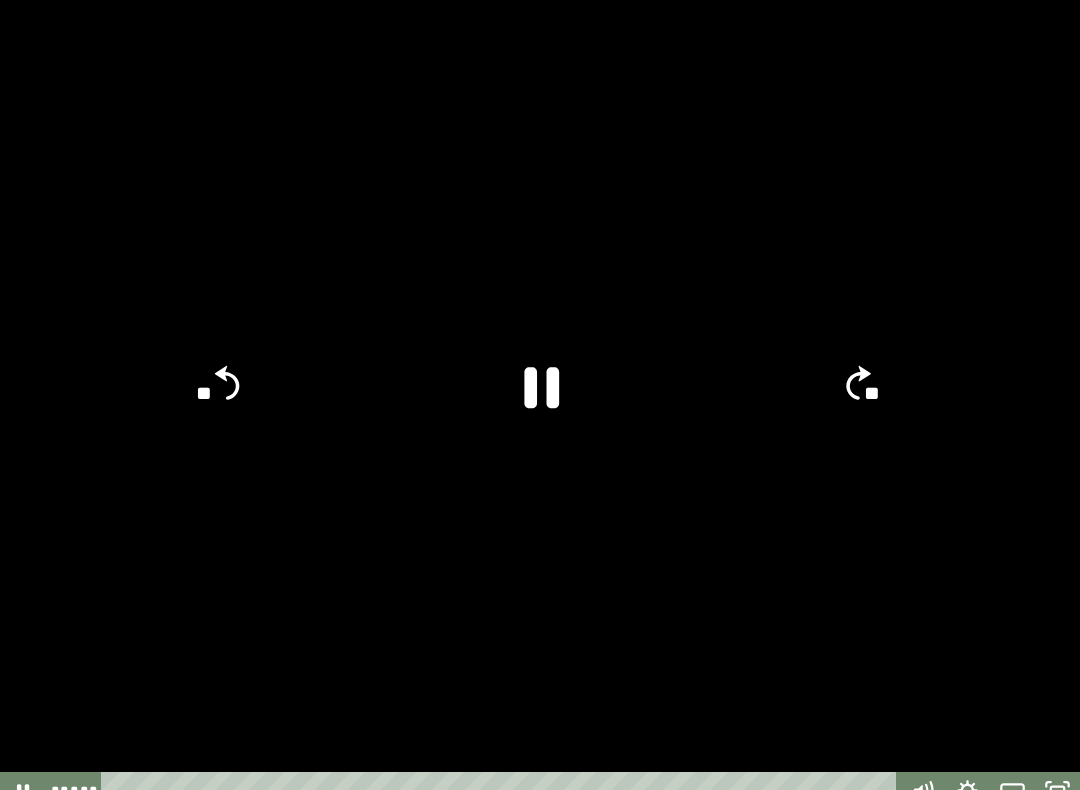 click 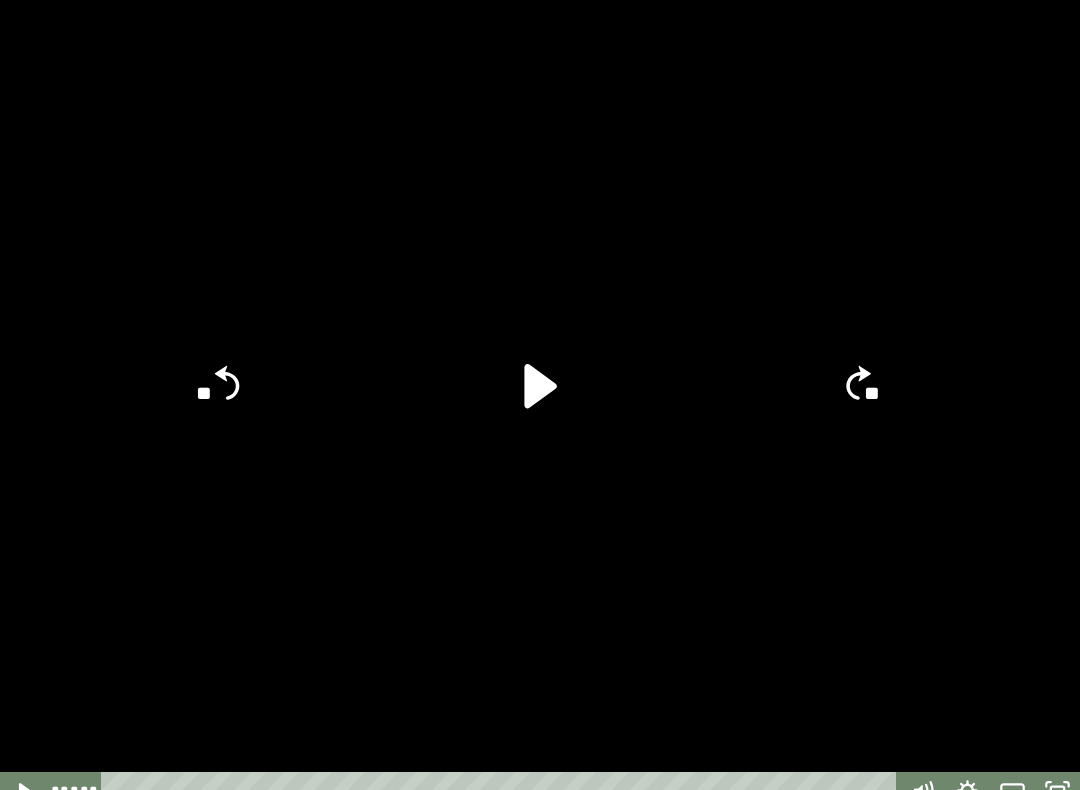 click 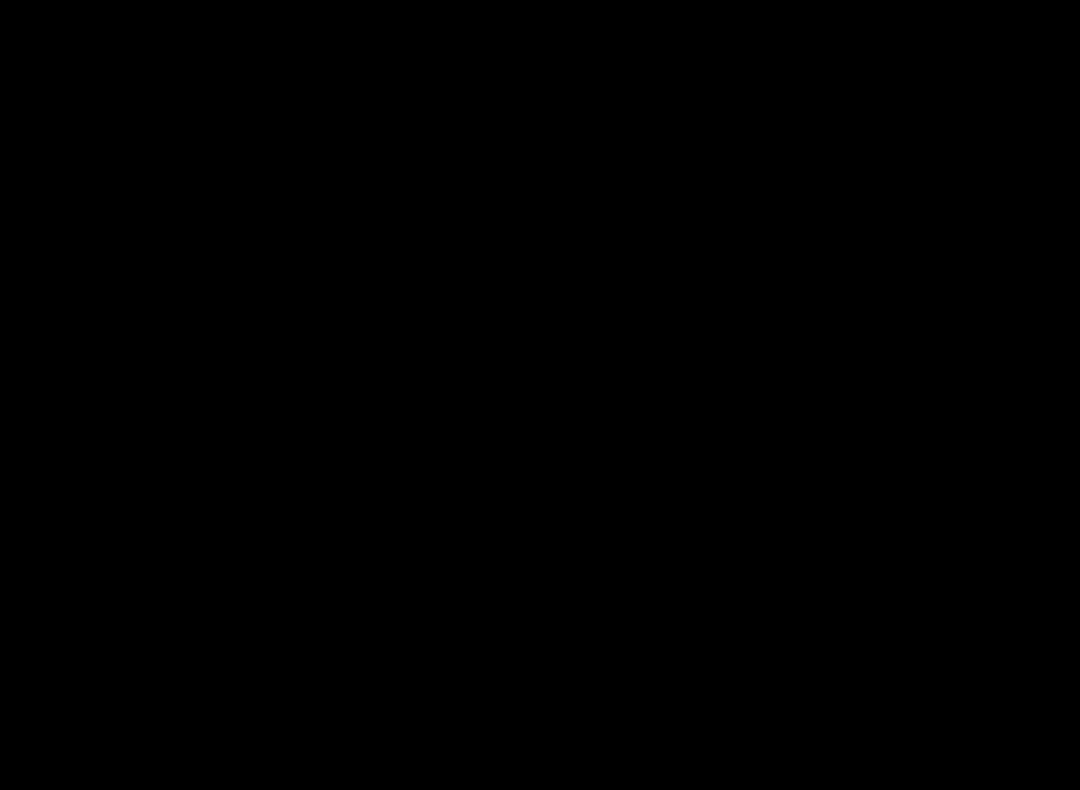 click at bounding box center (540, 405) 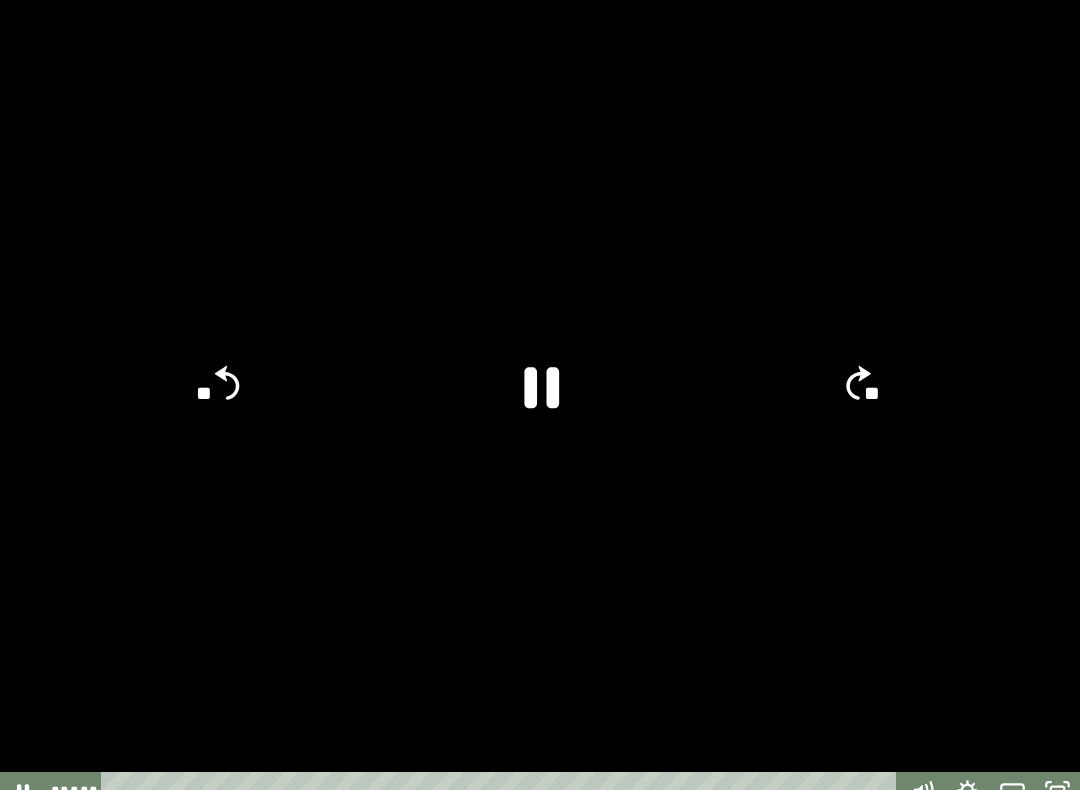 click 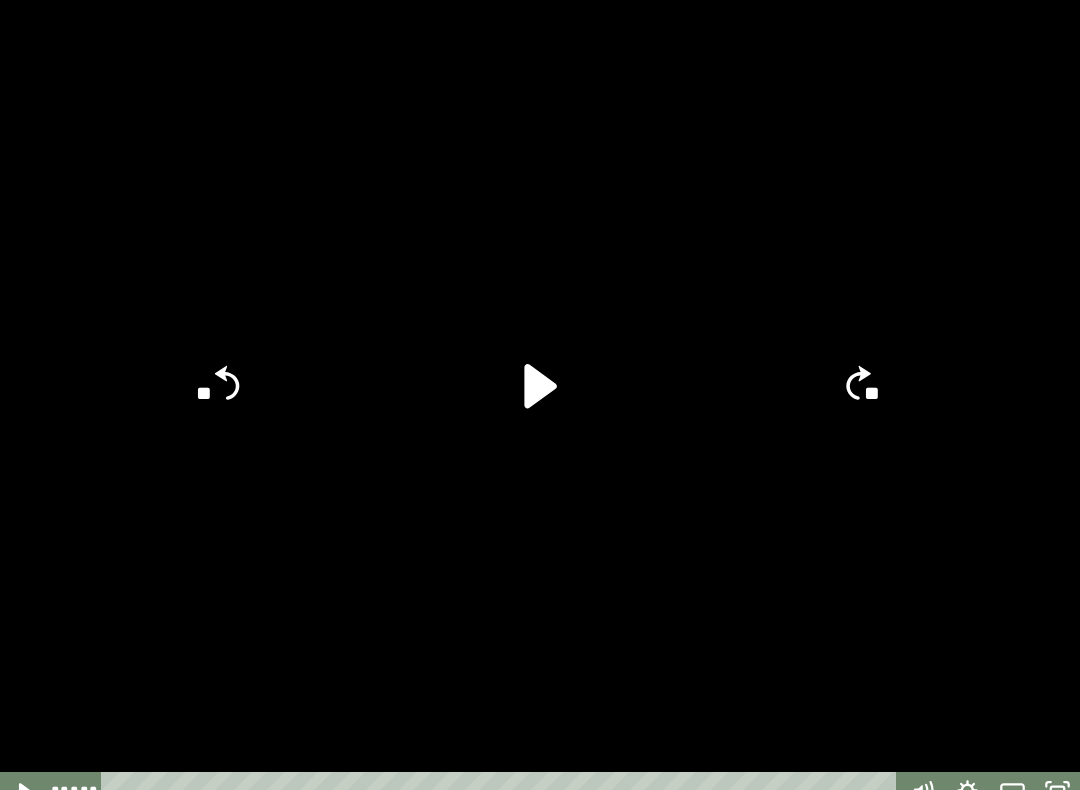 click 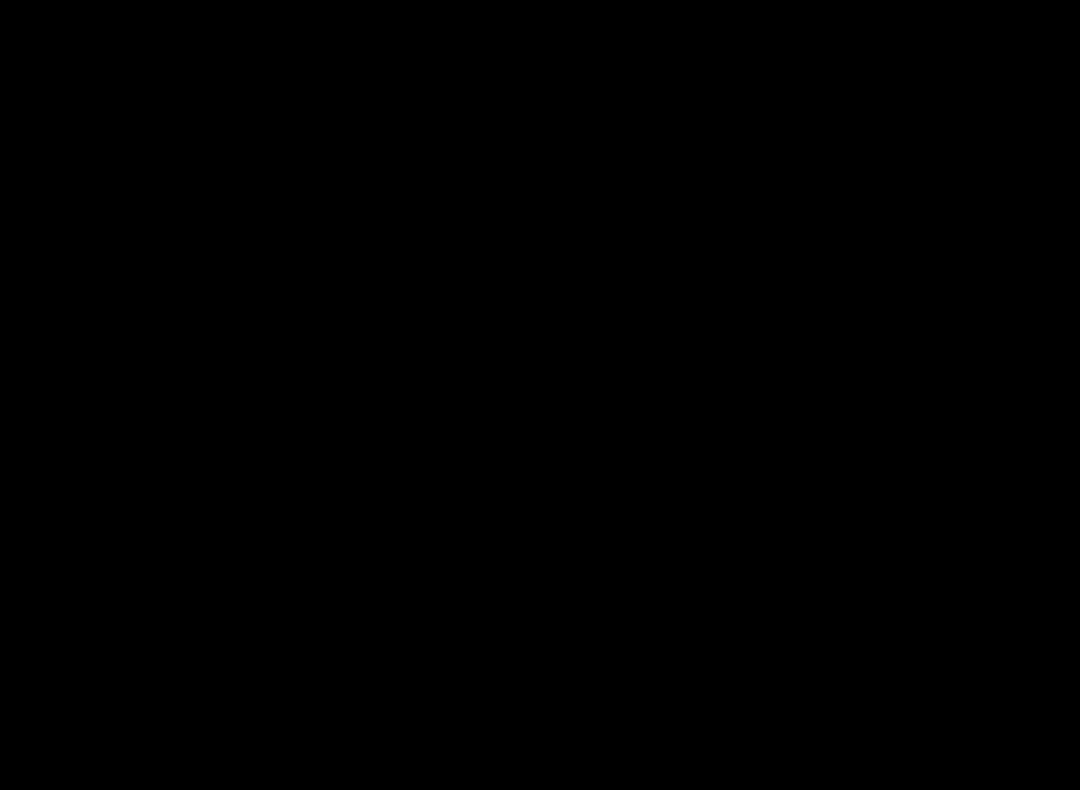 click at bounding box center (540, 405) 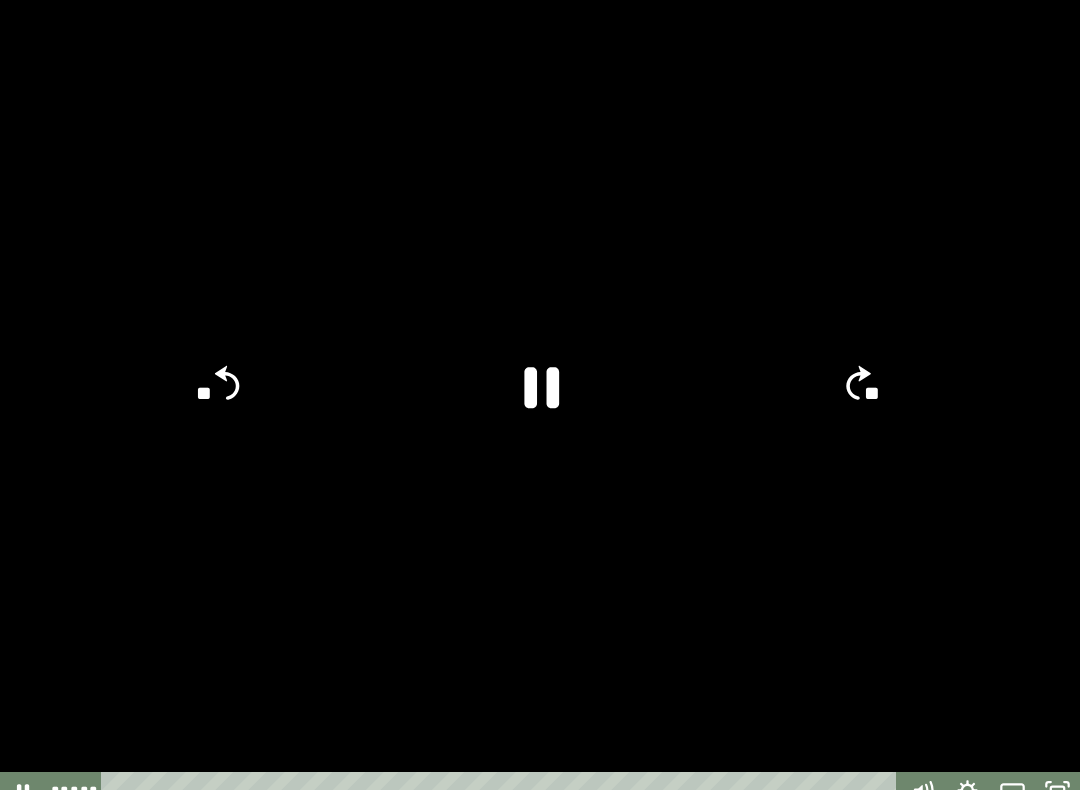 click 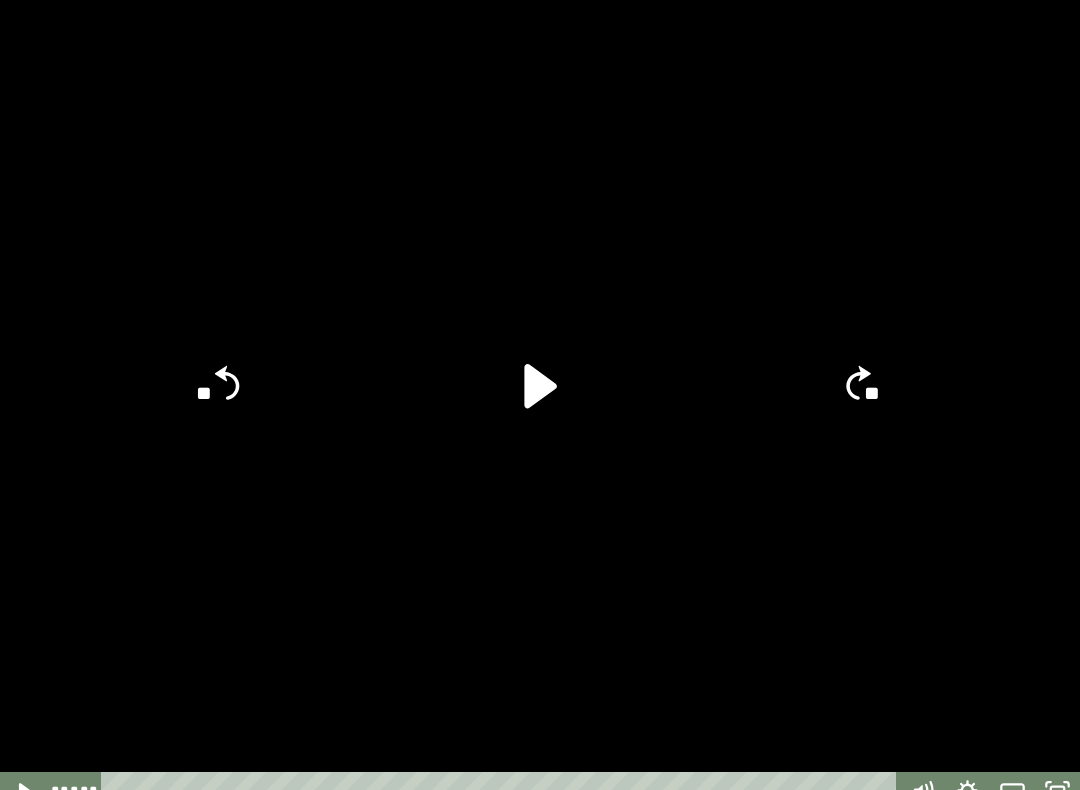 click 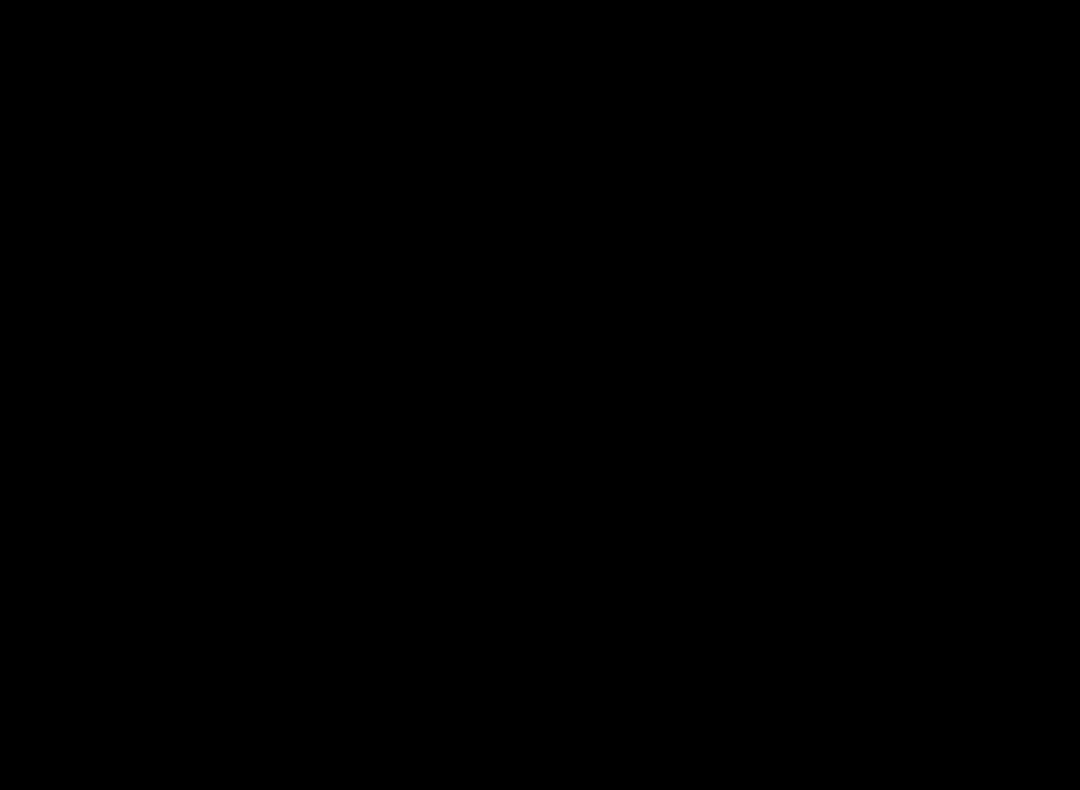 click at bounding box center [540, 405] 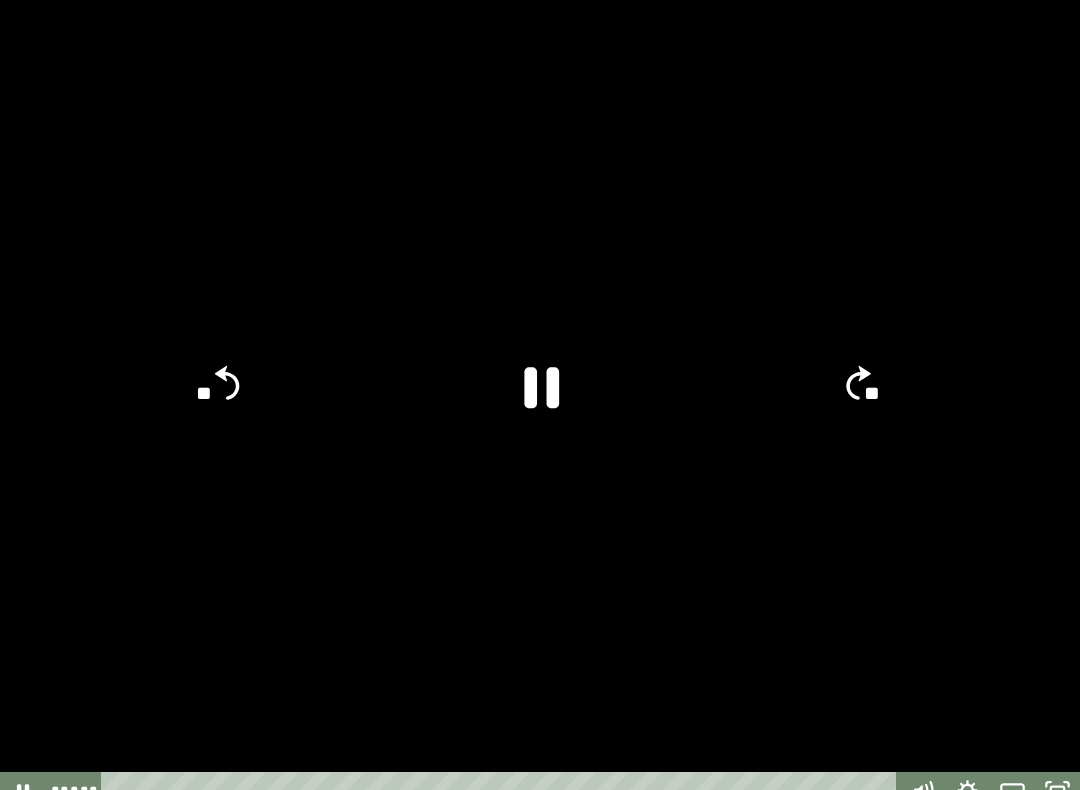 click 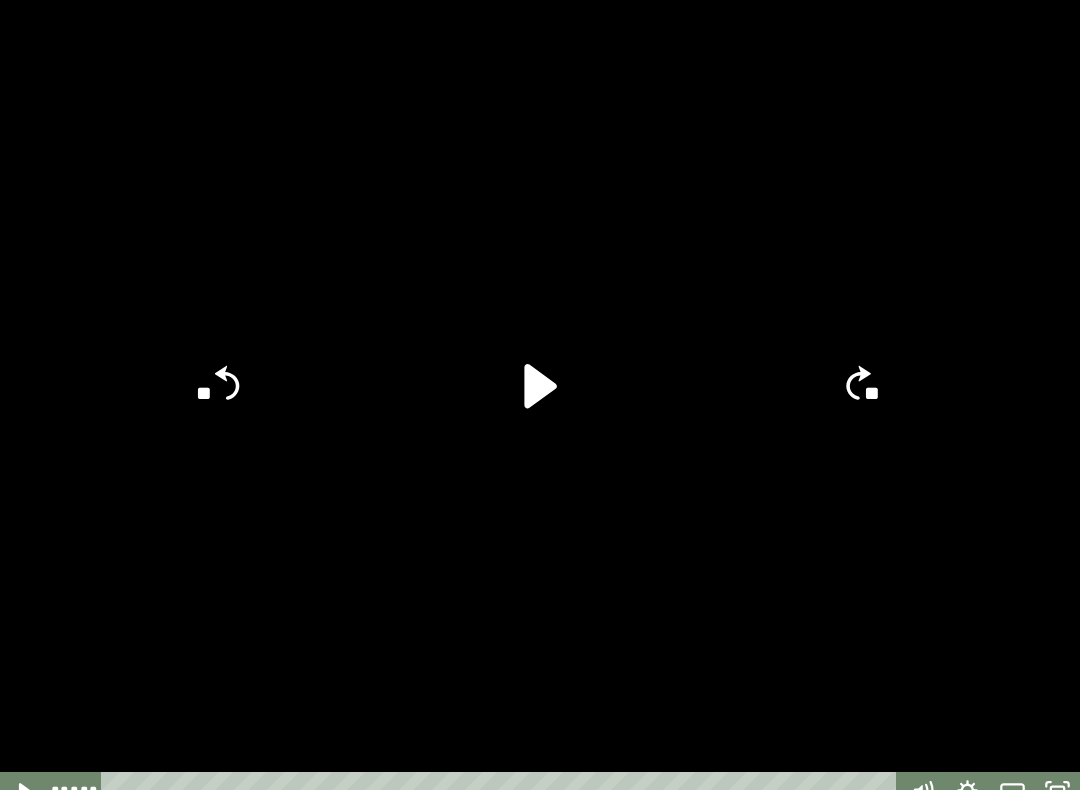 click 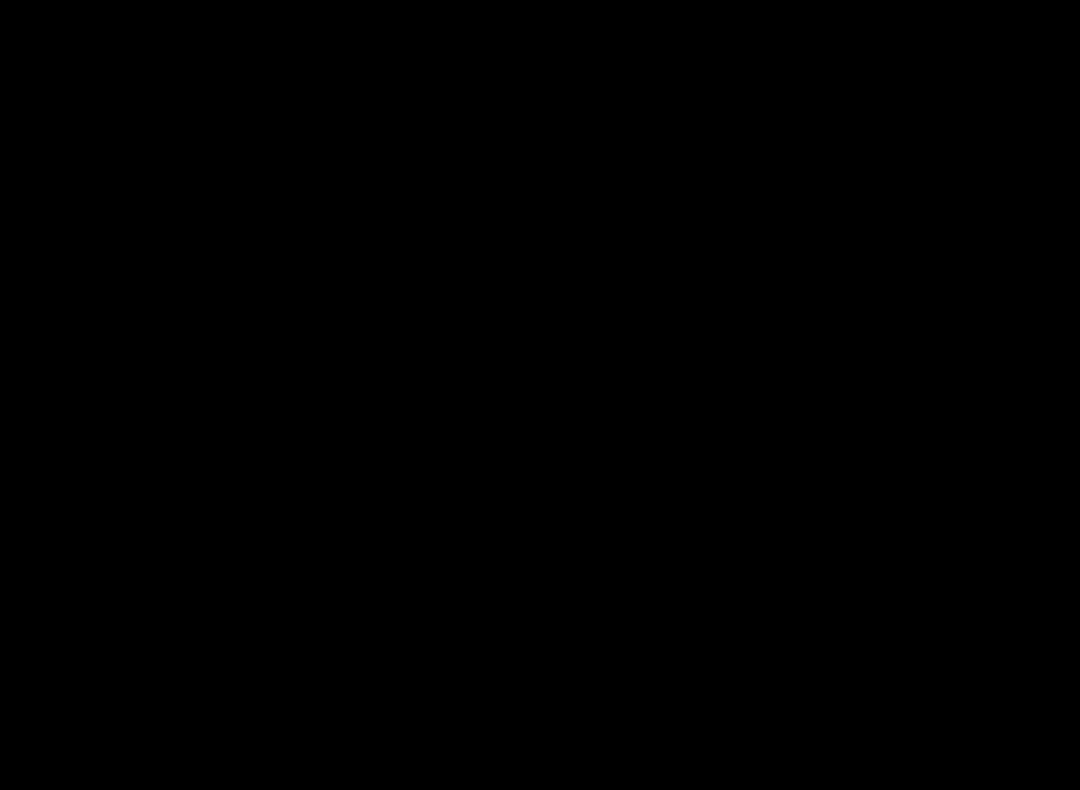 click at bounding box center (540, 405) 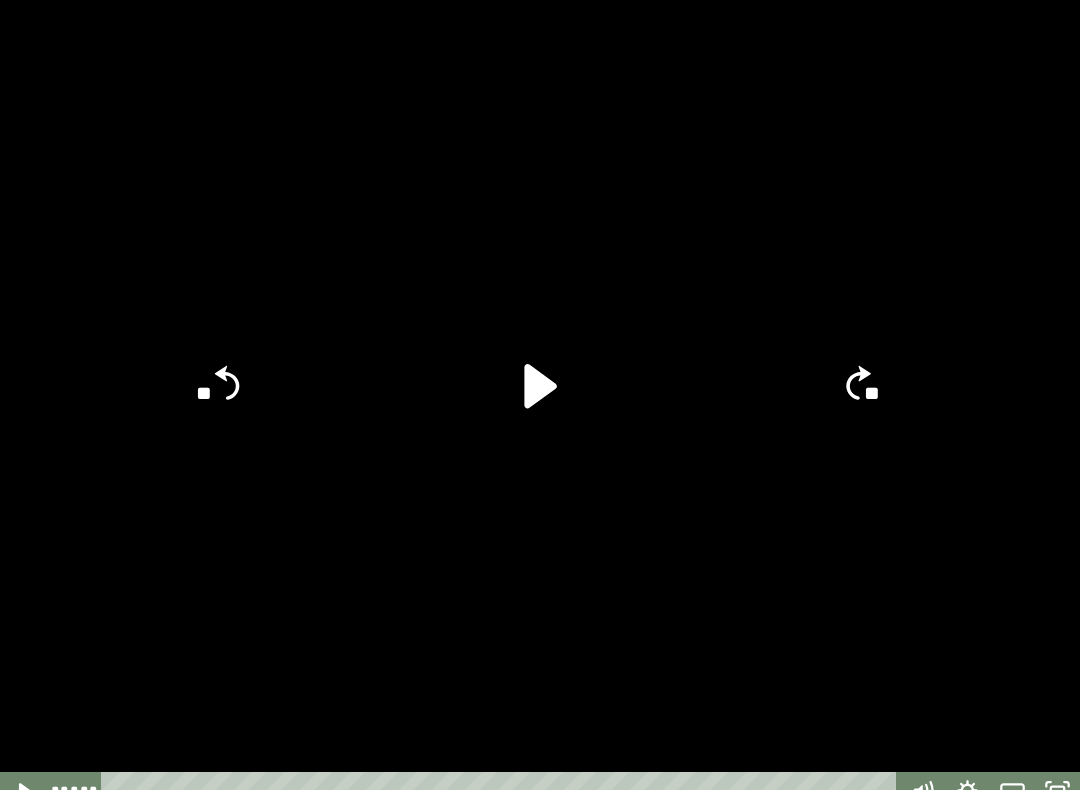 click 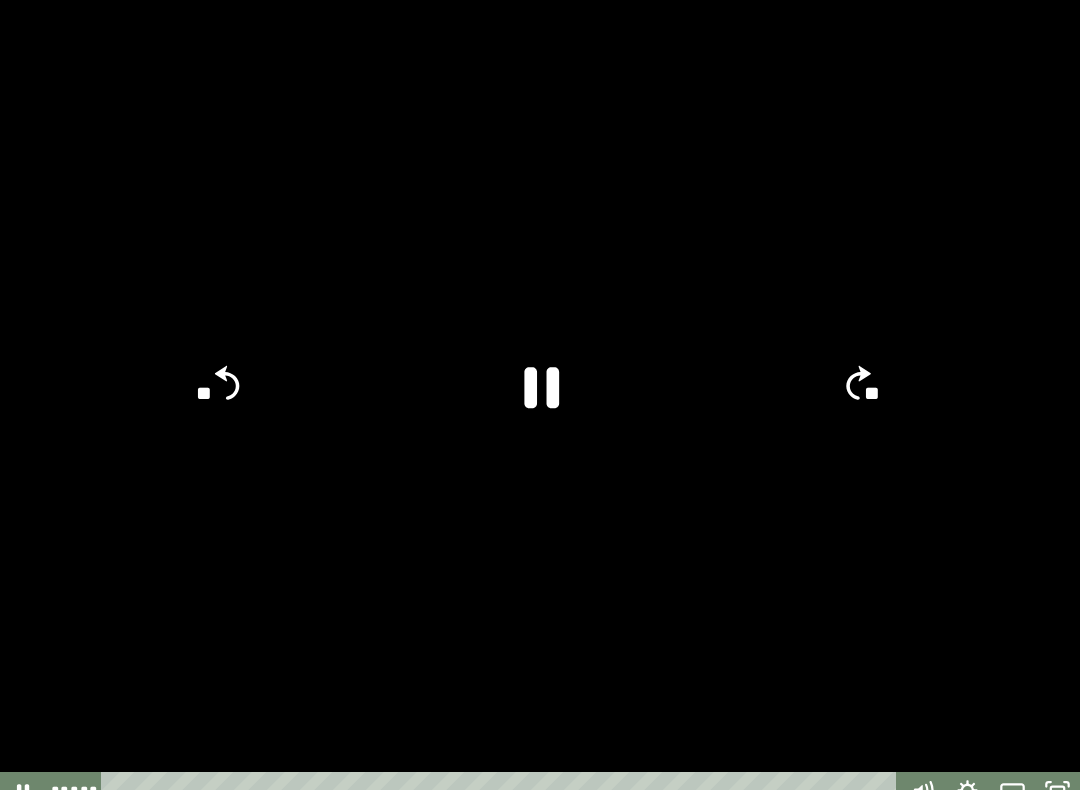click 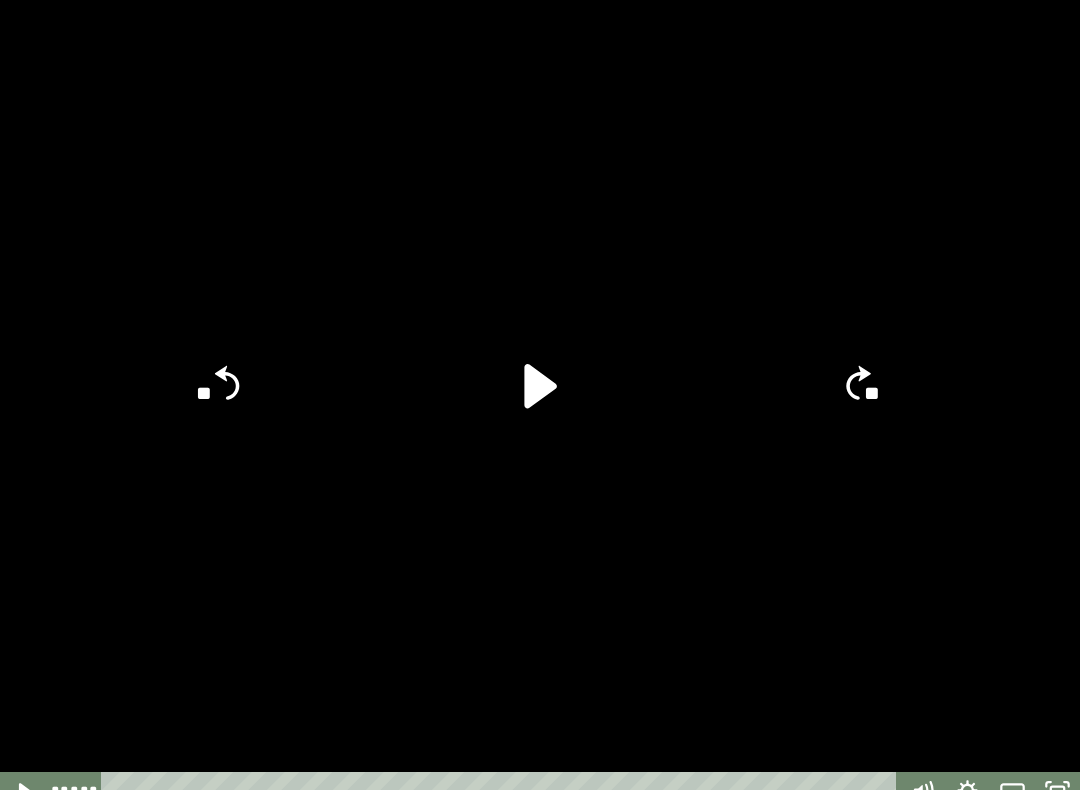 click 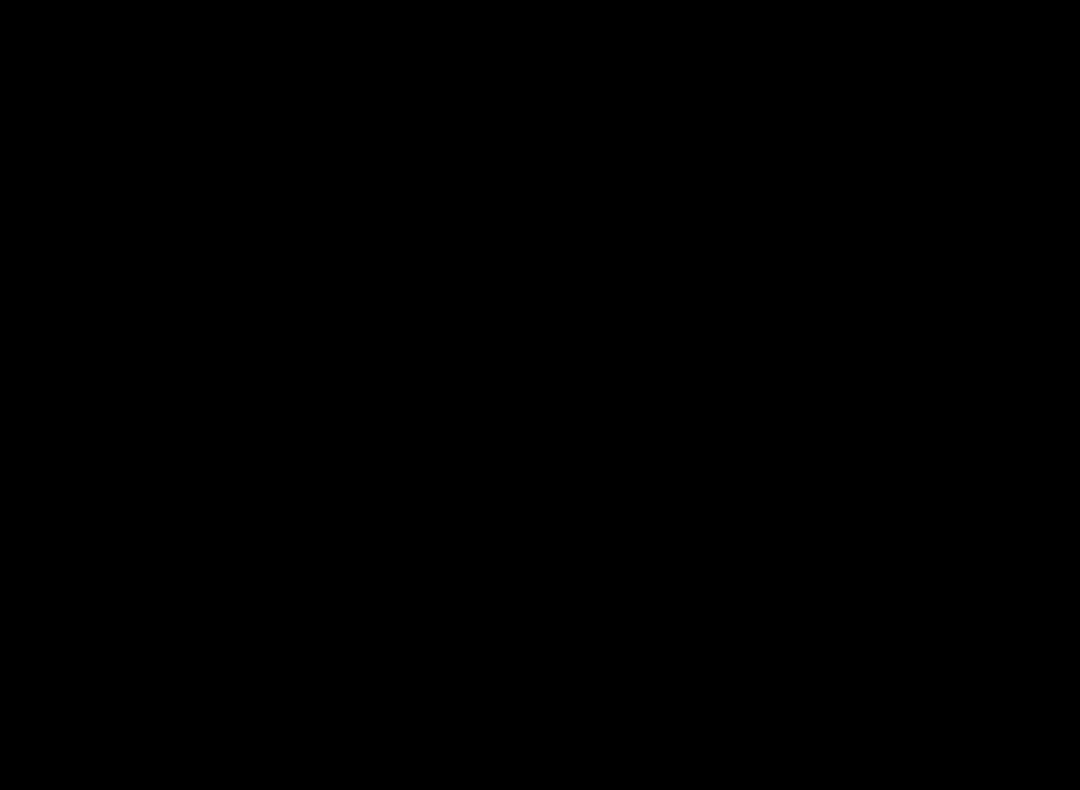 click at bounding box center (540, 405) 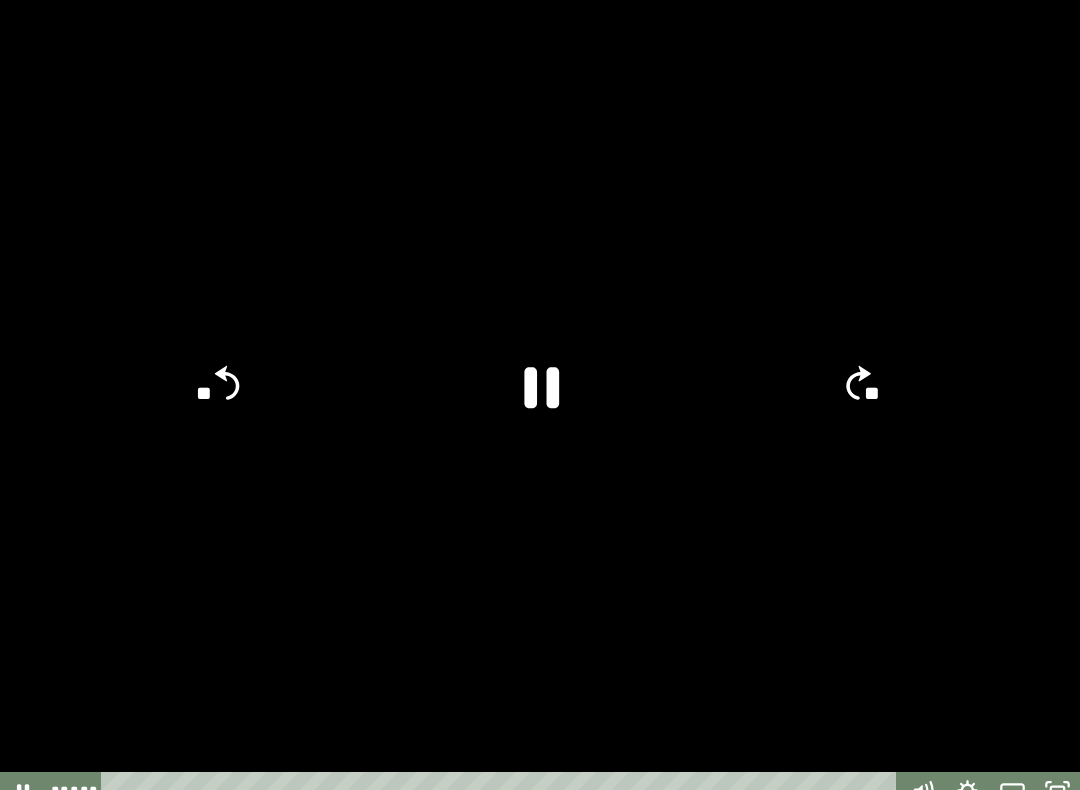 click 